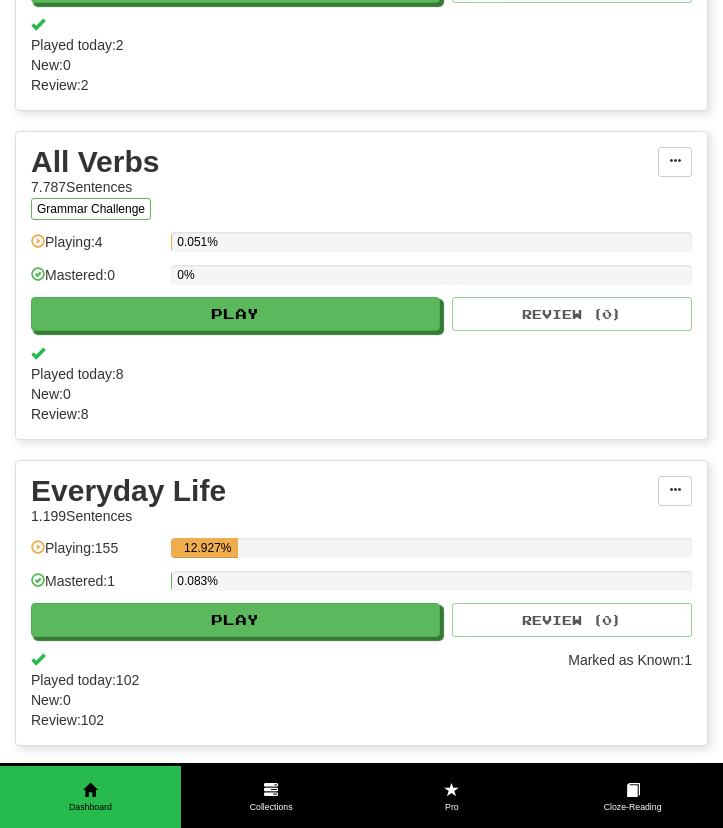 scroll, scrollTop: 903, scrollLeft: 0, axis: vertical 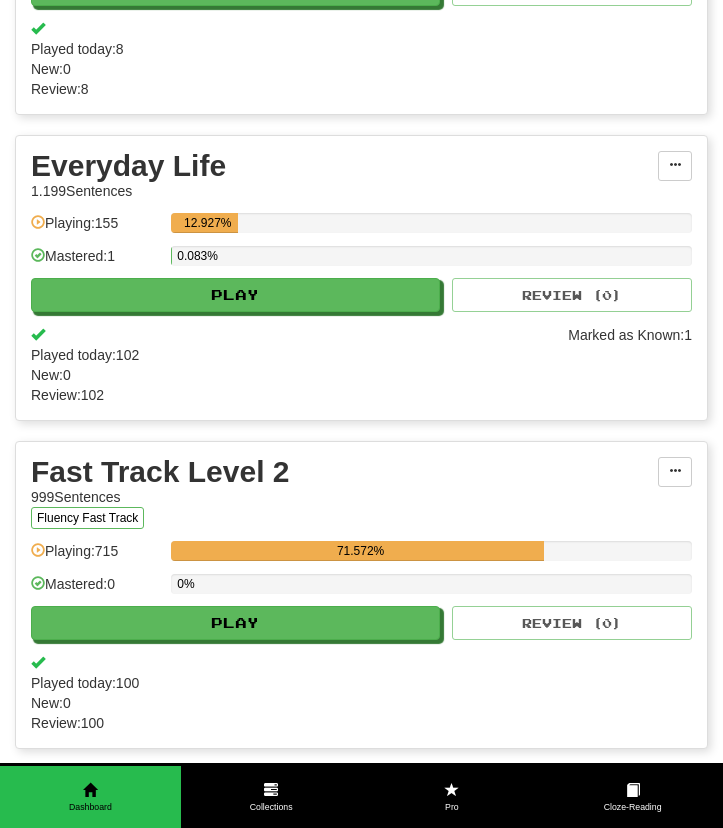 click on "0%" at bounding box center [431, 590] 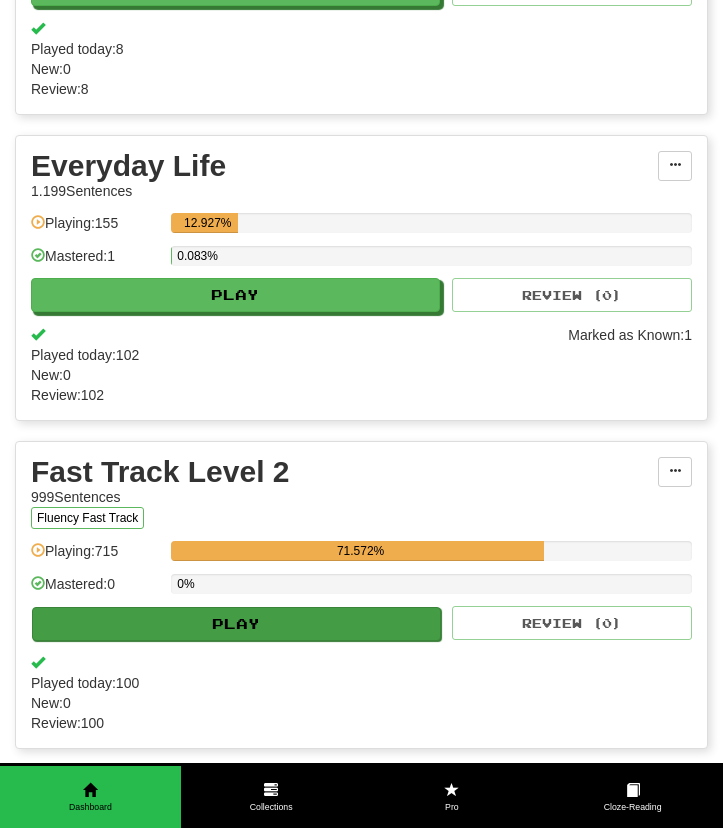 click on "Play" at bounding box center (236, 624) 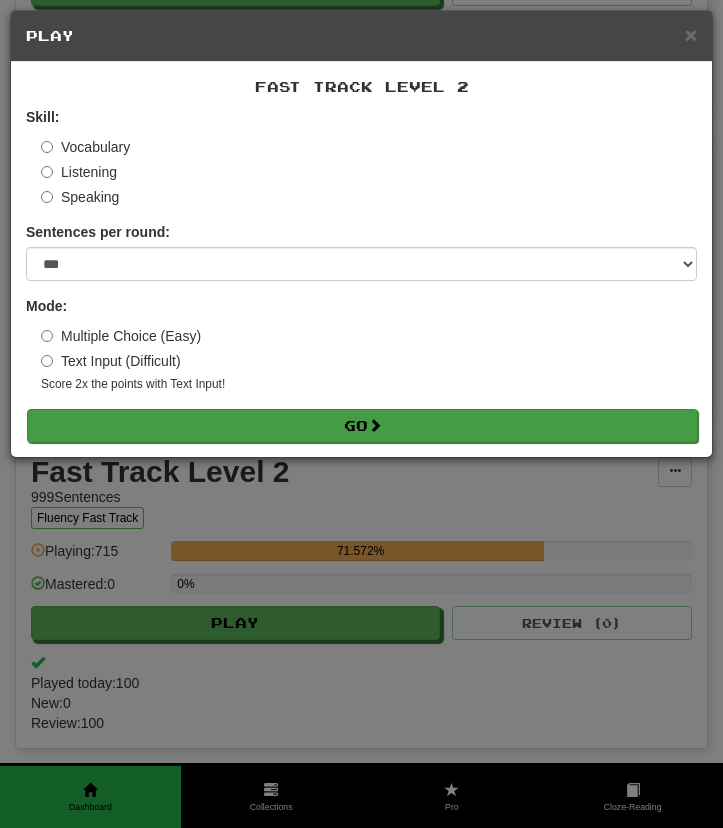 click on "Go" at bounding box center [362, 426] 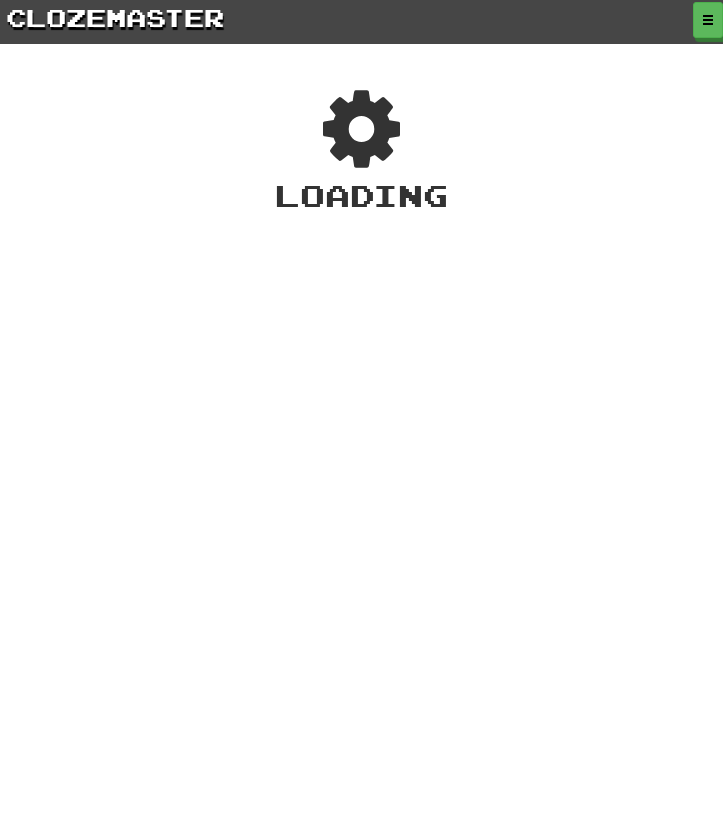 scroll, scrollTop: 0, scrollLeft: 0, axis: both 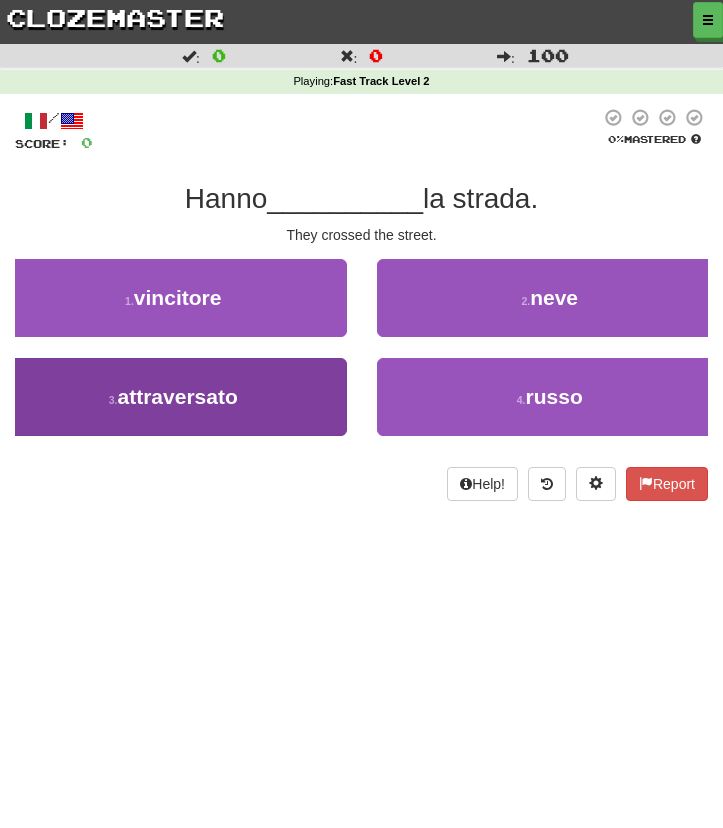 click on "3 .  attraversato" at bounding box center [173, 397] 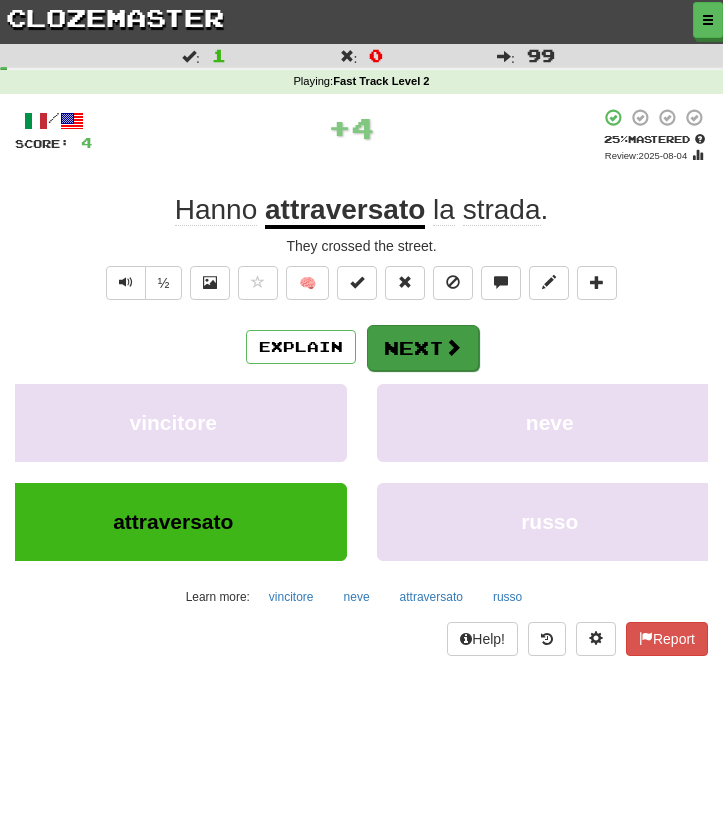 click on "Next" at bounding box center (423, 348) 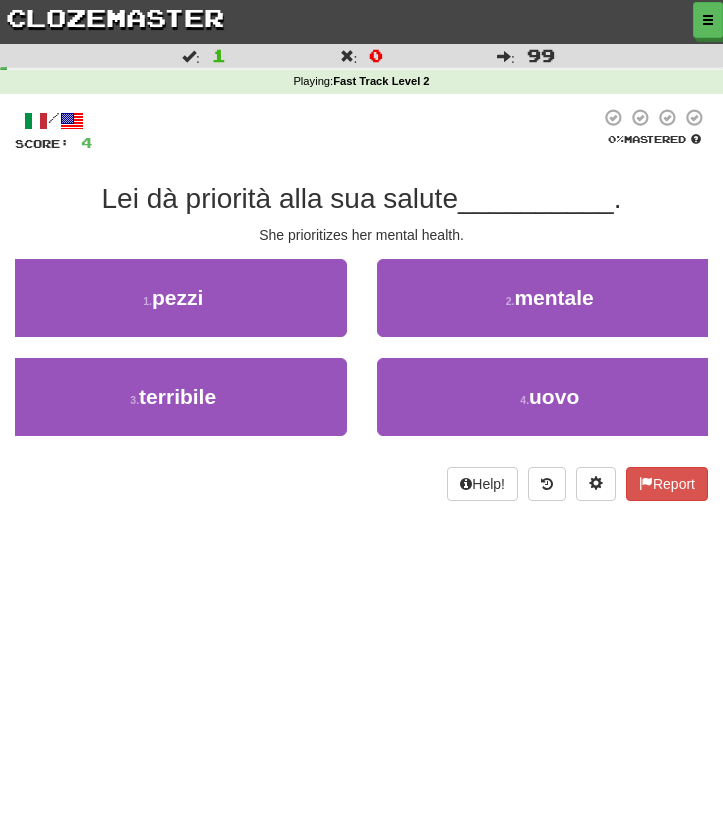 click on "She prioritizes her mental health." at bounding box center [361, 235] 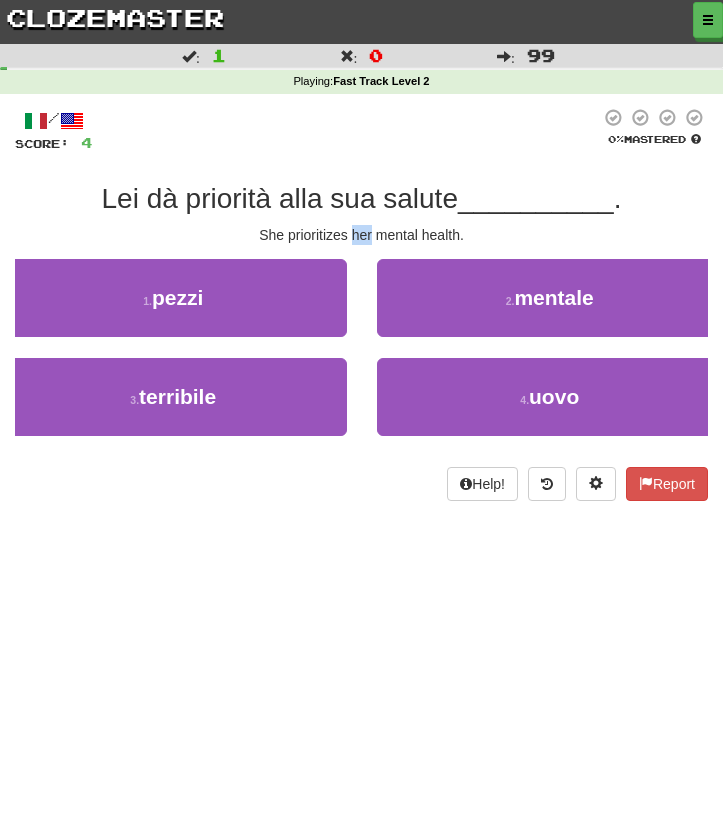 click on "She prioritizes her mental health." at bounding box center [361, 235] 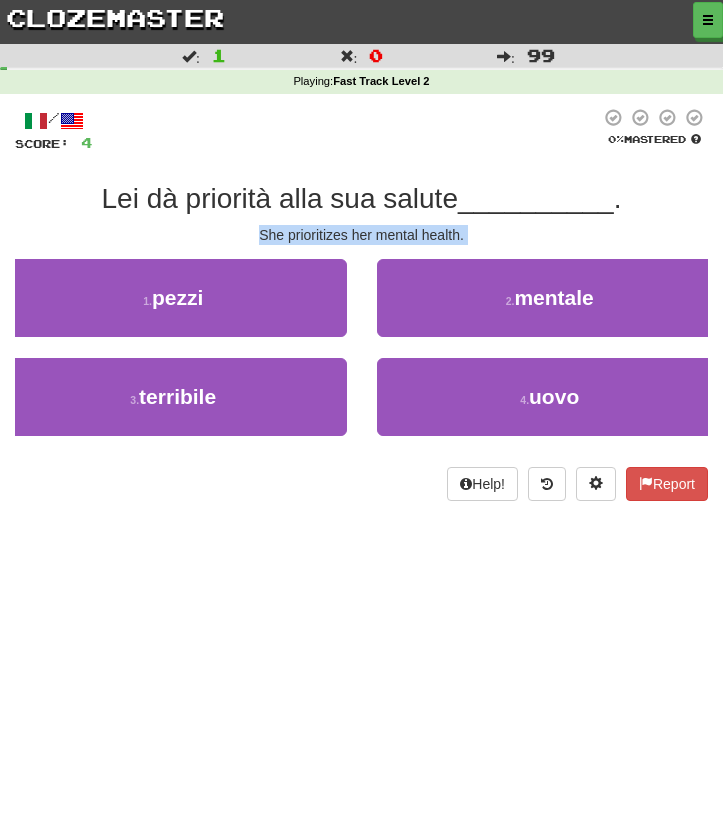click on "She prioritizes her mental health." at bounding box center [361, 235] 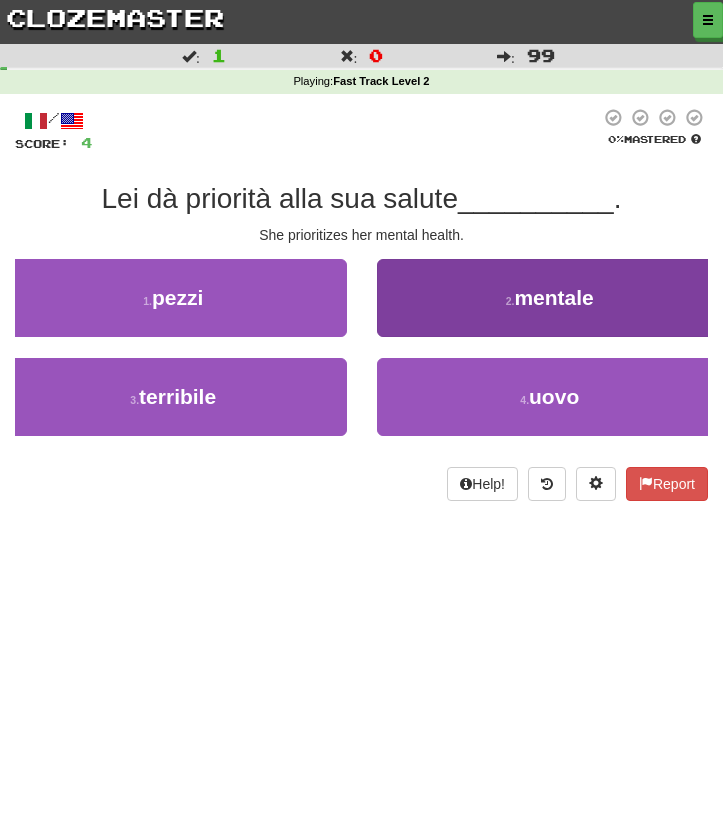 click on "2 .  mentale" at bounding box center (550, 298) 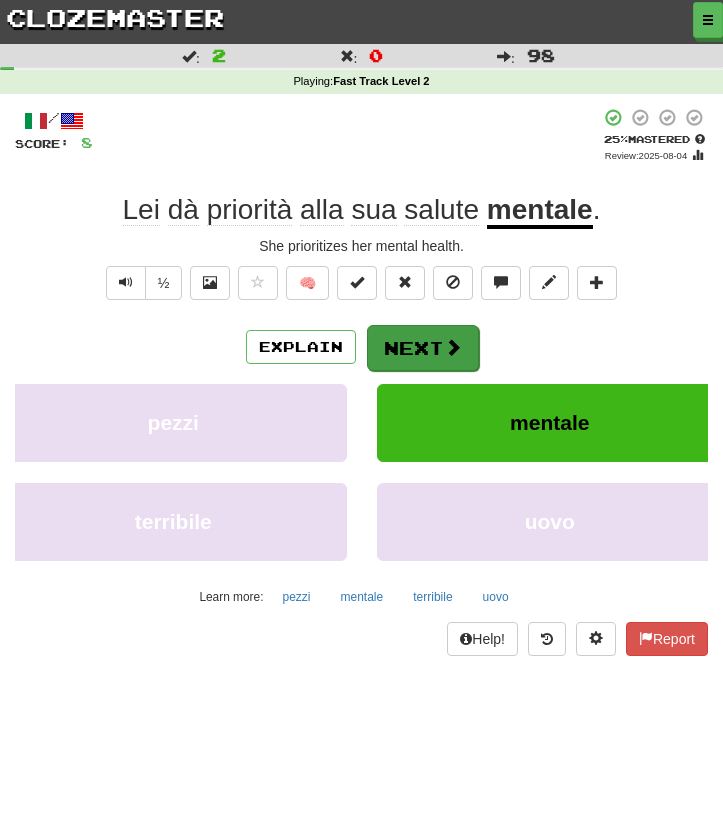 click on "Next" at bounding box center (423, 348) 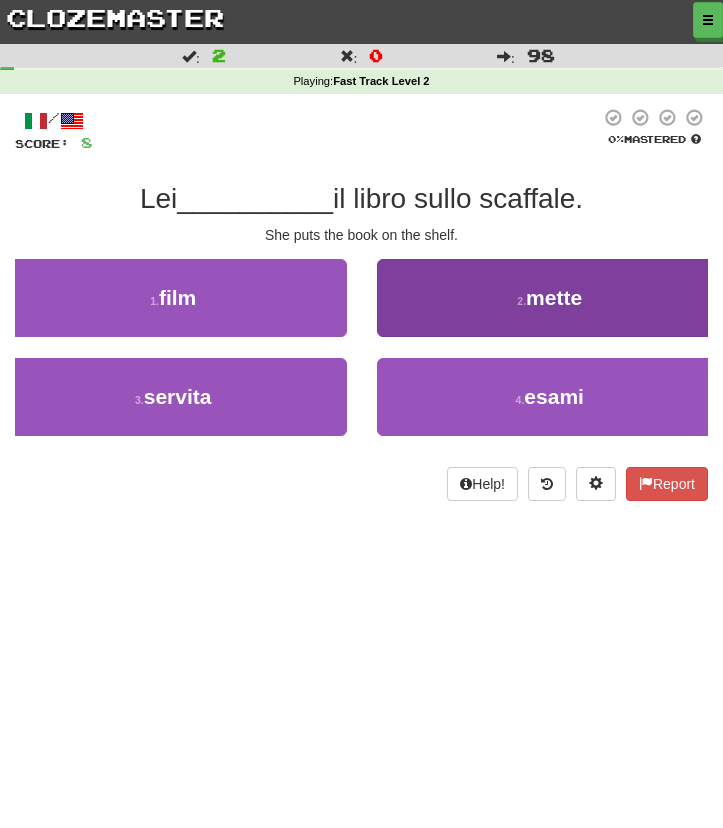 click on "2 .  mette" at bounding box center (550, 298) 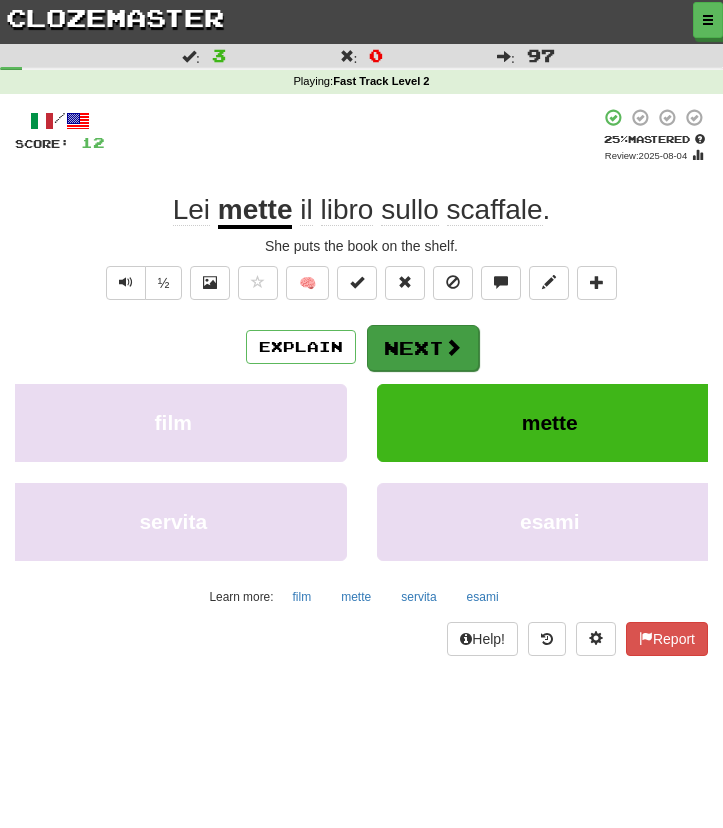 click on "Next" at bounding box center [423, 348] 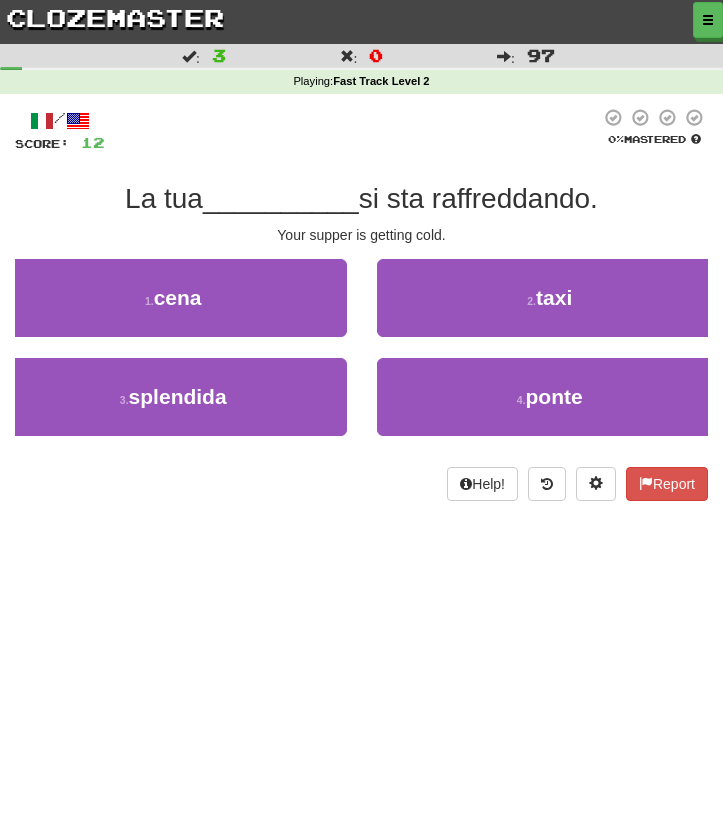 click on "__________" at bounding box center (281, 198) 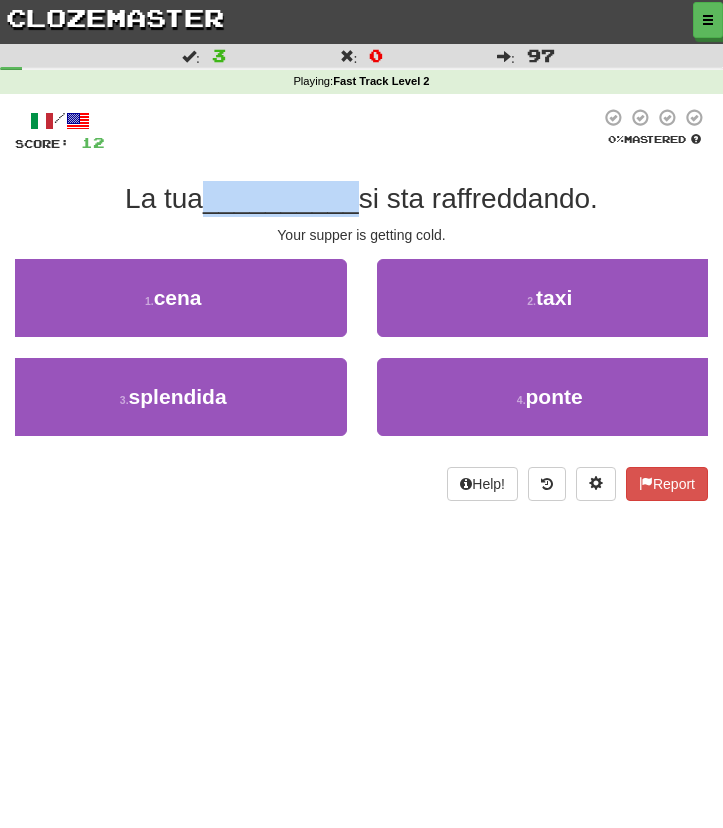 click on "__________" at bounding box center (281, 198) 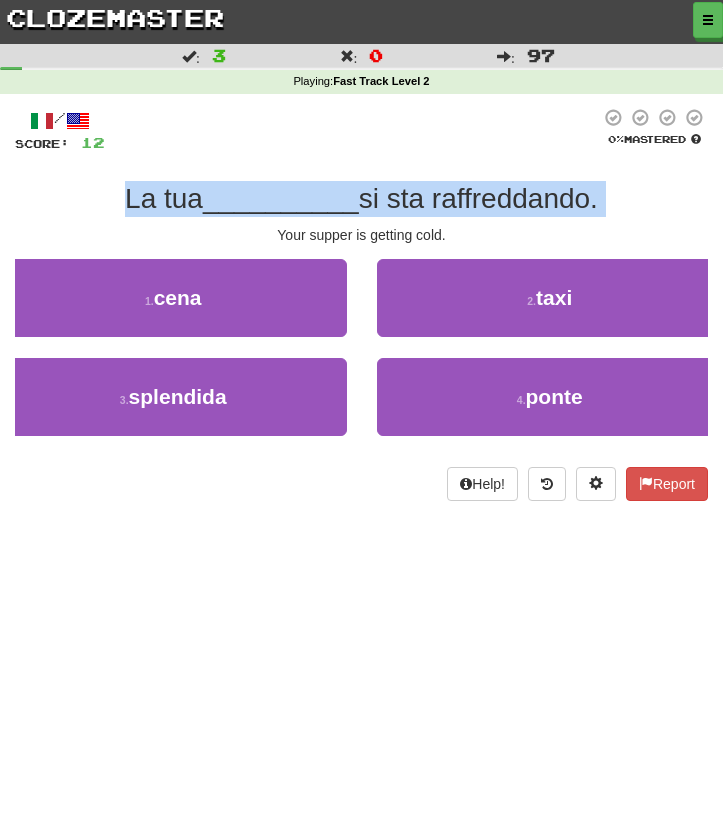 click on "__________" at bounding box center (281, 198) 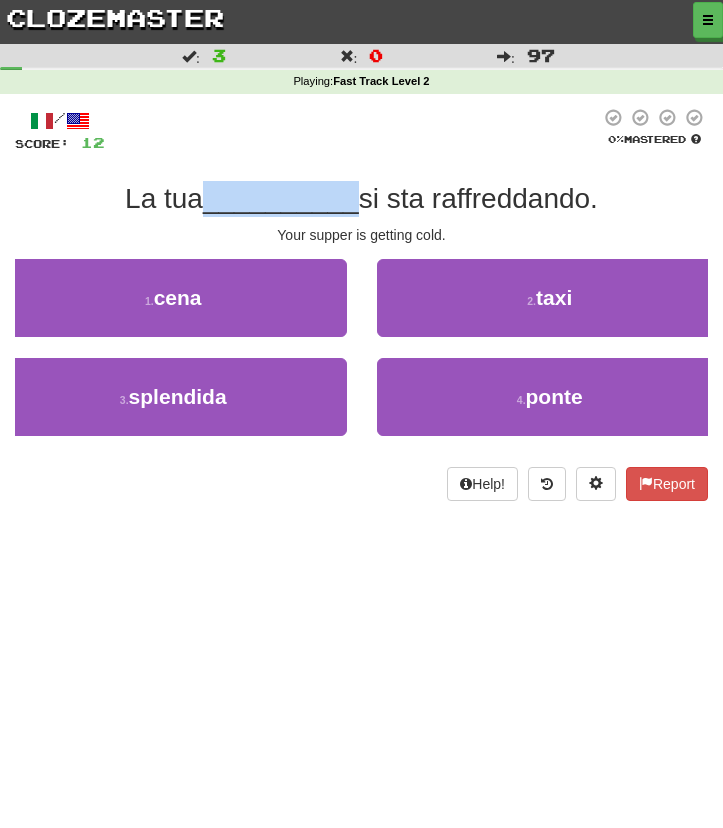 click on "__________" at bounding box center [281, 198] 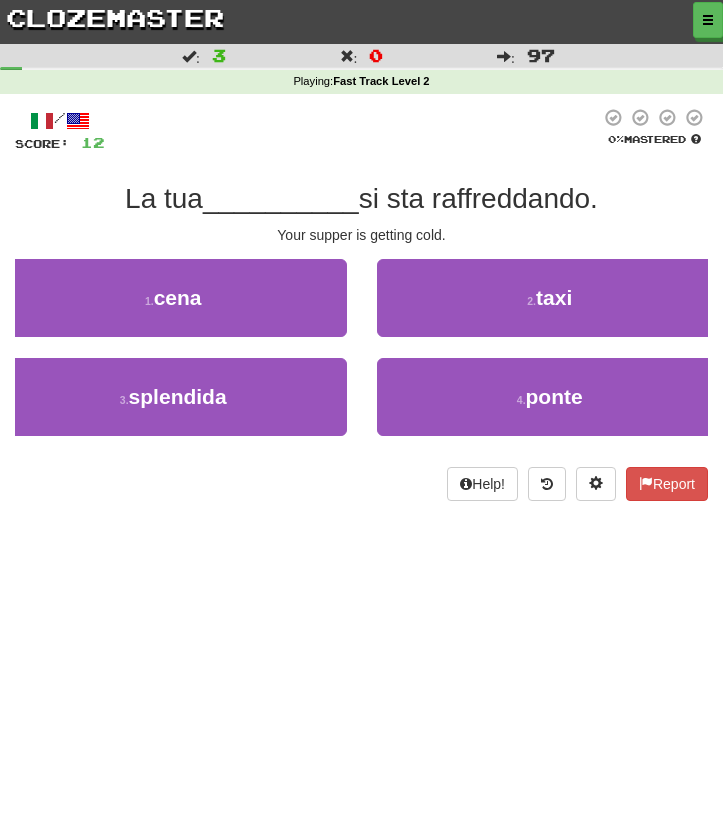 click on "/  Score:   12 0 %  Mastered La tua  __________  si sta raffreddando. Your supper is getting cold. 1 .  cena 2 .  taxi 3 .  splendida 4 .  ponte  Help!  Report" at bounding box center (361, 304) 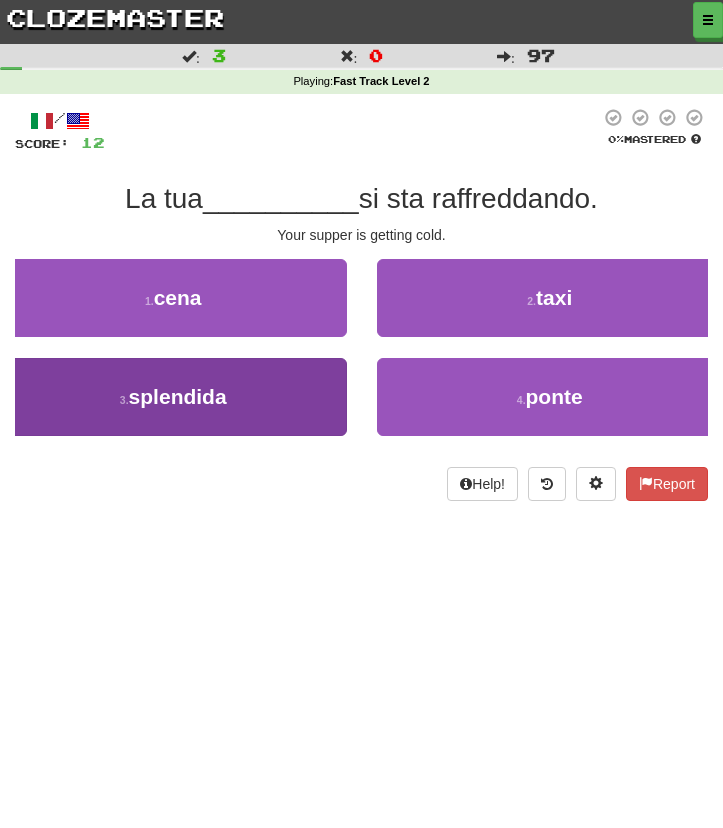 click on "3 .  splendida" at bounding box center [173, 397] 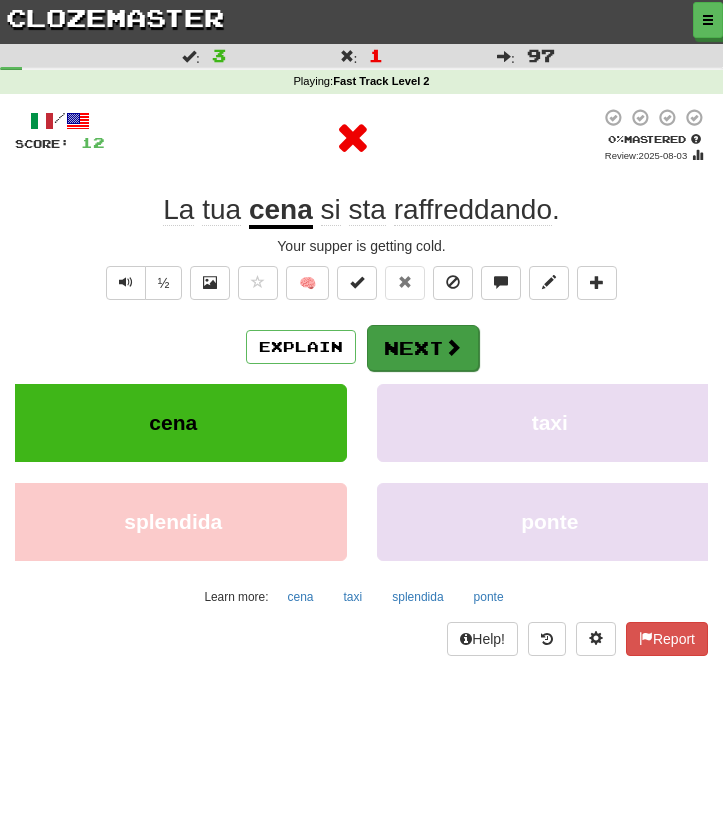 click on "Next" at bounding box center (423, 348) 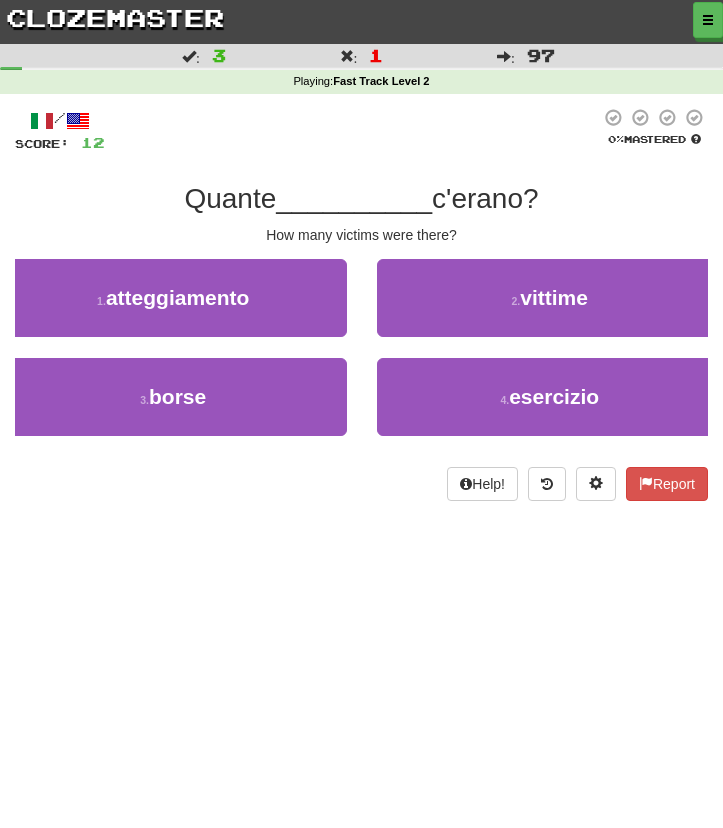 click on "/  Score:   12 0 %  Mastered Quante  __________  c'erano? How many victims were there? 1 .  atteggiamento 2 .  vittime 3 .  borse 4 .  esercizio  Help!  Report" at bounding box center [361, 304] 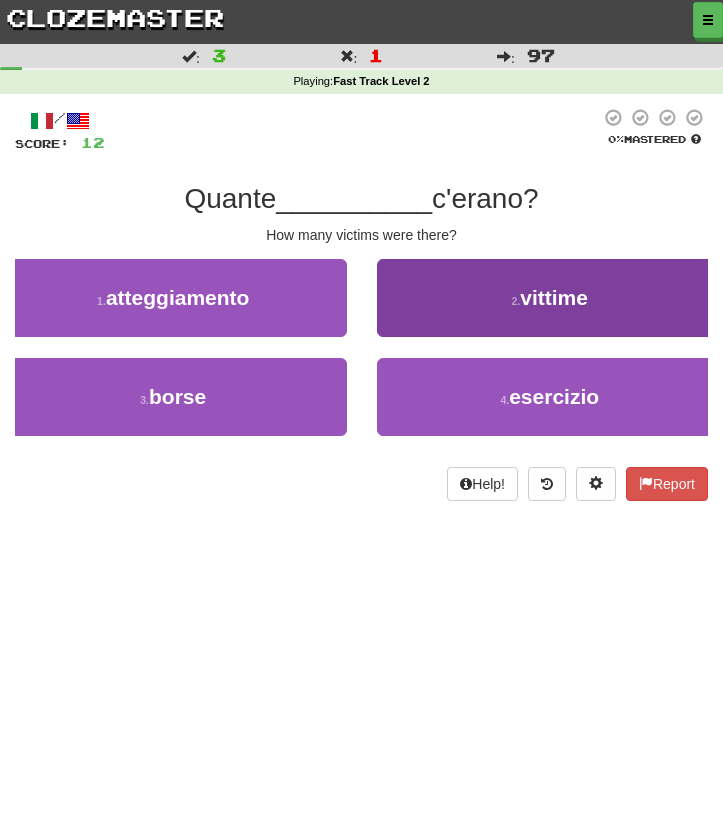 click on "2 .  vittime" at bounding box center (550, 298) 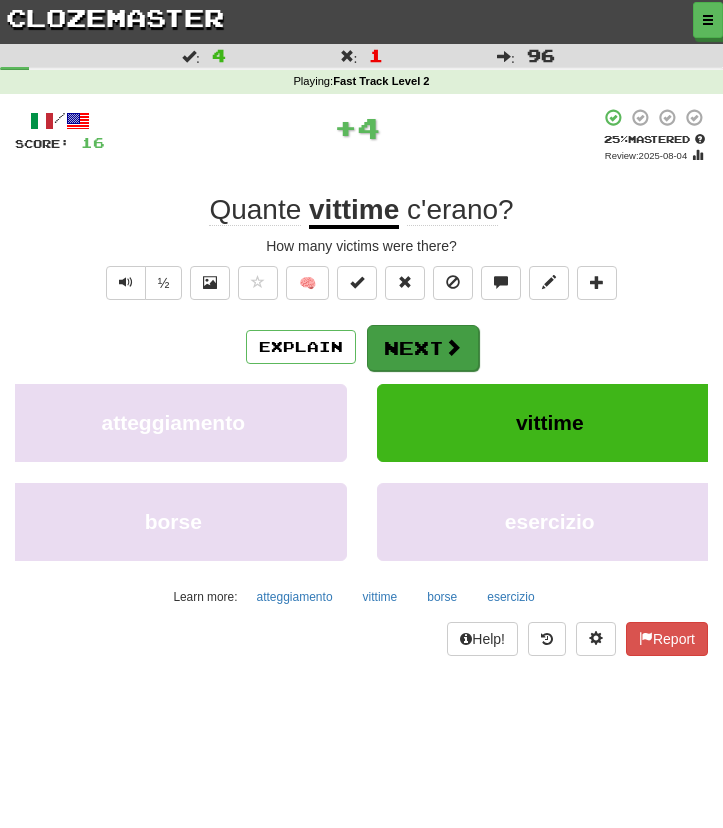 click on "Next" at bounding box center [423, 348] 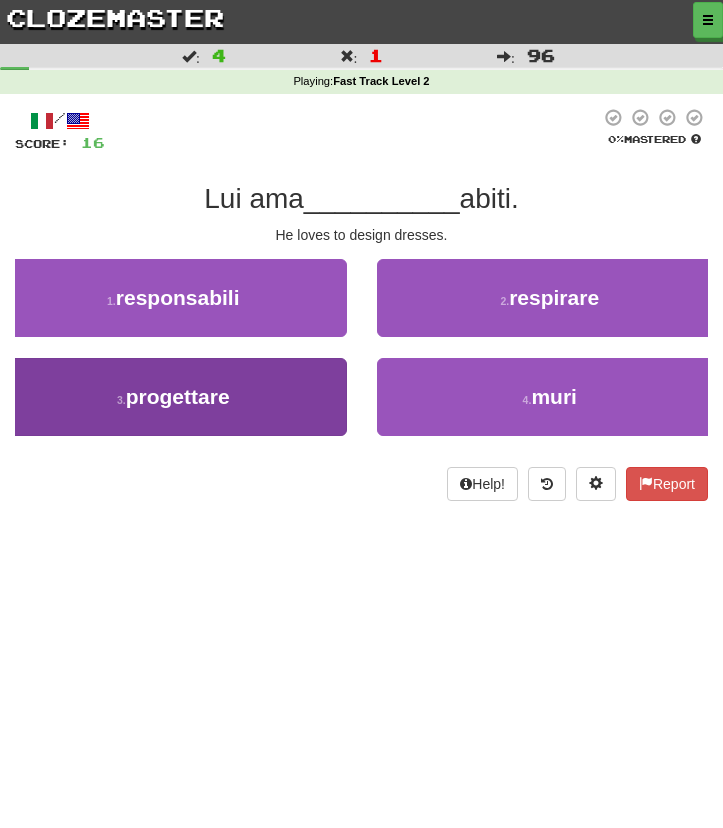 click on "3 .  progettare" at bounding box center (173, 397) 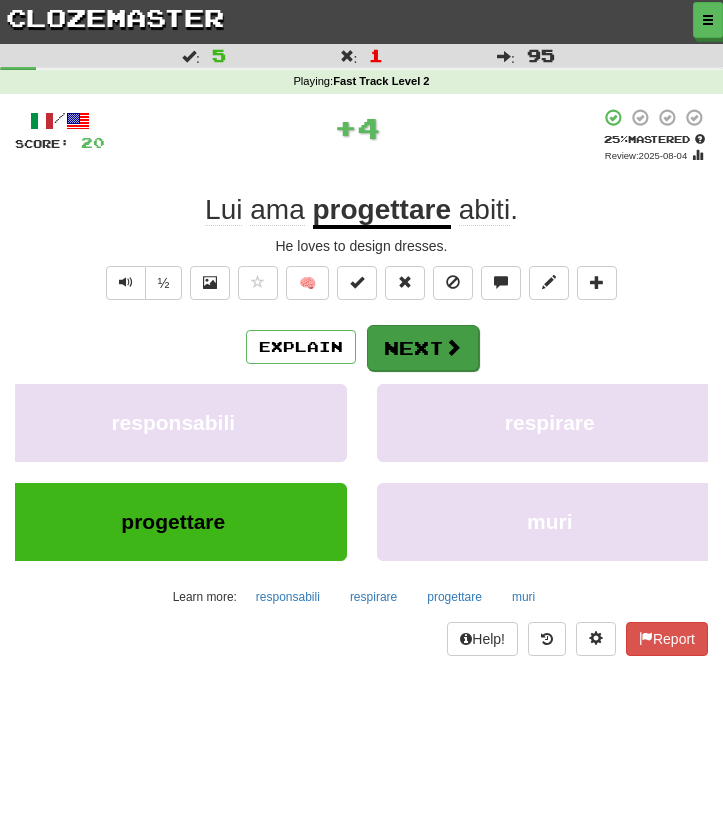 click on "Next" at bounding box center [423, 348] 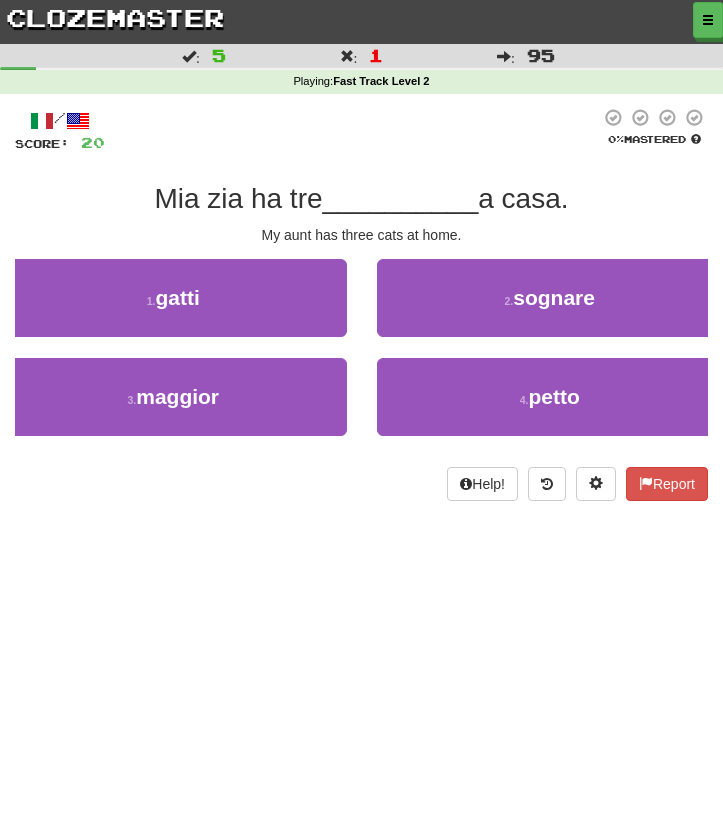 click on "/  Score:   20 0 %  Mastered Mia zia ha tre  __________  a casa. My aunt has three cats at home. 1 .  gatti 2 .  sognare 3 .  maggior 4 .  petto  Help!  Report" at bounding box center [361, 304] 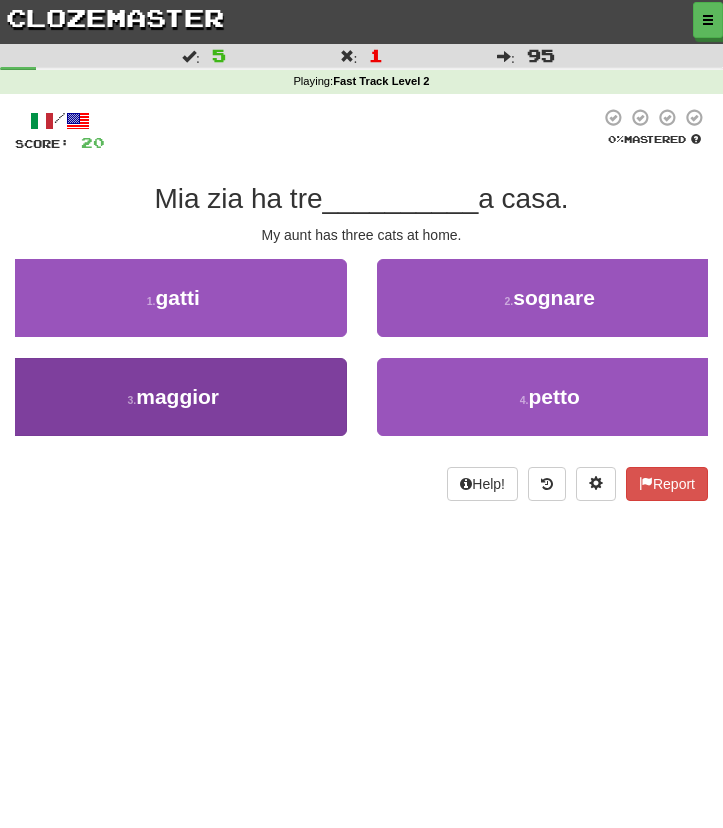 click on "3 .  maggior" at bounding box center [173, 397] 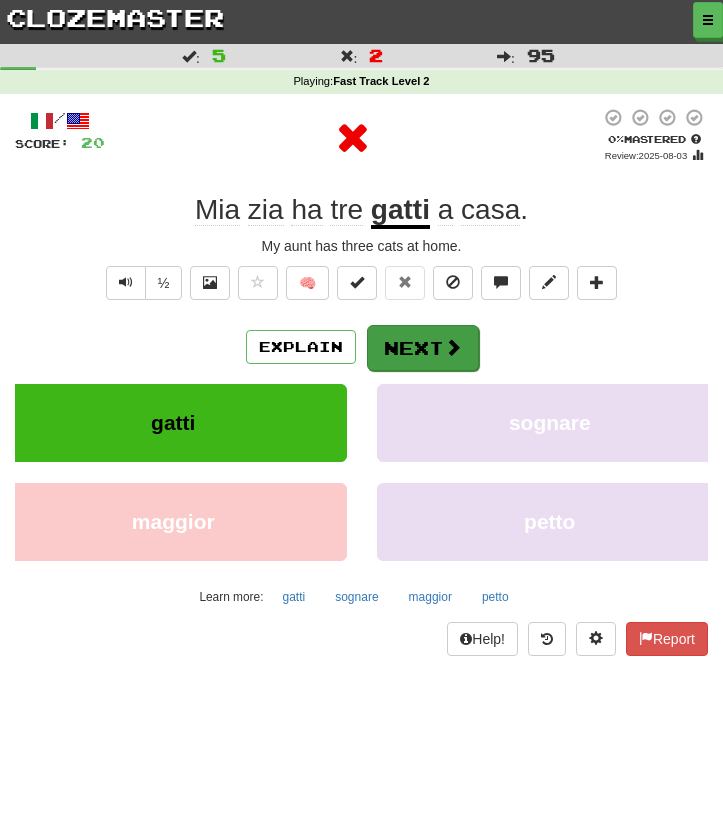 click on "Next" at bounding box center (423, 348) 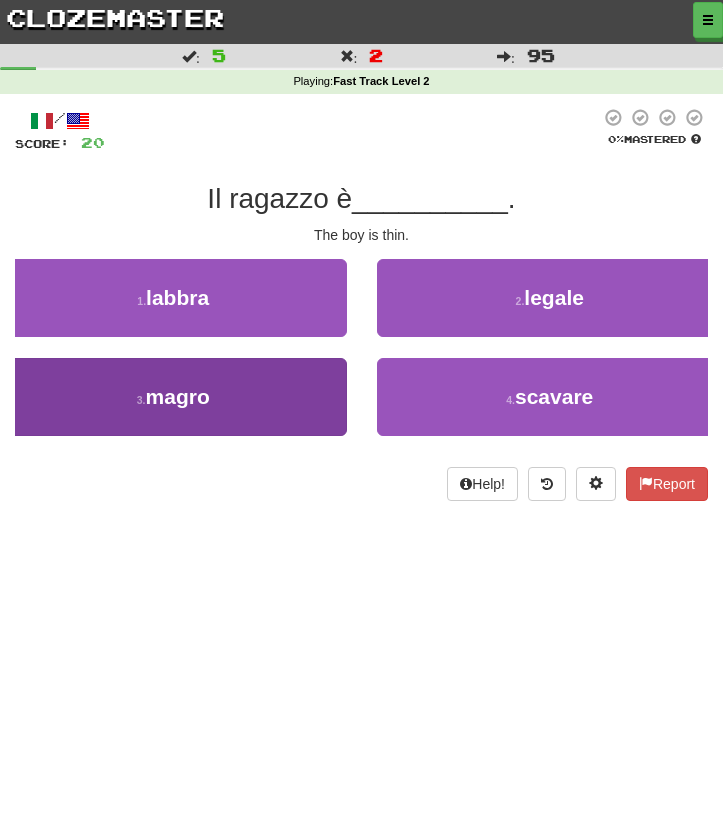 click on "3 .  magro" at bounding box center (173, 397) 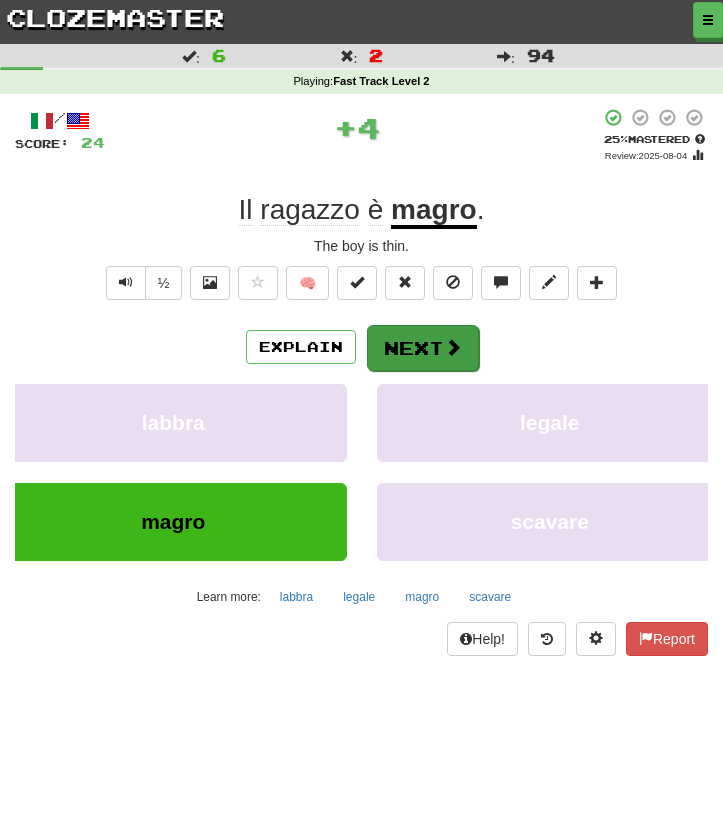 click on "Next" at bounding box center [423, 348] 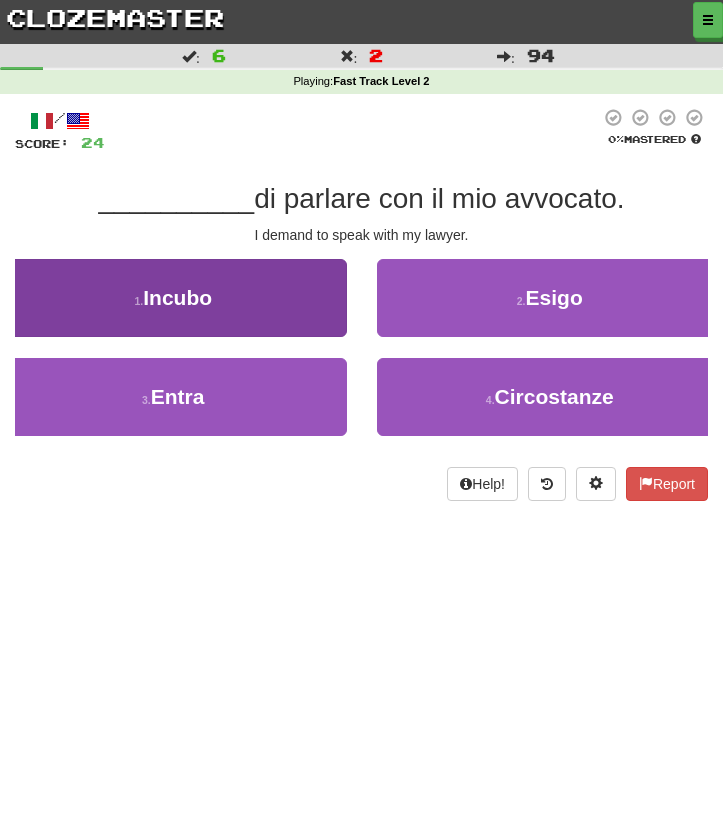 click on "1 .  Incubo" at bounding box center (173, 298) 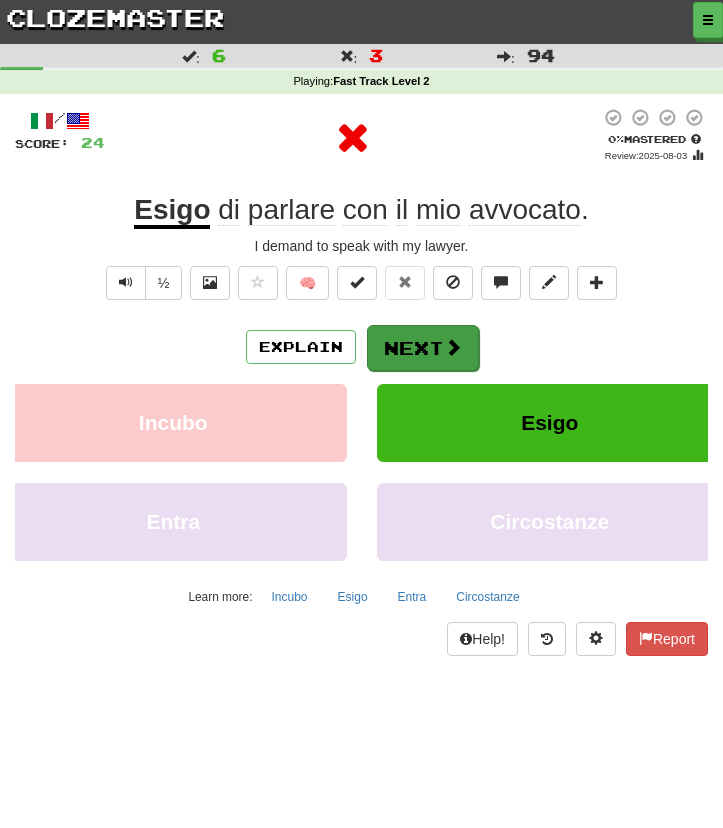 click on "Next" at bounding box center [423, 348] 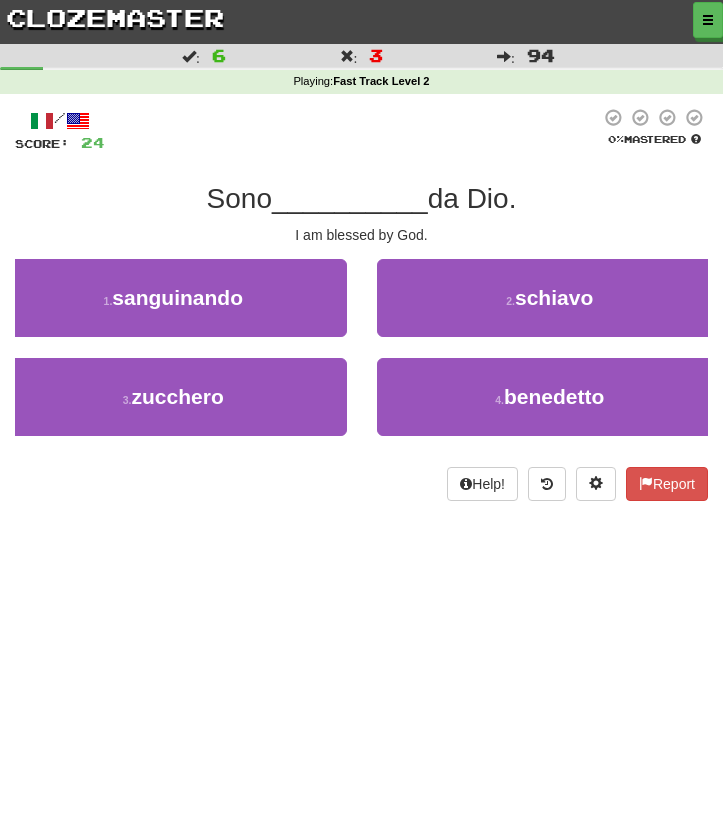 click on "4 .  benedetto" at bounding box center [550, 397] 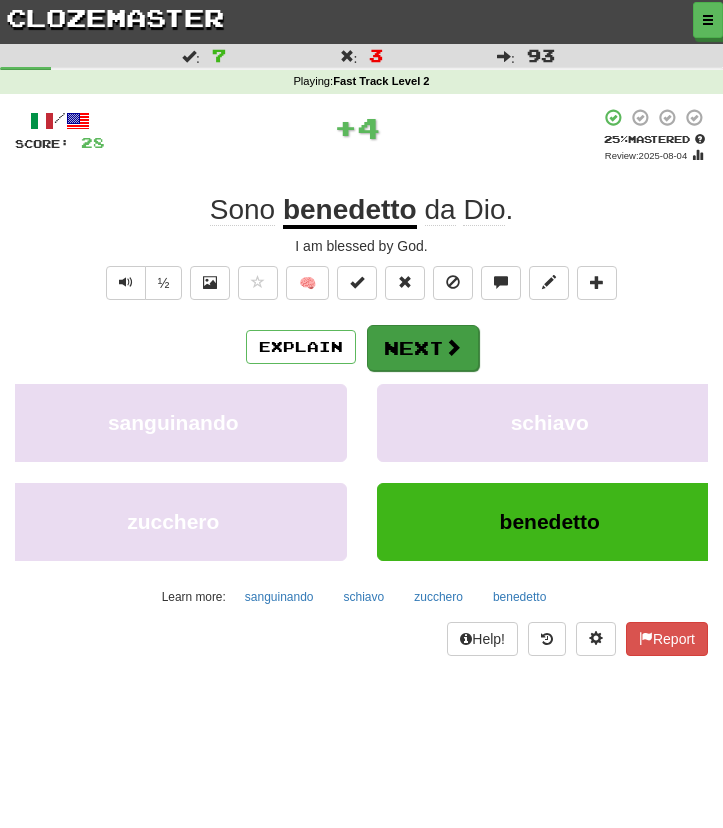 click on "Next" at bounding box center [423, 348] 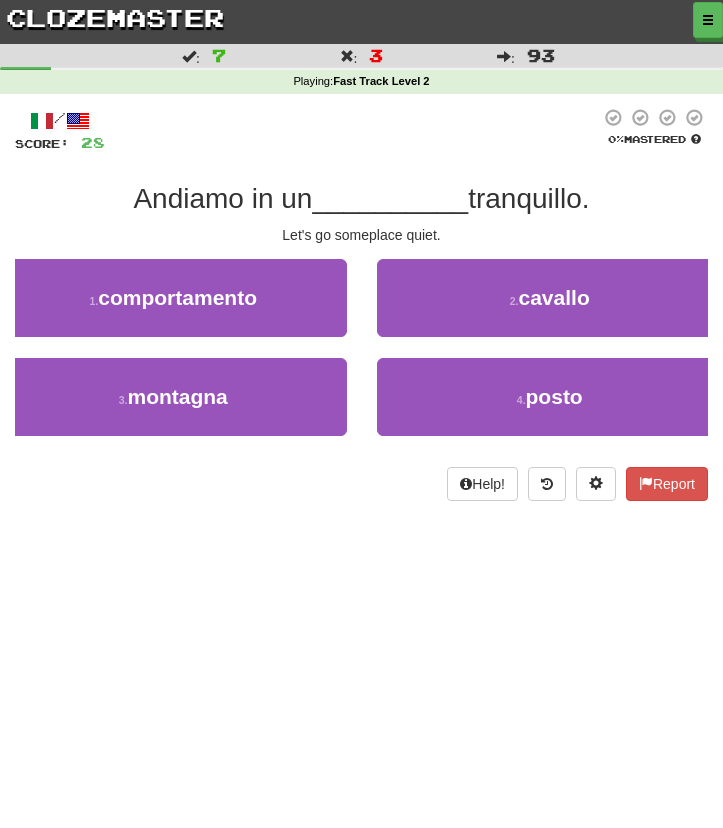 click on "Let's go someplace quiet." at bounding box center (361, 235) 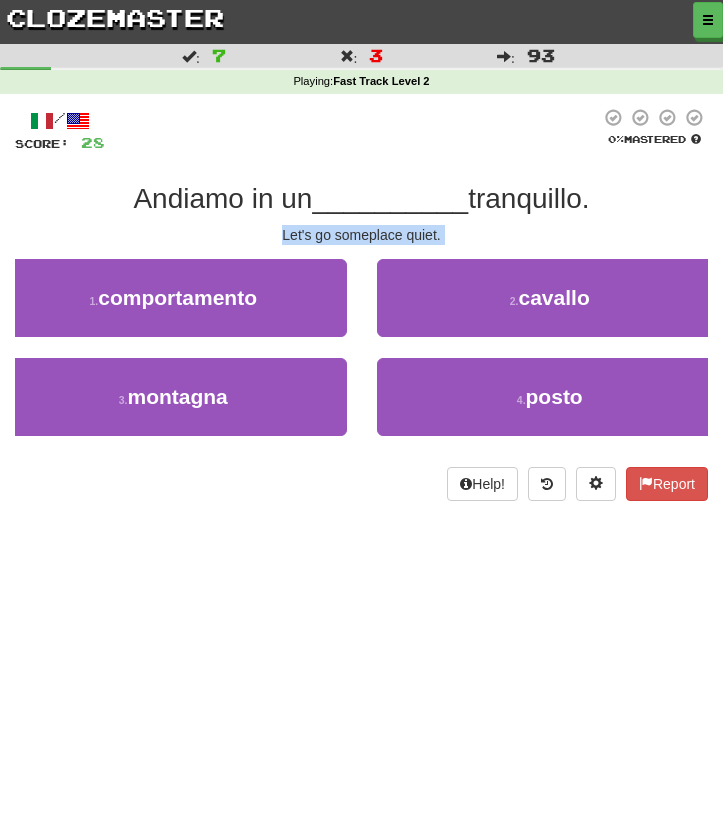 click on "Andiamo in un  __________  tranquillo." at bounding box center (361, 199) 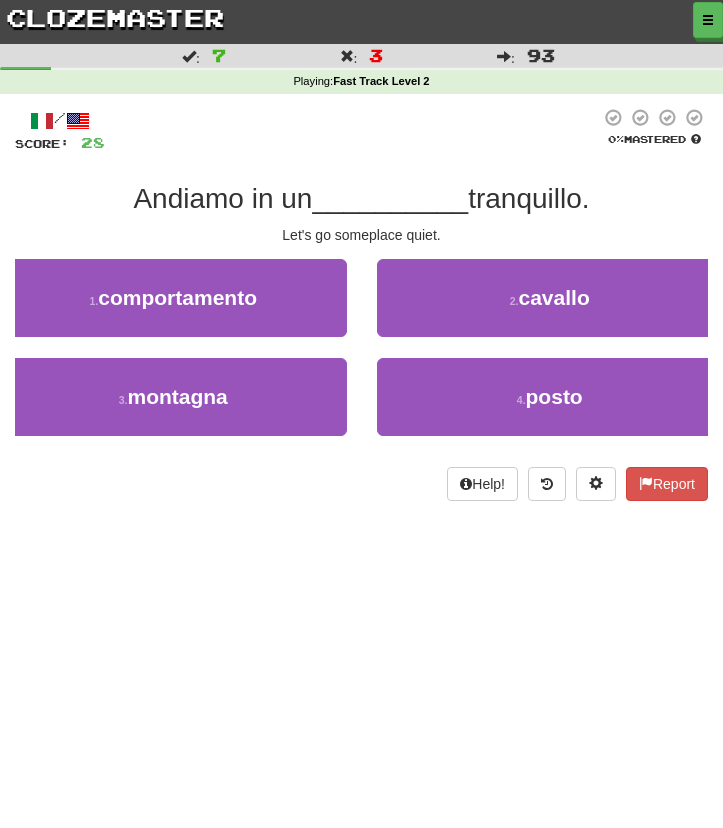 click on "Andiamo in un  __________  tranquillo." at bounding box center (361, 199) 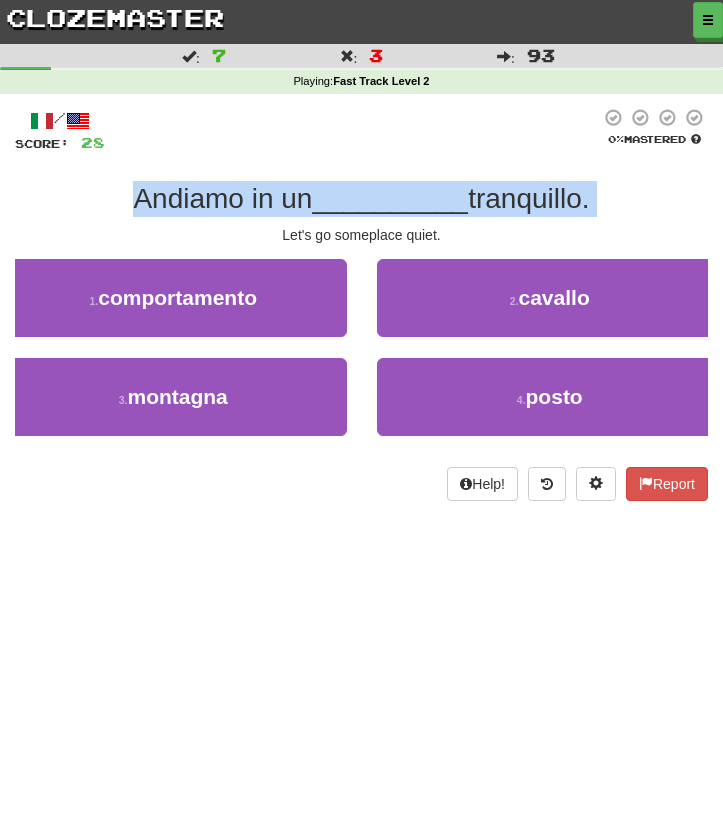 click on "Andiamo in un  __________  tranquillo." at bounding box center [361, 199] 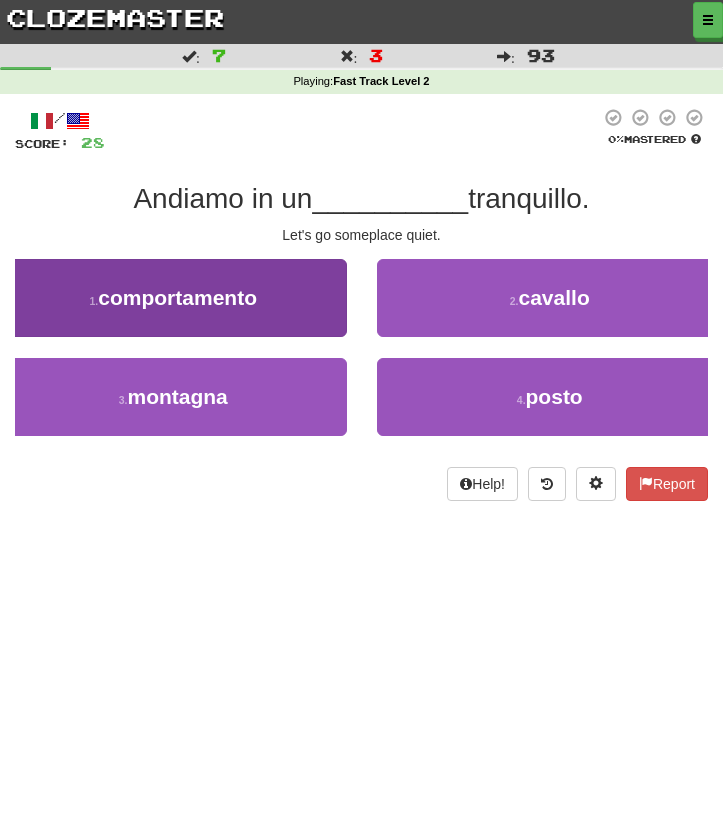 click on "1 .  comportamento" at bounding box center (173, 298) 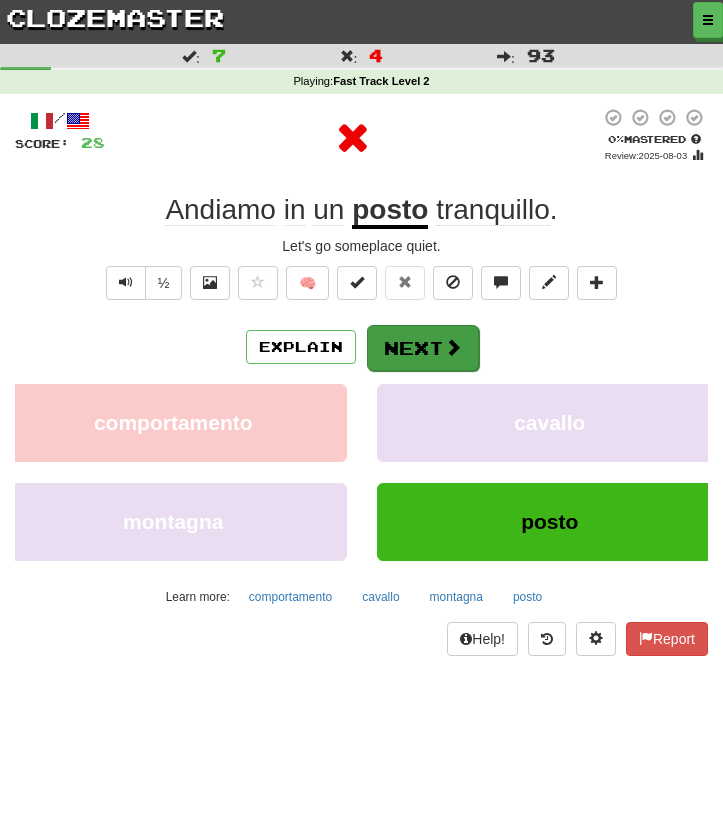 click on "Next" at bounding box center [423, 348] 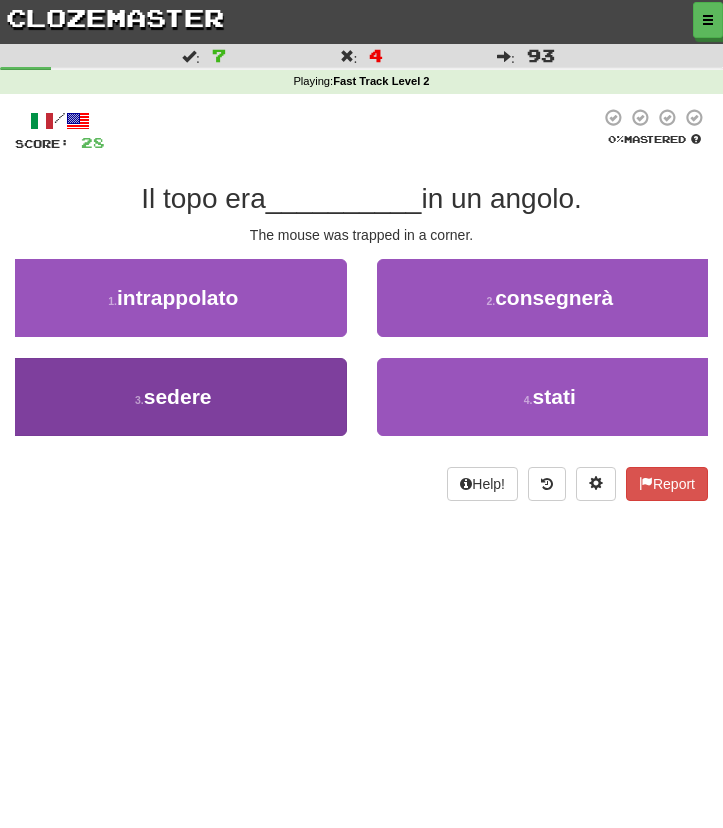 click on "3 .  sedere" at bounding box center [173, 397] 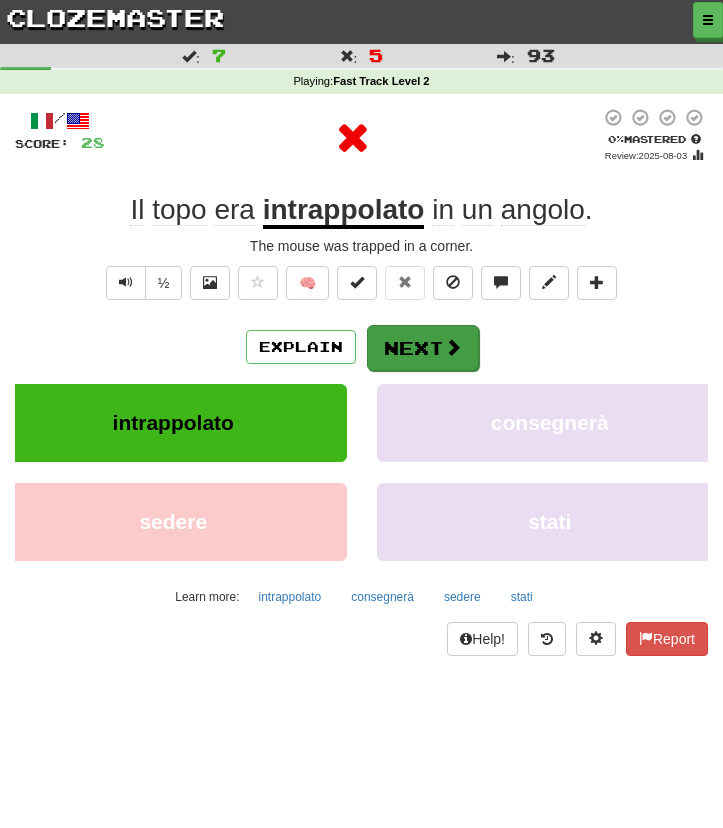 click on "Next" at bounding box center (423, 348) 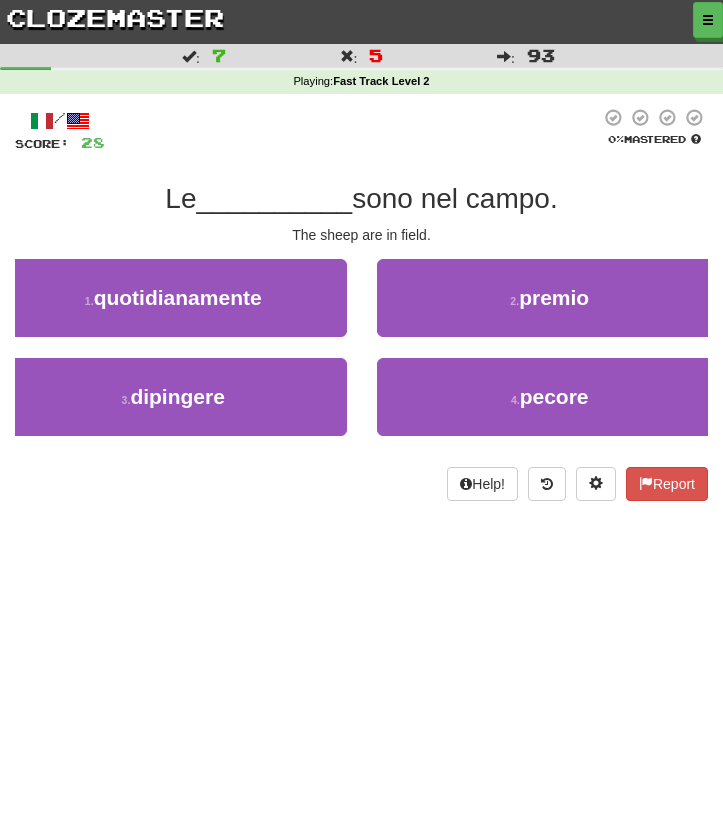 click on "2 .  premio" at bounding box center [550, 308] 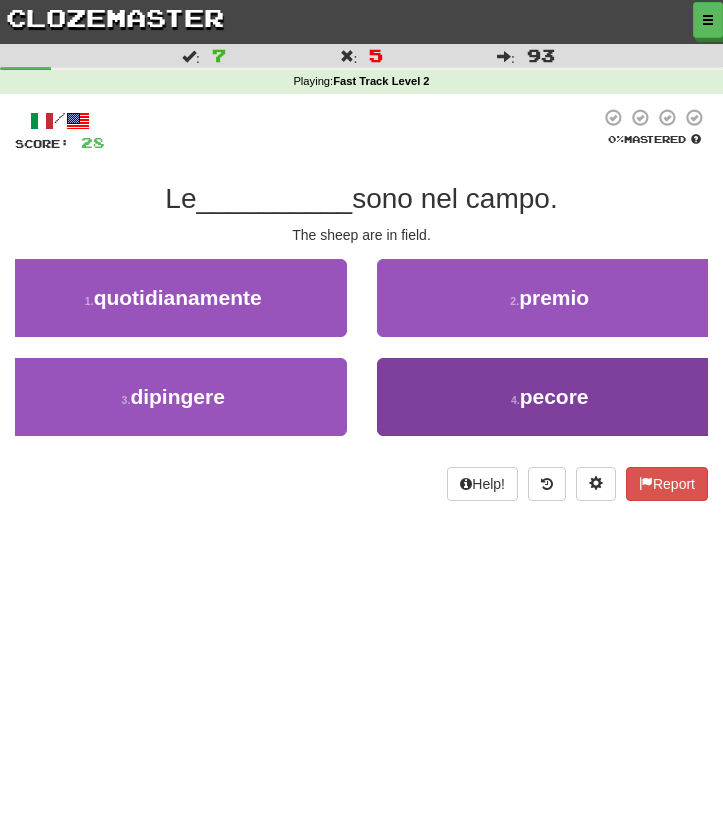 click on "4 .  pecore" at bounding box center (550, 397) 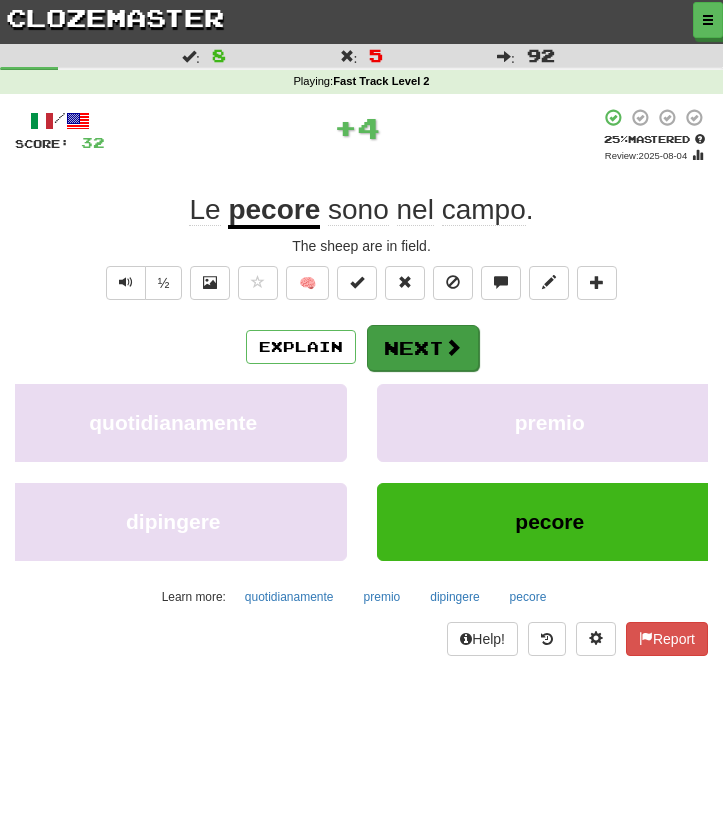click on "Next" at bounding box center (423, 348) 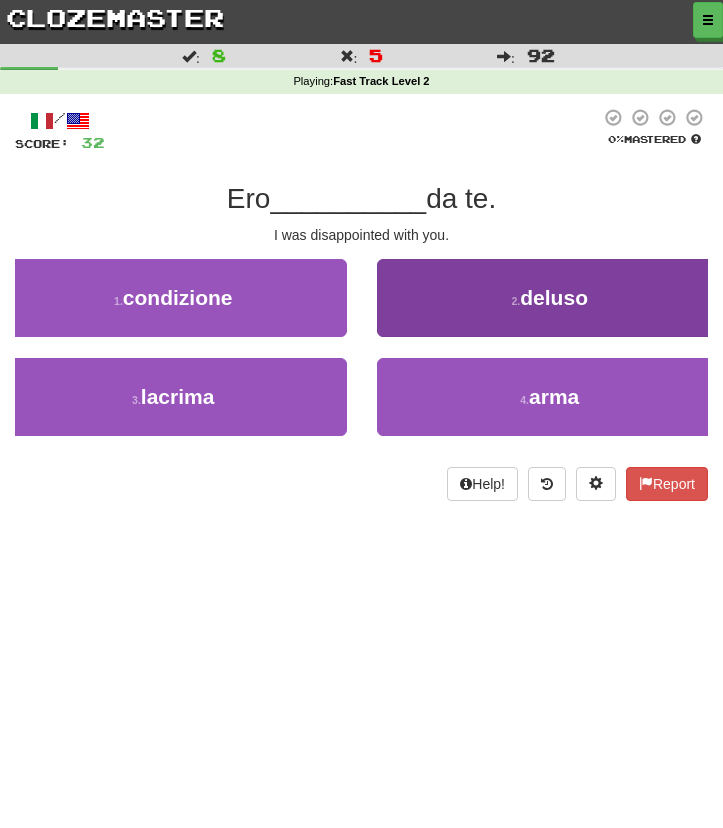 click on "2 .  deluso" at bounding box center [550, 298] 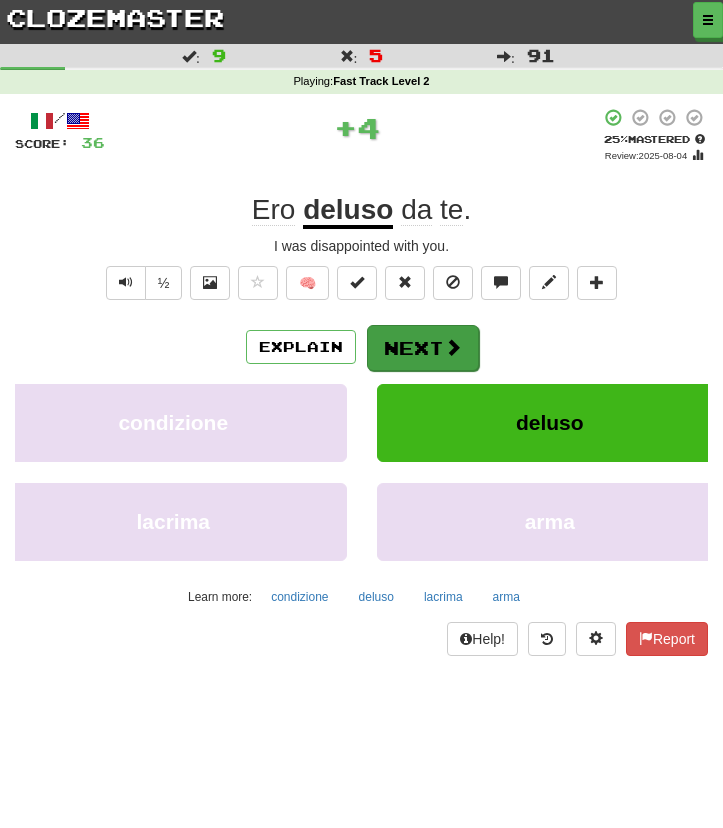 click on "Next" at bounding box center (423, 348) 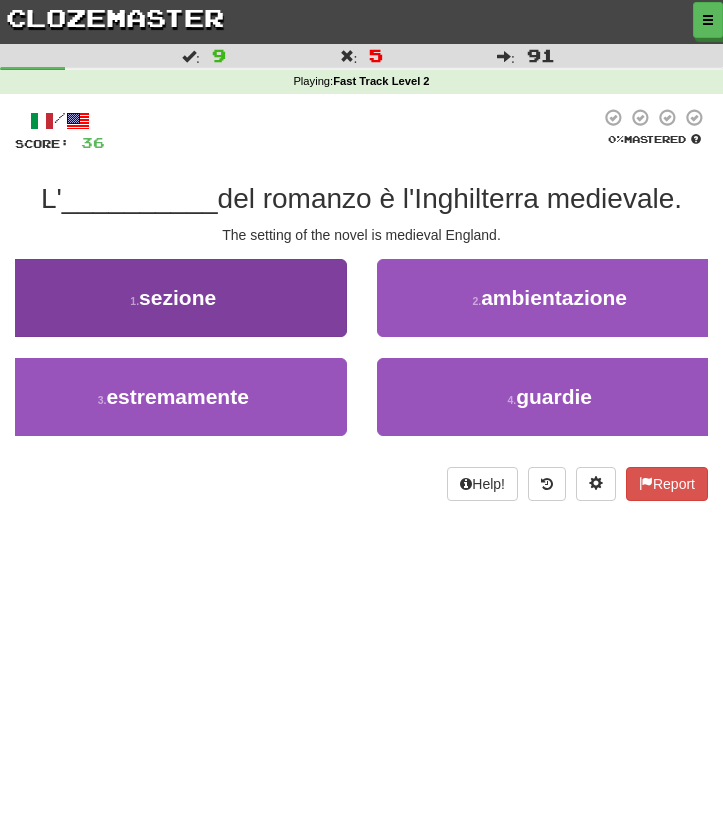 click on "1 .  sezione" at bounding box center (173, 298) 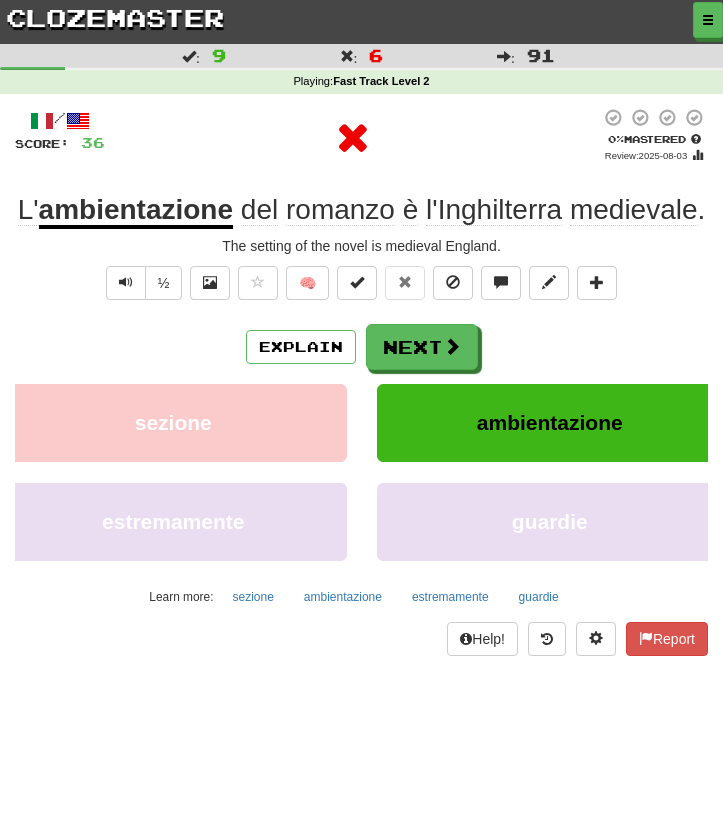 click on "½ 🧠" at bounding box center [361, 288] 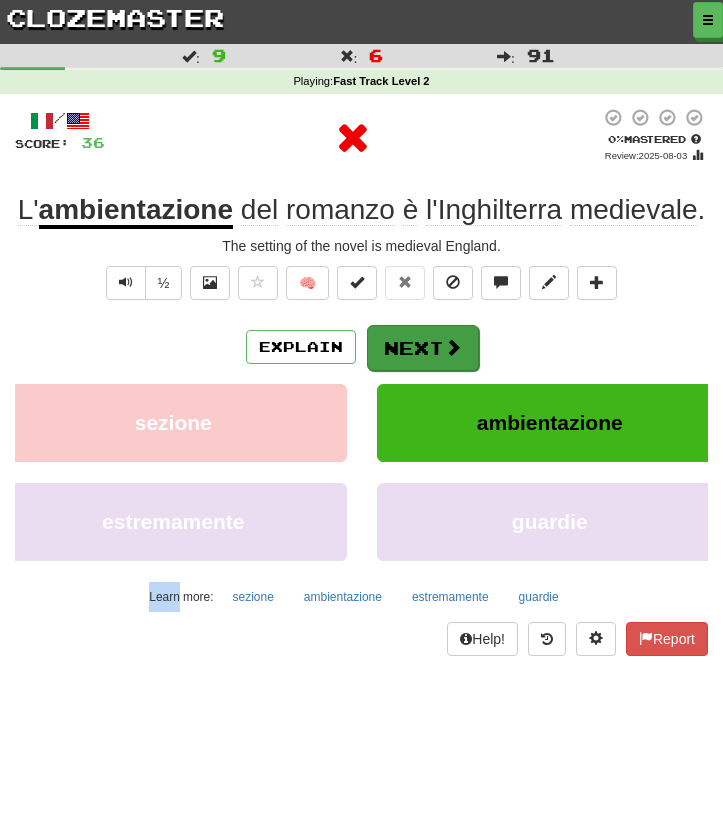 click on "Next" at bounding box center [423, 348] 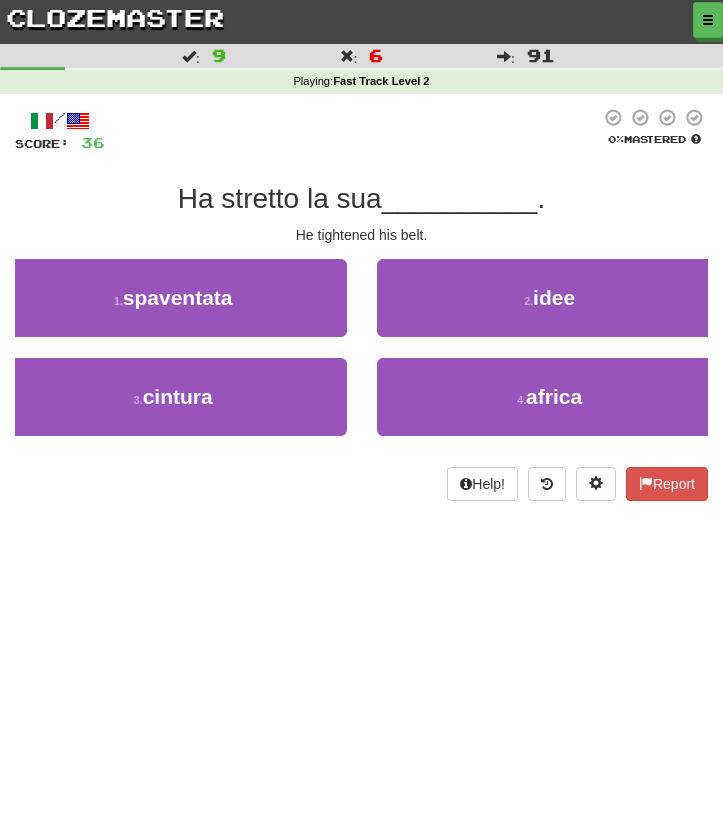 click on "He tightened his belt." at bounding box center [361, 235] 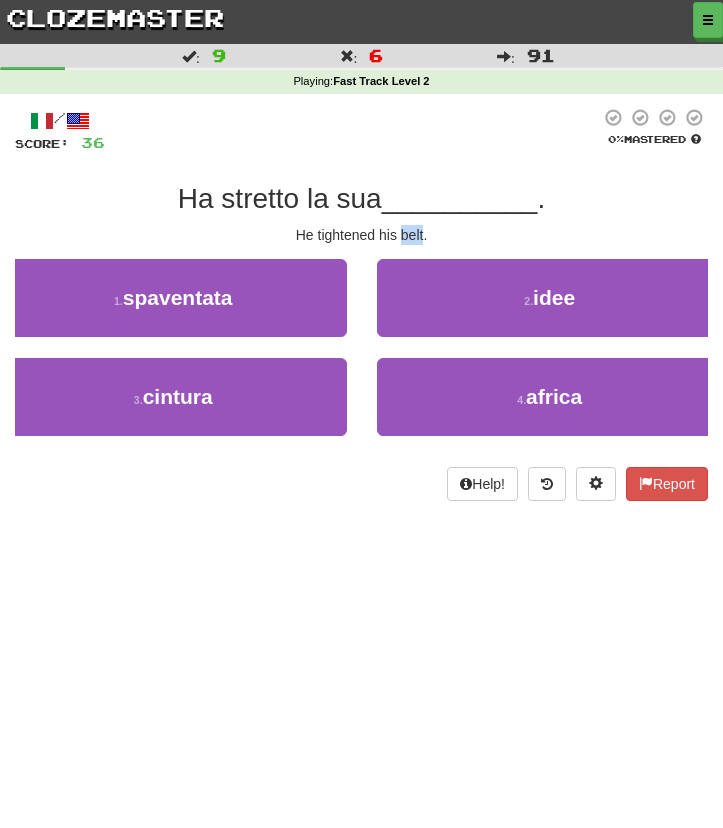 click on "He tightened his belt." at bounding box center [361, 235] 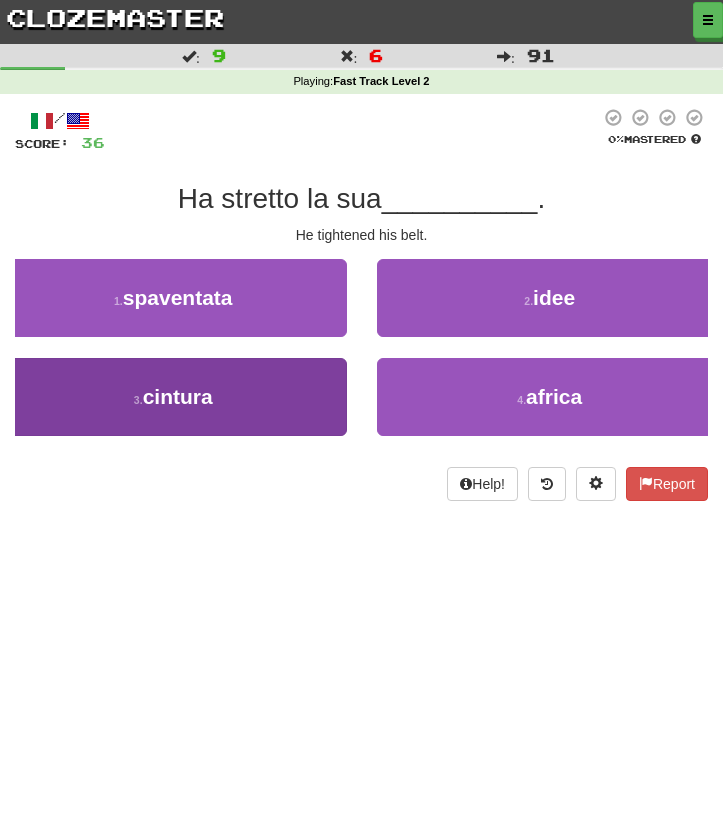 click on "3 .  cintura" at bounding box center (173, 397) 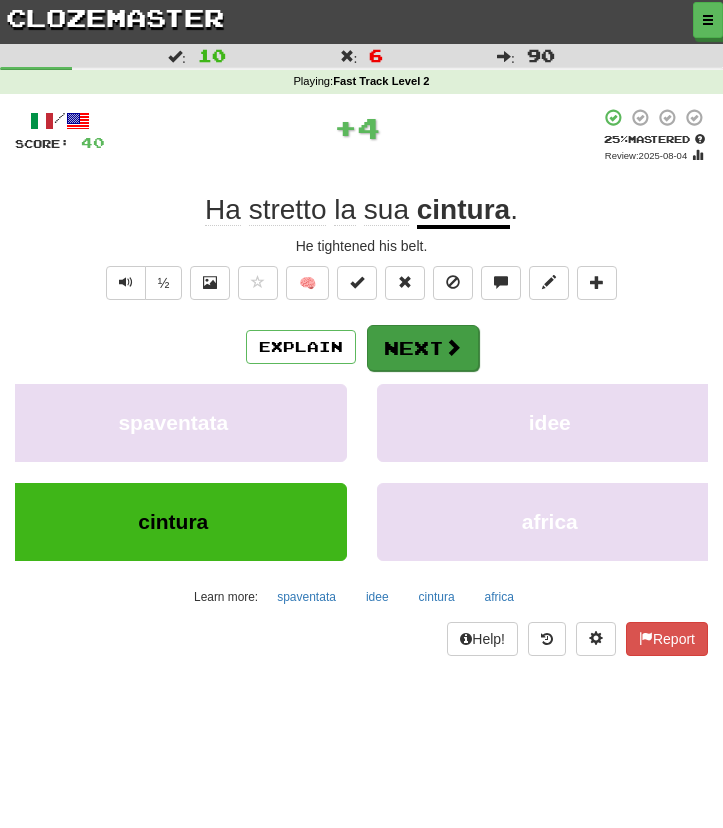 click on "Next" at bounding box center (423, 348) 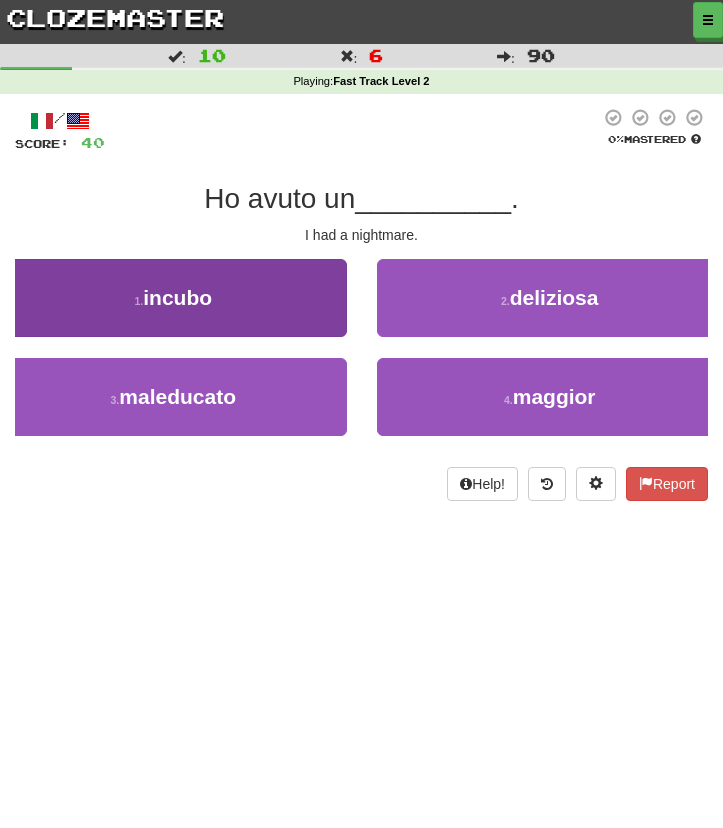 click on "1 .  incubo" at bounding box center [173, 298] 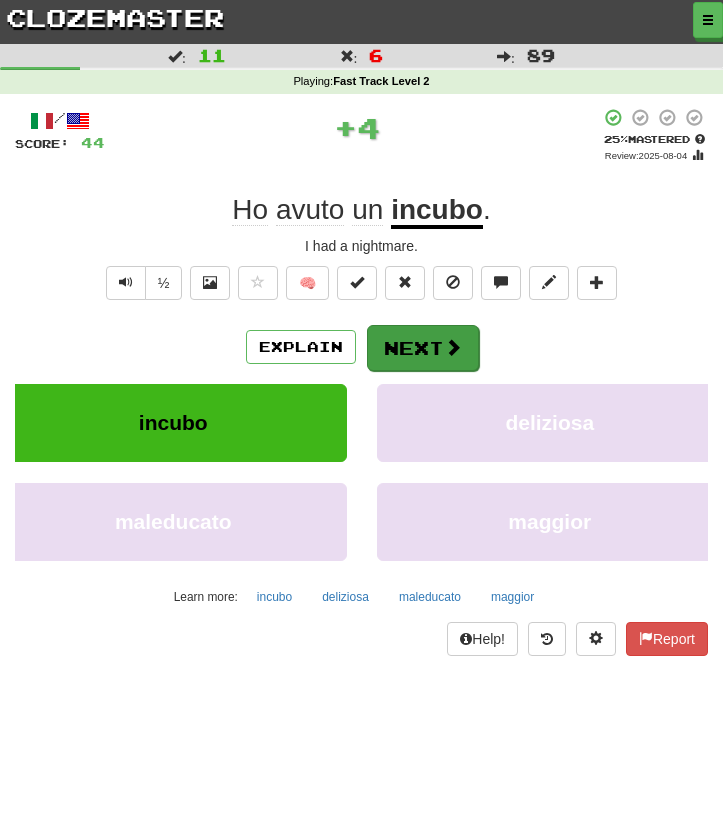 click on "Next" at bounding box center (423, 348) 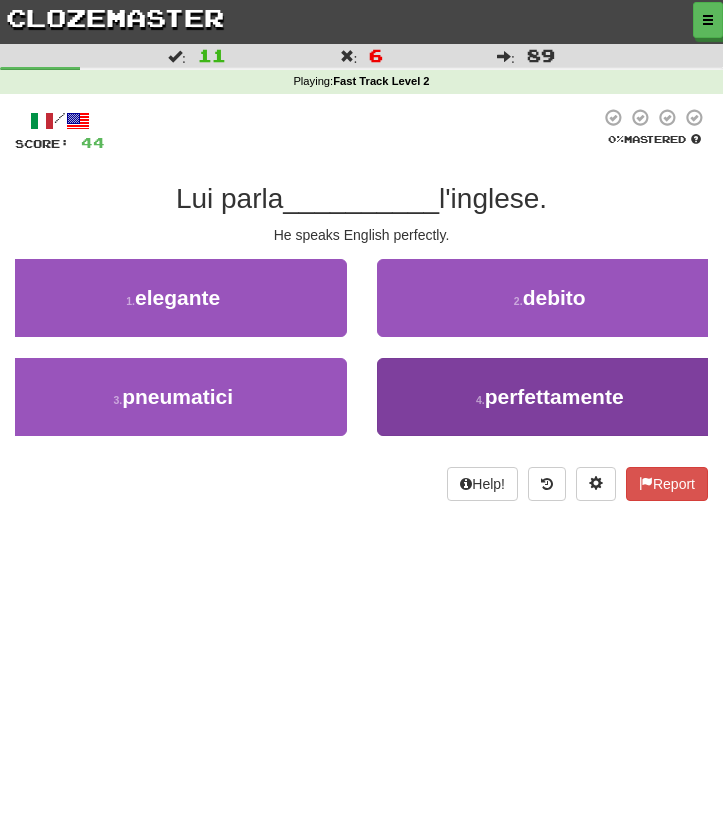 click on "4 .  perfettamente" at bounding box center (550, 397) 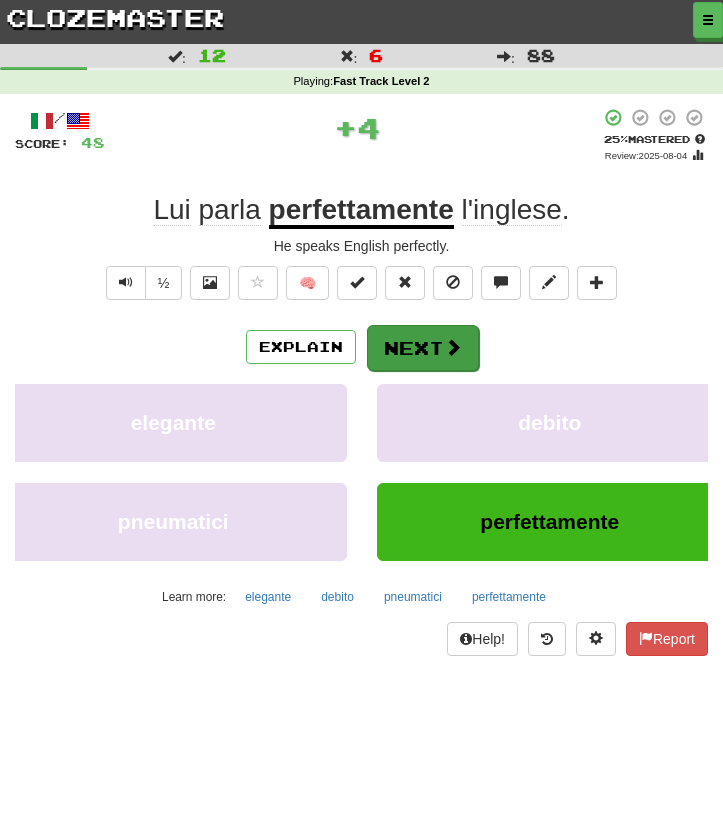 click on "Next" at bounding box center [423, 348] 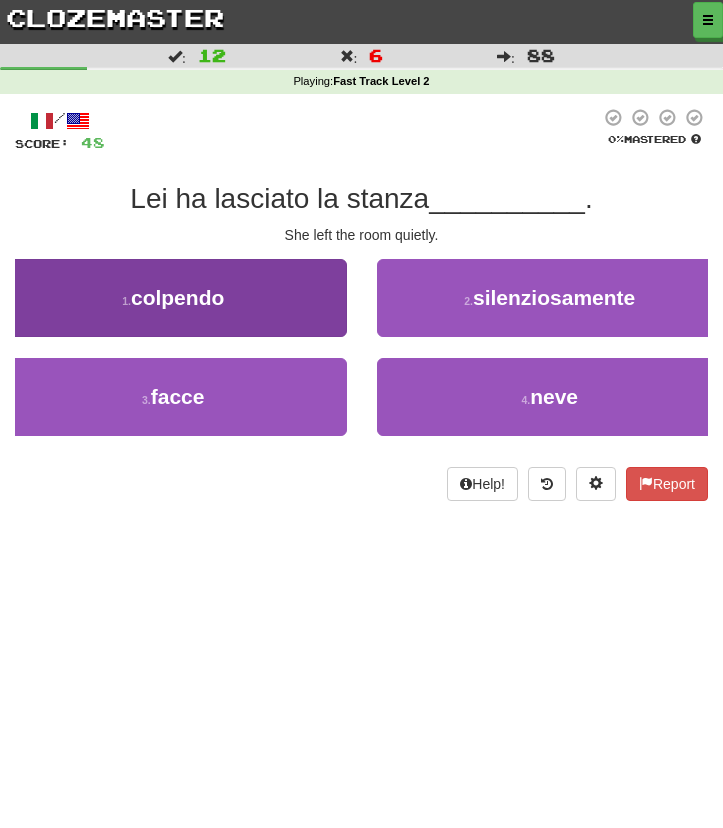 click on "1 .  colpendo" at bounding box center (173, 298) 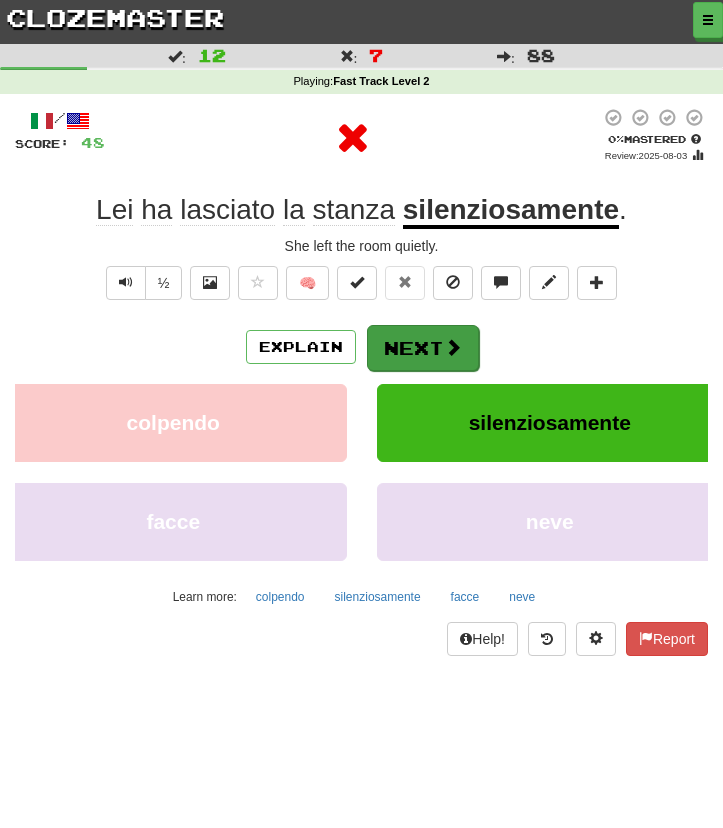 click on "Next" at bounding box center (423, 348) 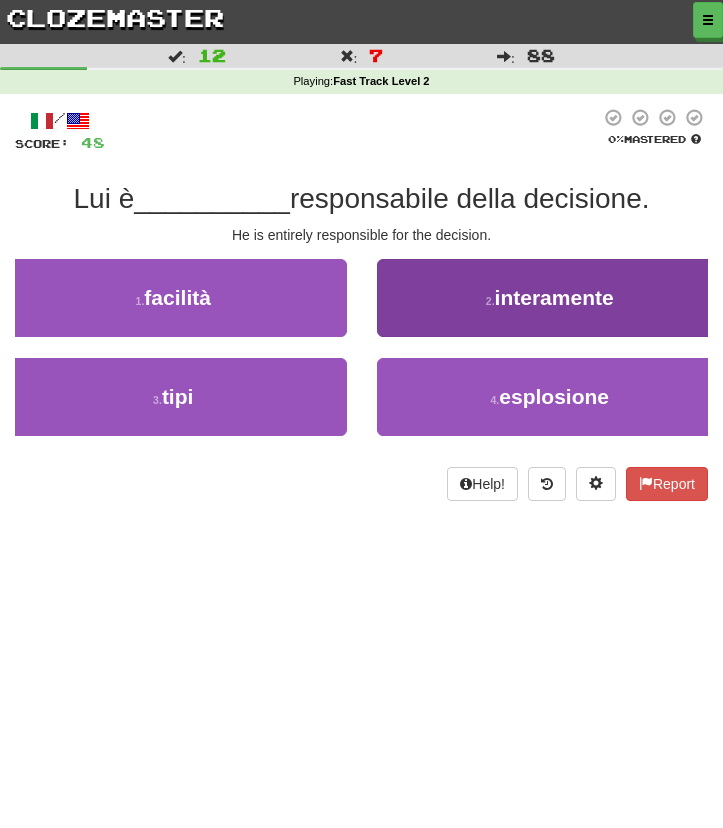 click on "2 .  interamente" at bounding box center (550, 298) 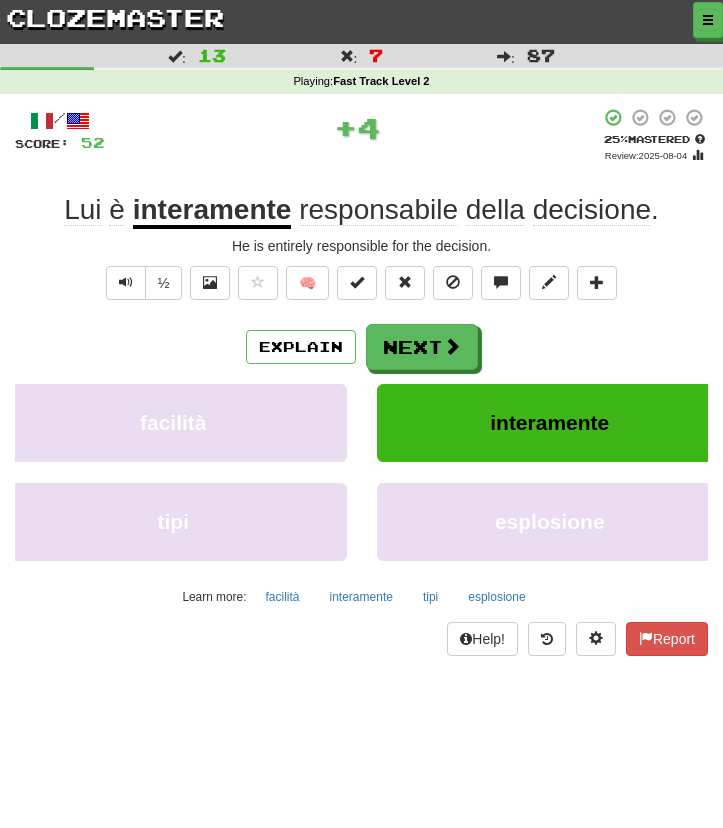 click on "Next" at bounding box center [422, 347] 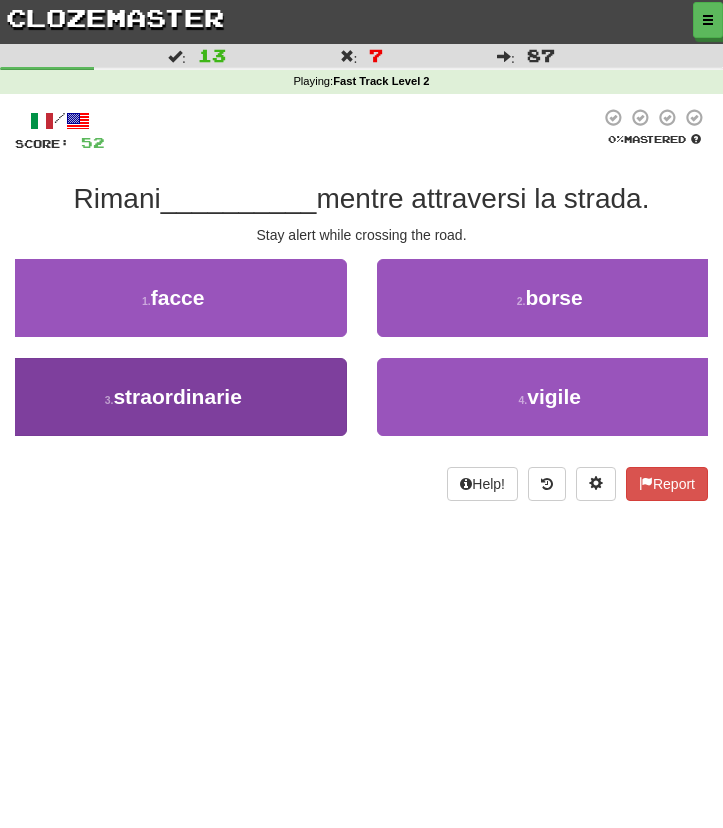 click on "3 .  straordinarie" at bounding box center [173, 397] 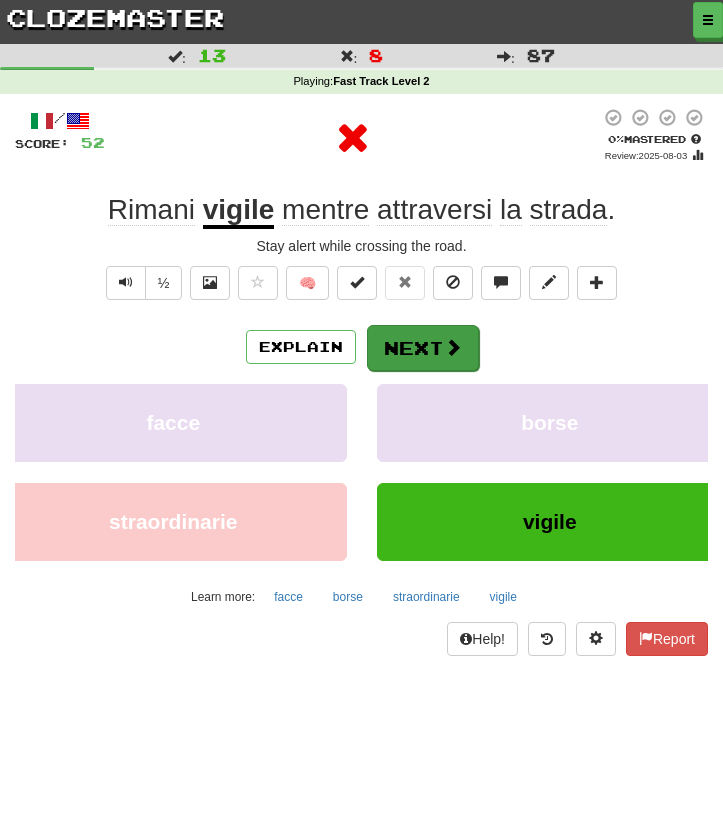 click on "Next" at bounding box center (423, 348) 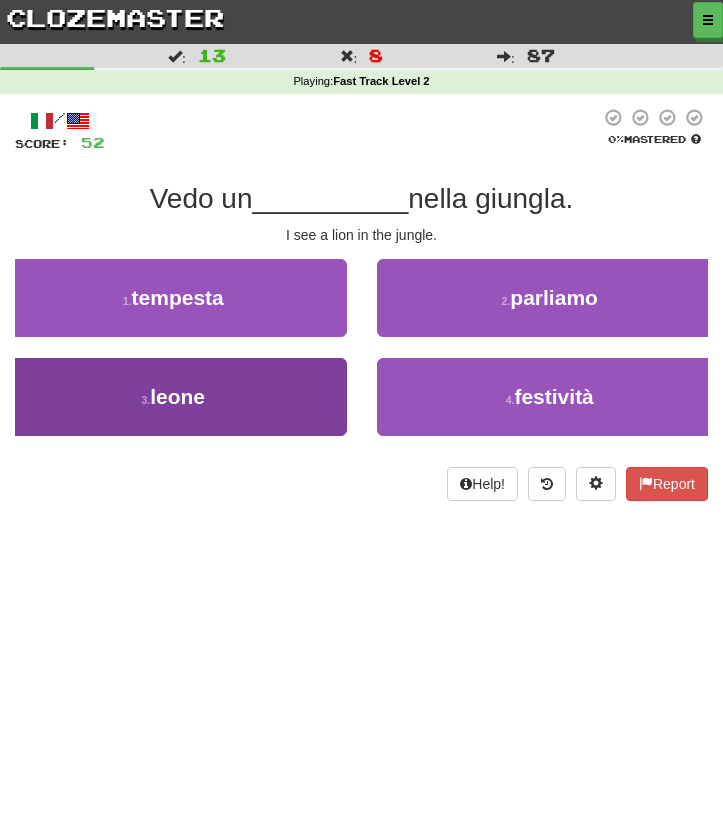 click on "3 .  leone" at bounding box center (173, 397) 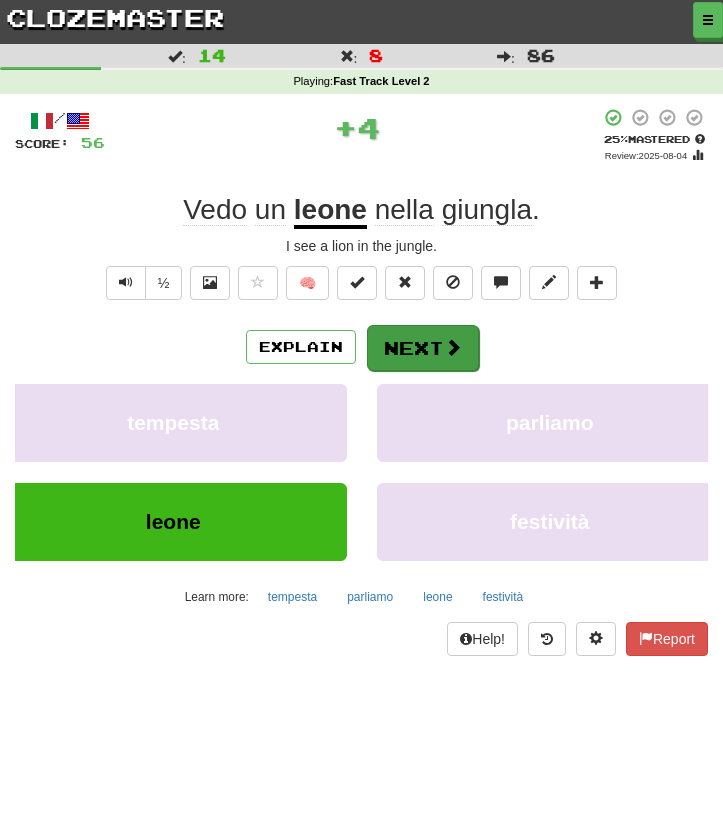 click on "Next" at bounding box center (423, 348) 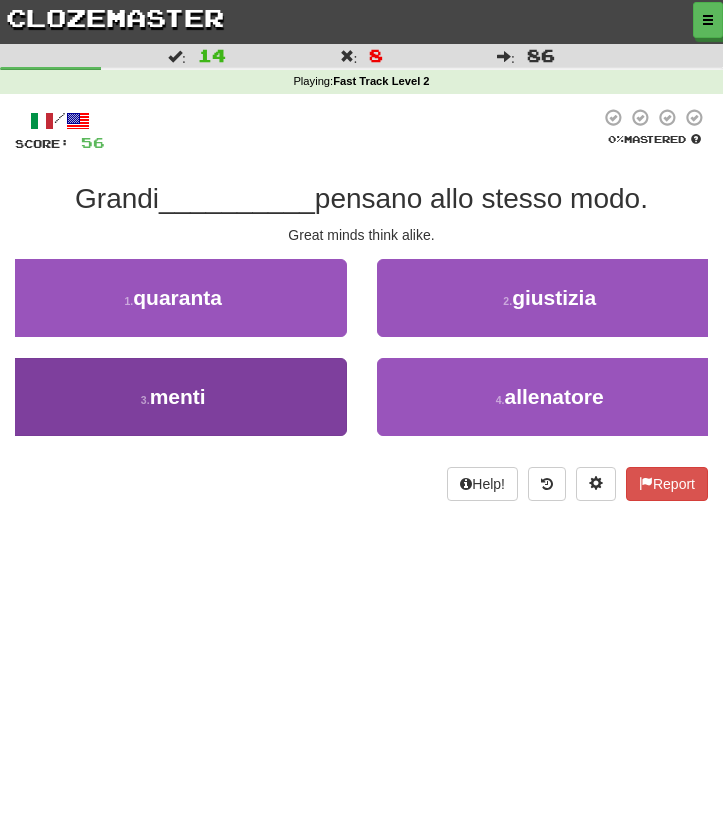 click on "3 .  menti" at bounding box center [173, 397] 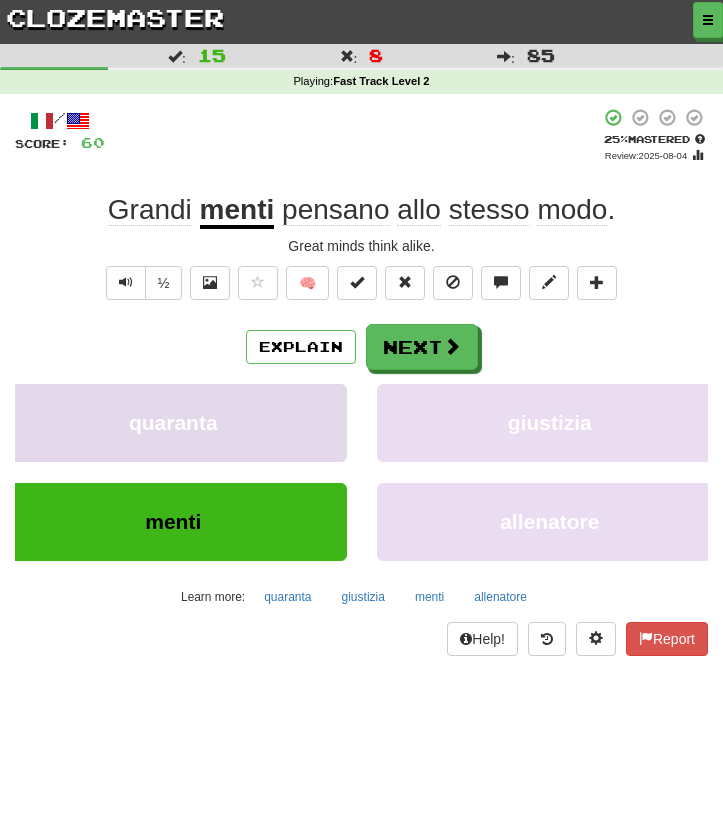 click on "Next" at bounding box center [422, 347] 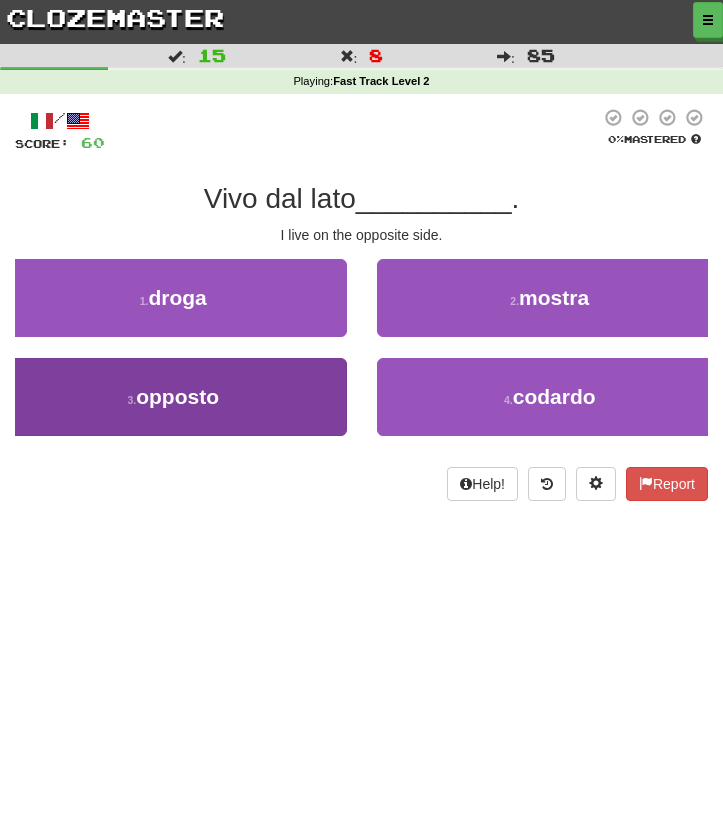 click on "3 .  opposto" at bounding box center [173, 397] 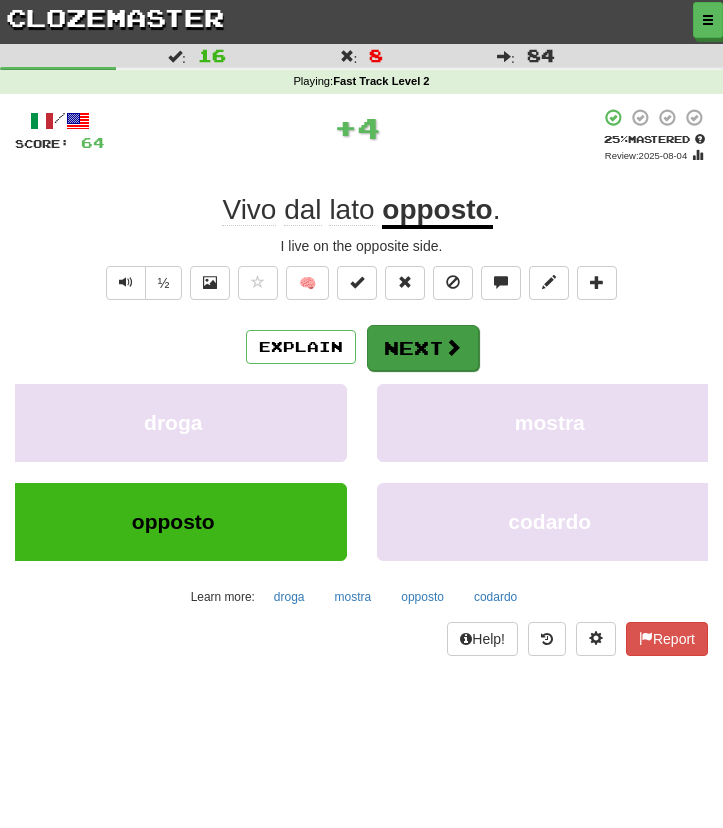 click on "Next" at bounding box center (423, 348) 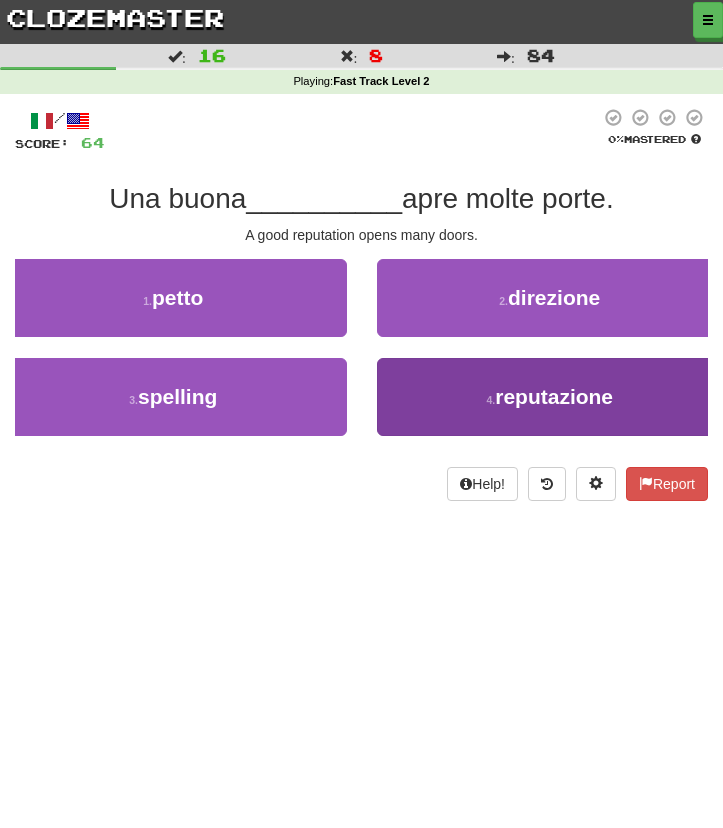 click on "4 .  reputazione" at bounding box center [550, 397] 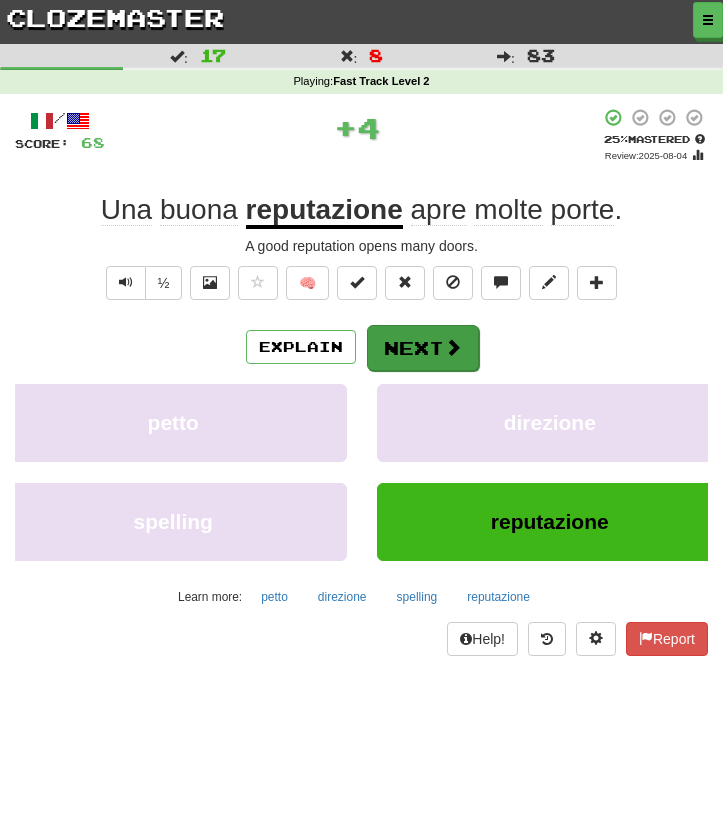 click on "Next" at bounding box center [423, 348] 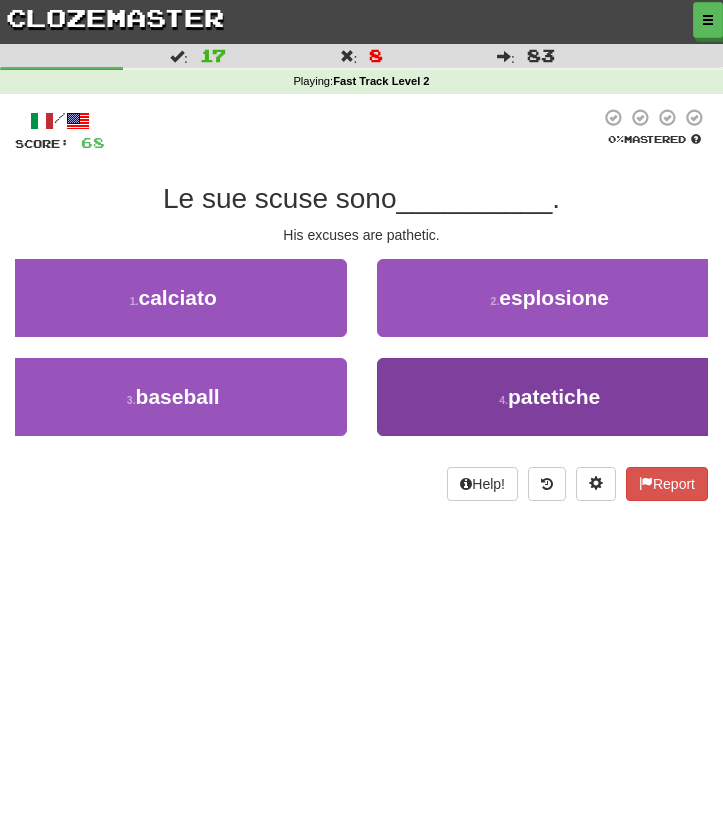 click on "4 .  patetiche" at bounding box center (550, 397) 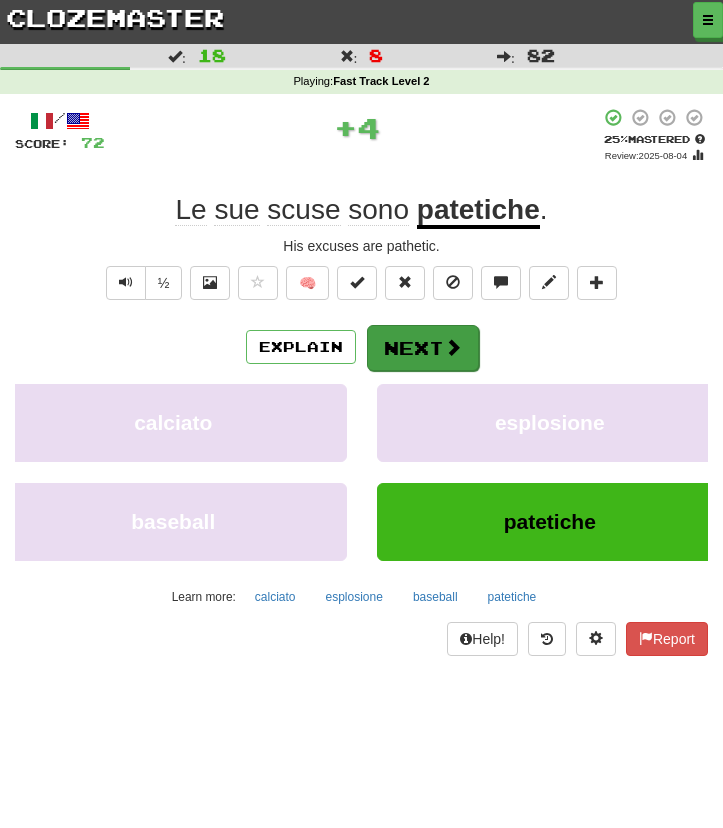 click on "Next" at bounding box center (423, 348) 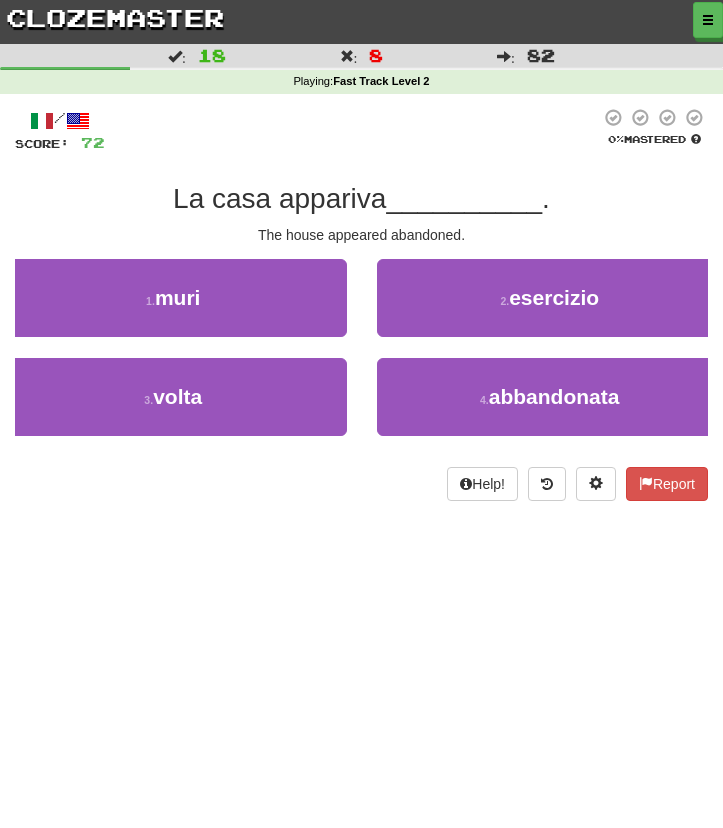 click on "4 .  abbandonata" at bounding box center (550, 397) 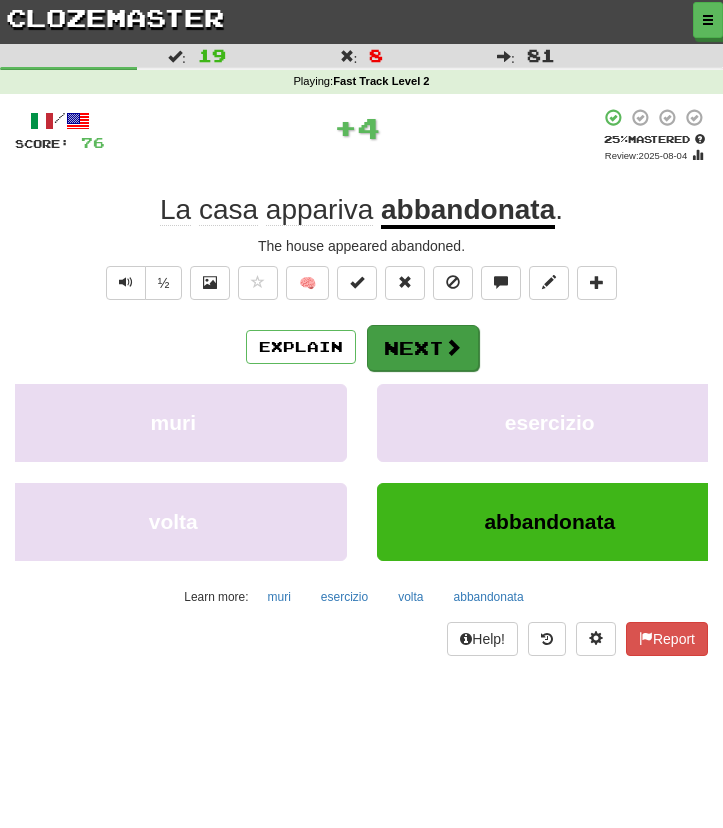 click on "Next" at bounding box center [423, 348] 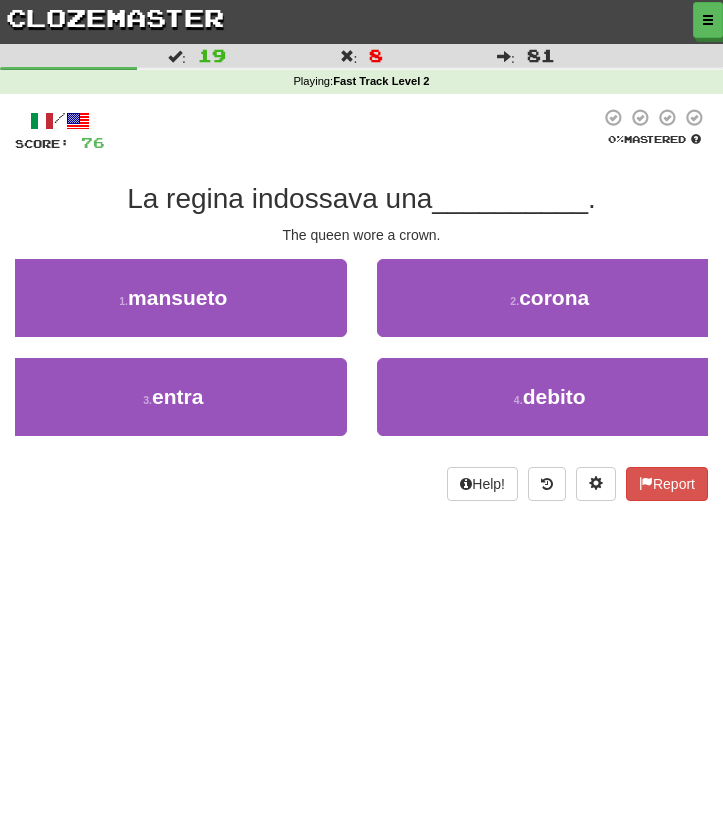 click on "Help!  Report" at bounding box center (361, 484) 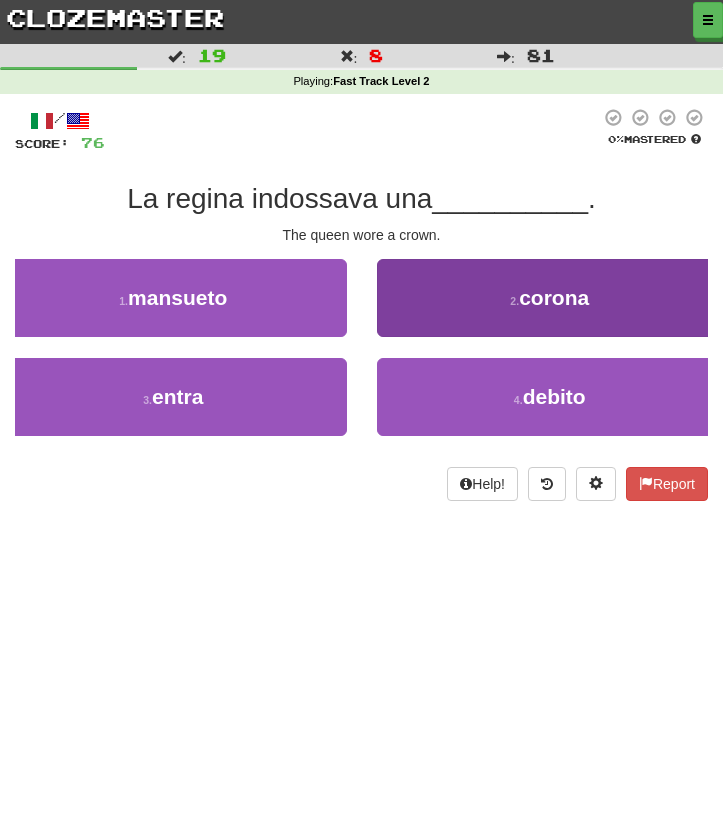 click on "2 .  corona" at bounding box center (550, 298) 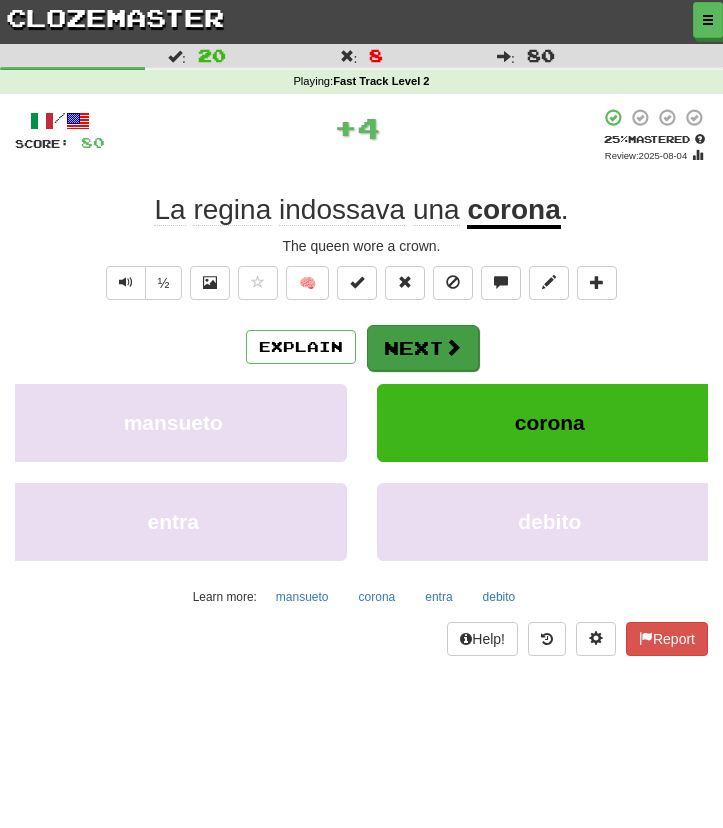 click on "Next" at bounding box center (423, 348) 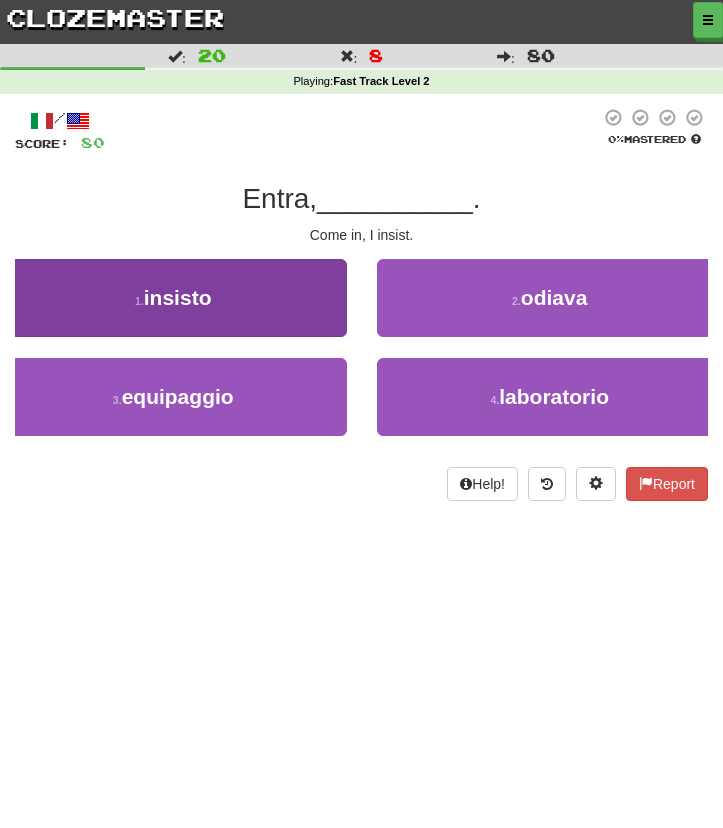 click on "1 .  insisto" at bounding box center (173, 298) 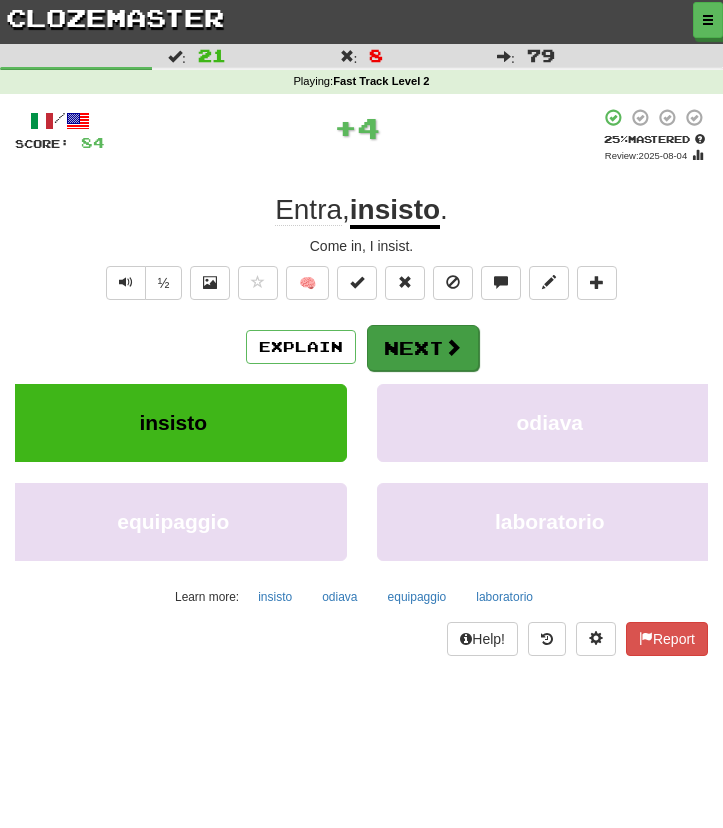 click on "Next" at bounding box center [423, 348] 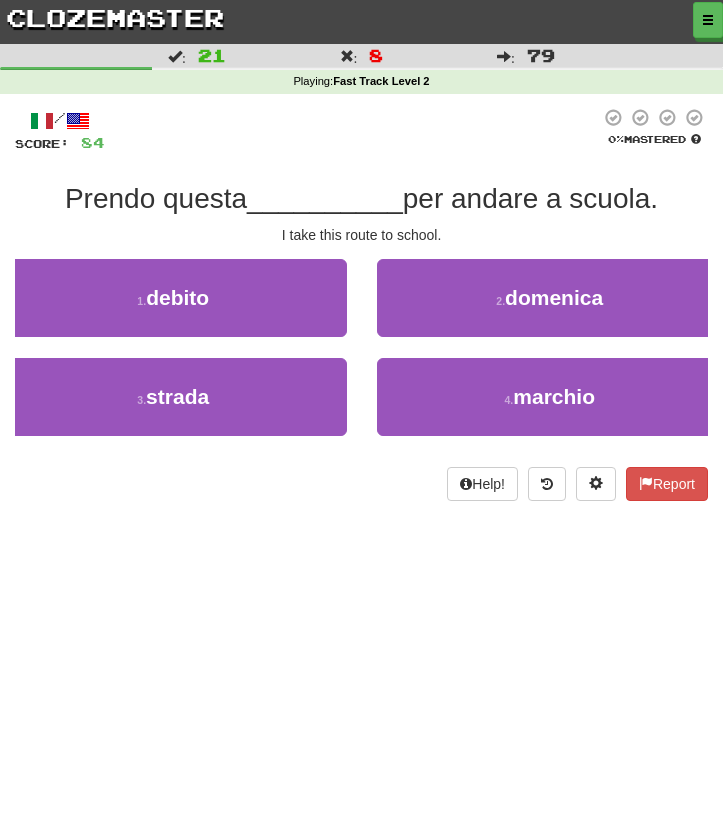click on "I take this route to school." at bounding box center [361, 235] 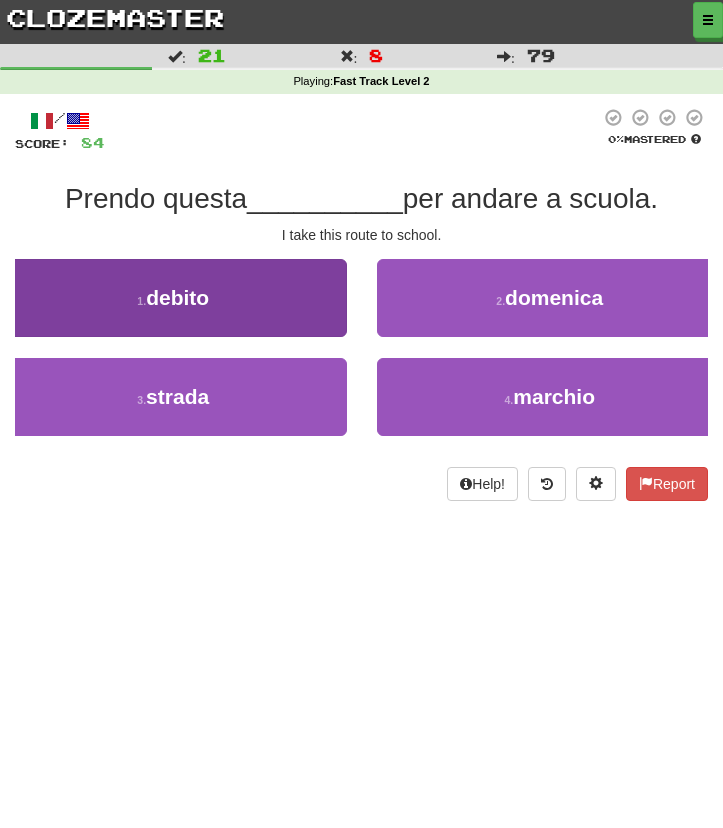 click on "1 .  debito" at bounding box center (173, 298) 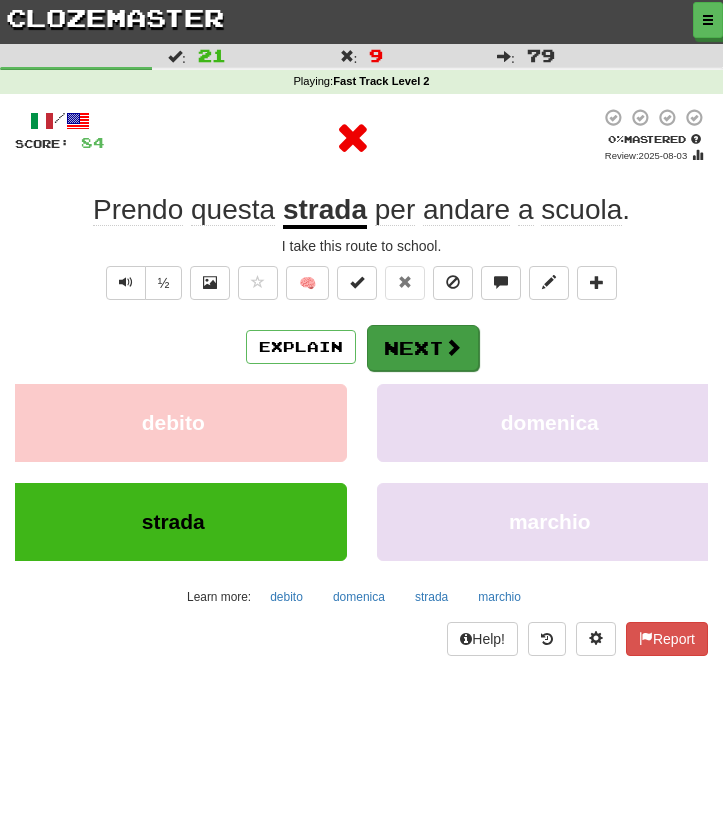 click on "Next" at bounding box center (423, 348) 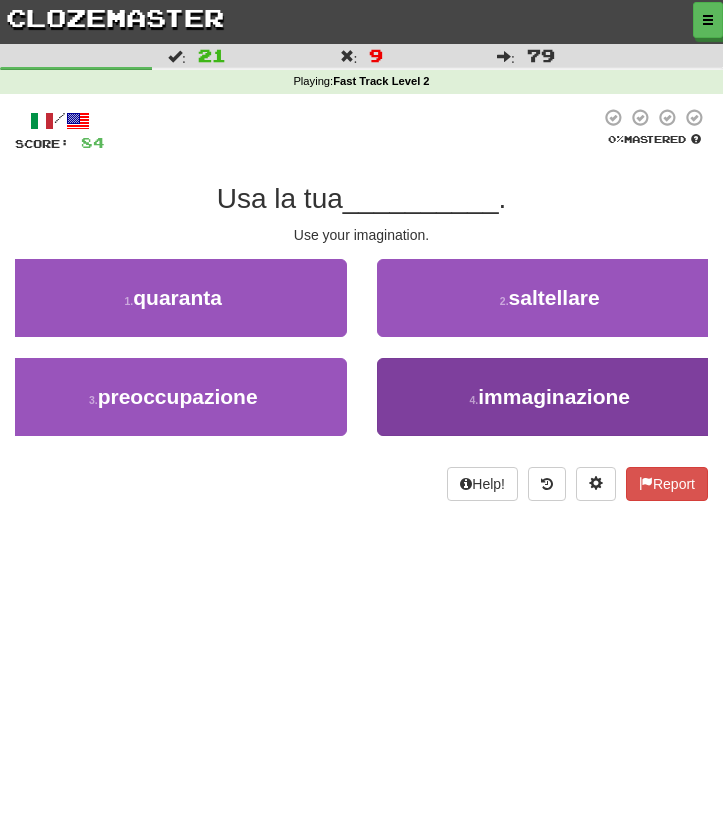 click on "4 .  immaginazione" at bounding box center [550, 397] 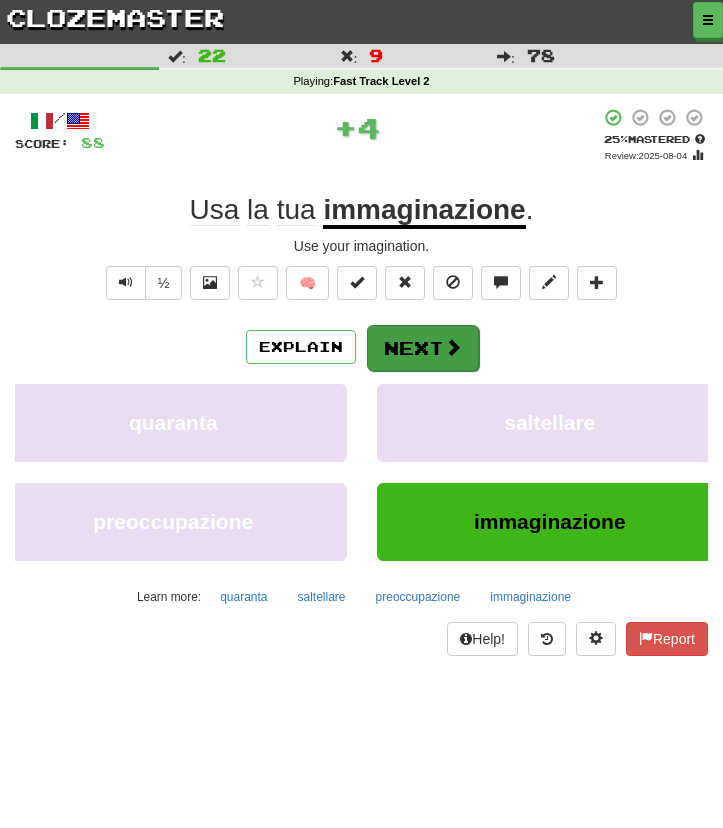 click on "Next" at bounding box center (423, 348) 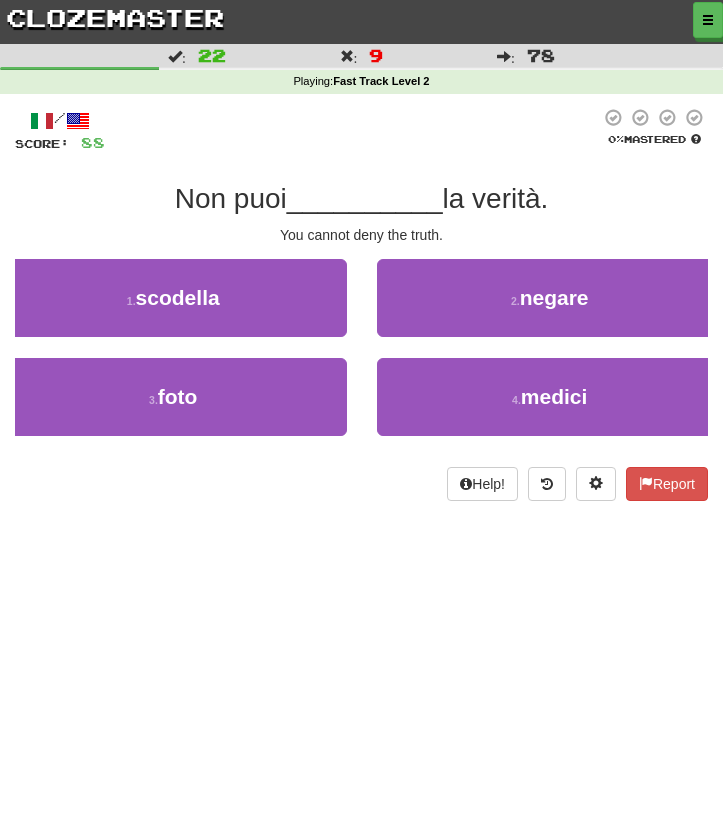 scroll, scrollTop: 1, scrollLeft: 0, axis: vertical 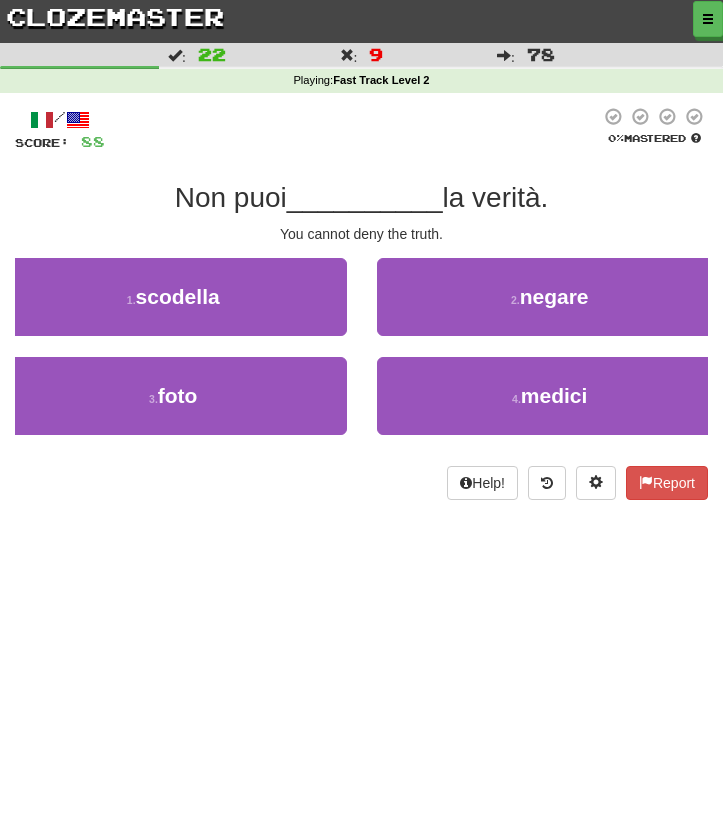 click on "Dashboard
Clozemaster
AgedFire4986
/
Toggle Dropdown
Dashboard
Leaderboard
Activity Feed
Notifications
Profile
Discussions
Italiano
/
English
Streak:
13
Review:
0
Points Today: 2544
Languages
Account
Logout
AgedFire4986
/
Toggle Dropdown
Dashboard
Leaderboard
Activity Feed
Notifications
Profile
Discussions
Italiano
/
English
Streak:
13
Review:
0
Points Today: 2544
Languages
Account
Logout
clozemaster
Correct   :   22 Incorrect   :   9 To go   :   78 Playing :  Fast Track Level 2  /  Score:   88 0 %  Mastered Non puoi  __________  la verità. You cannot deny the truth. 1 .  scodella 2 .  negare 3 .  foto 4 .  medici  Help!" at bounding box center (361, 413) 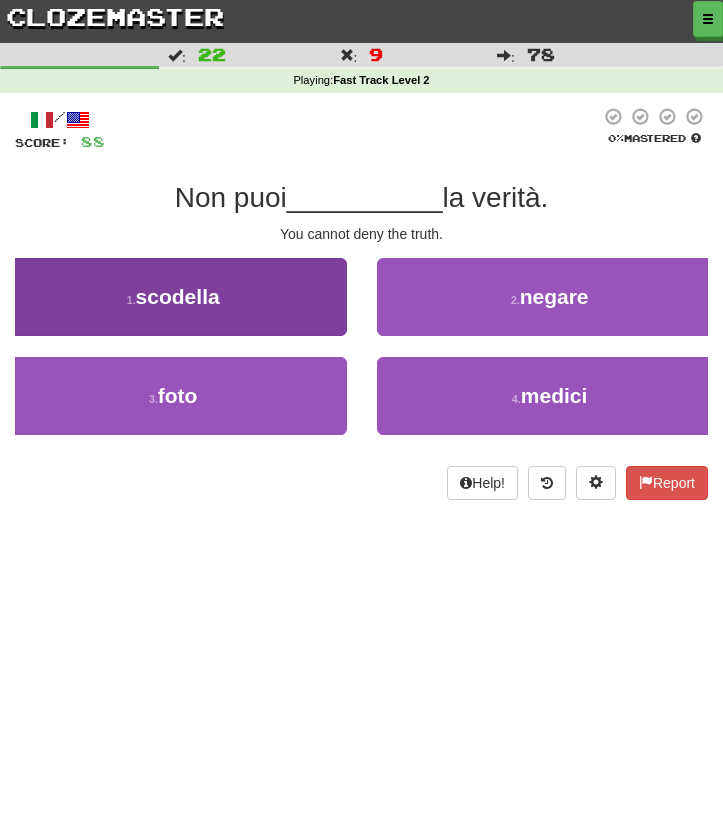click on "1 .  scodella" at bounding box center [173, 297] 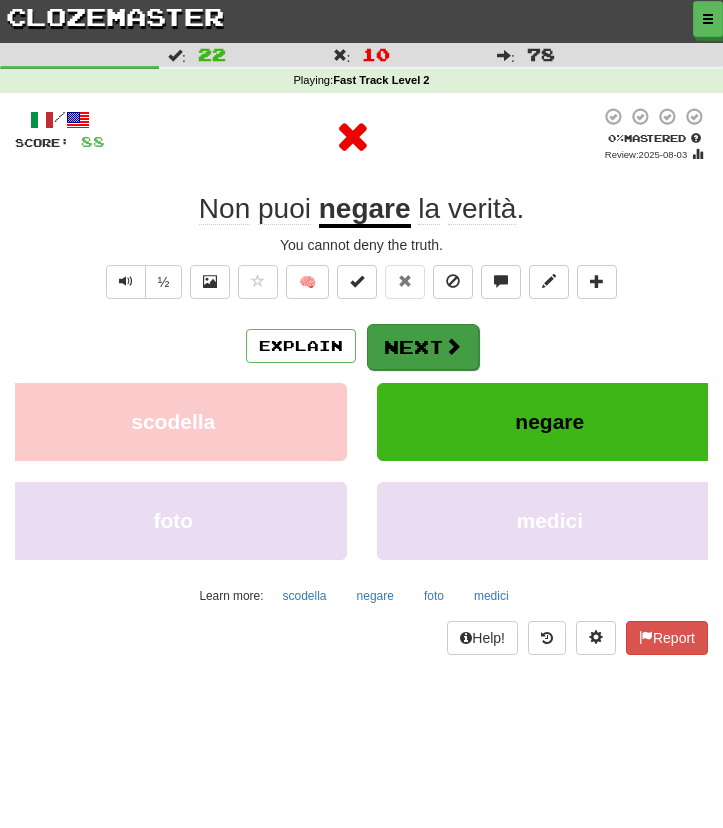 click on "Next" at bounding box center (423, 347) 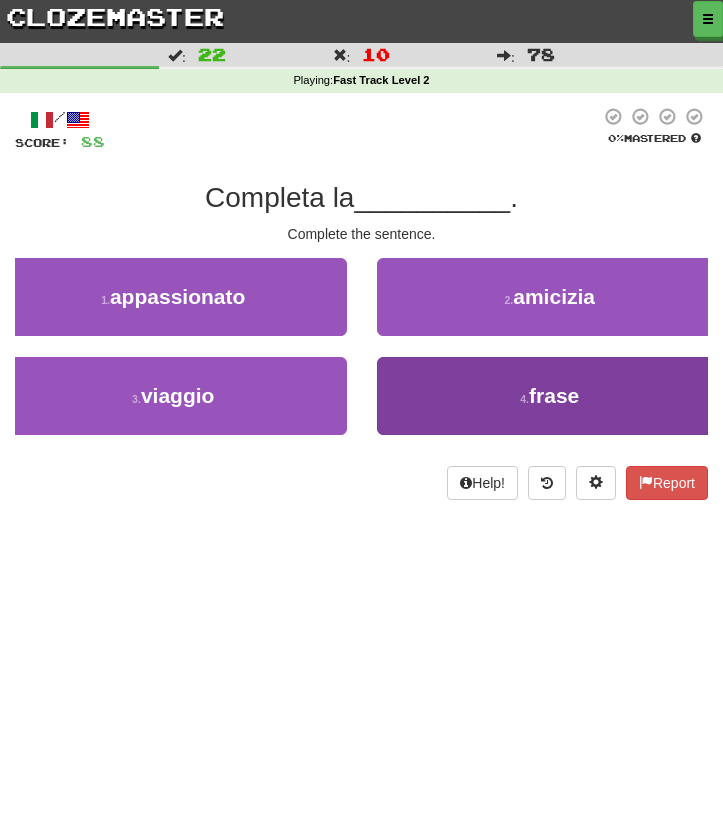 click on "4 .  frase" at bounding box center (550, 396) 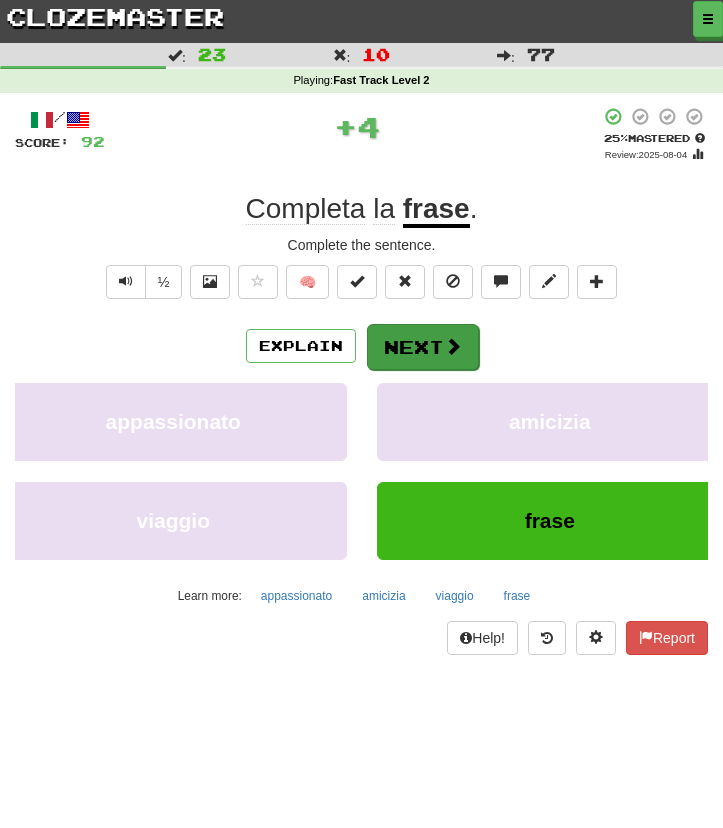 click on "Next" at bounding box center [423, 347] 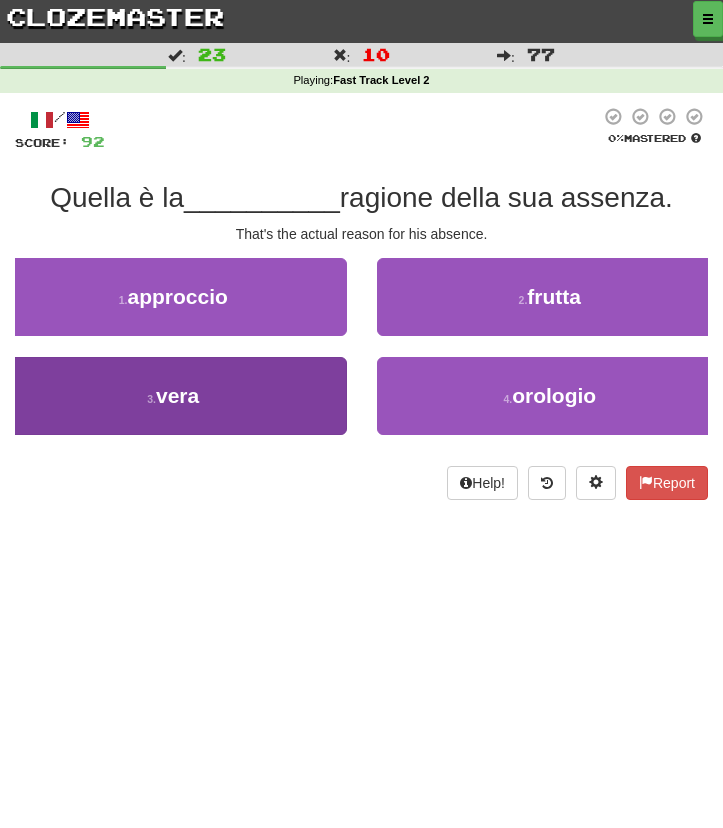 click on "3 .  vera" at bounding box center [173, 396] 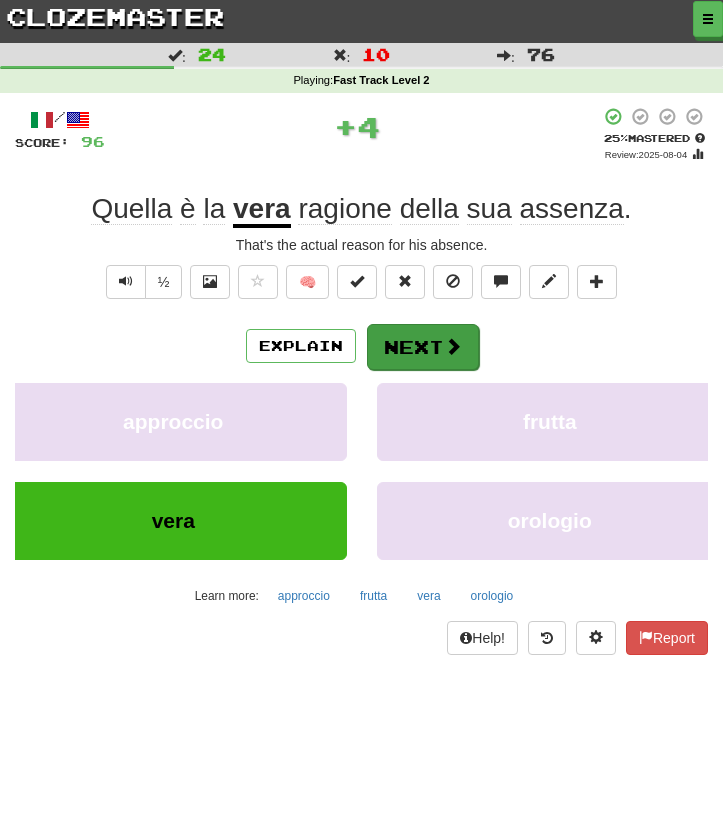 click on "Next" at bounding box center [423, 347] 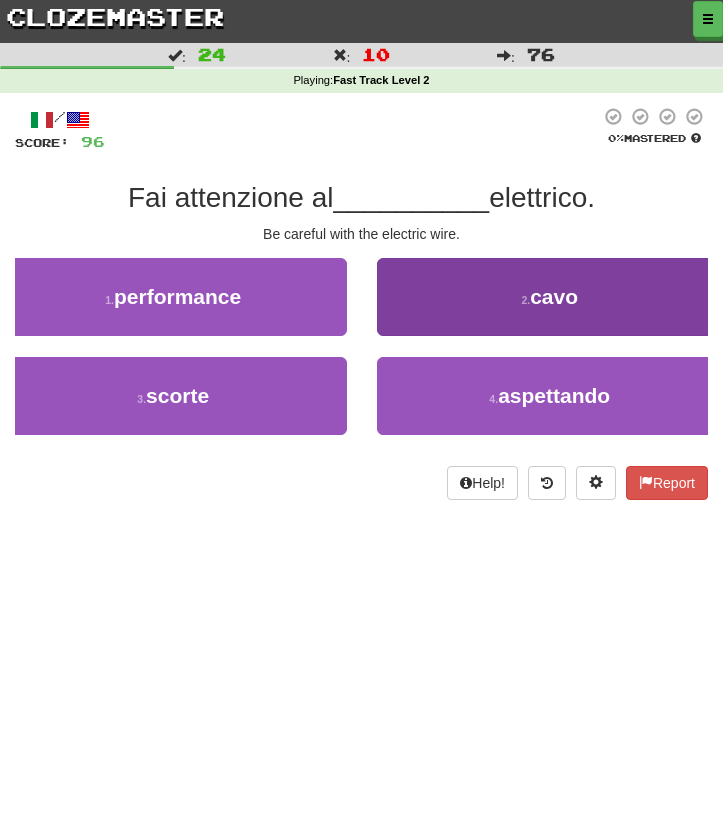 click on "2 .  cavo" at bounding box center (550, 297) 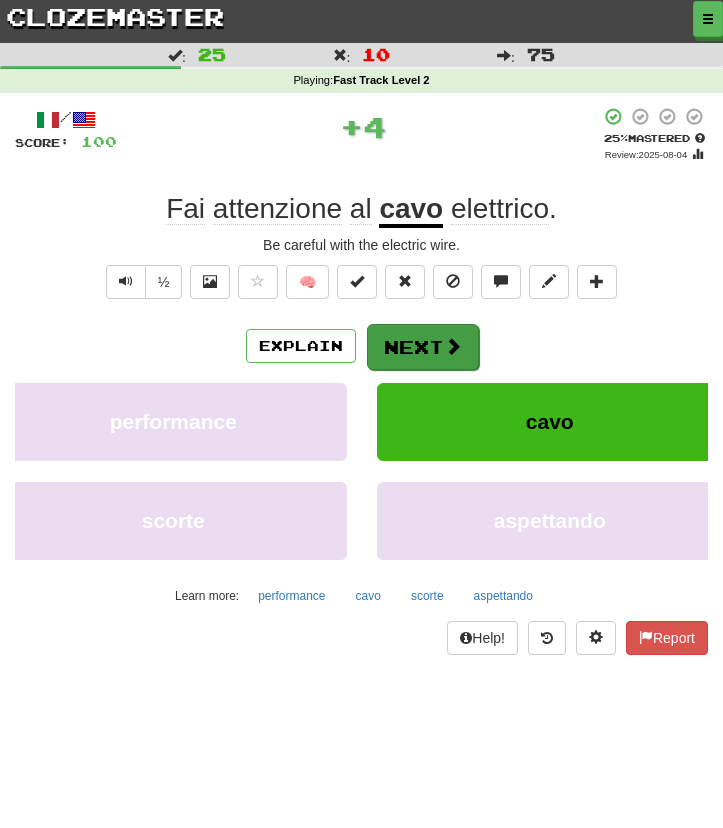 click on "Next" at bounding box center [423, 347] 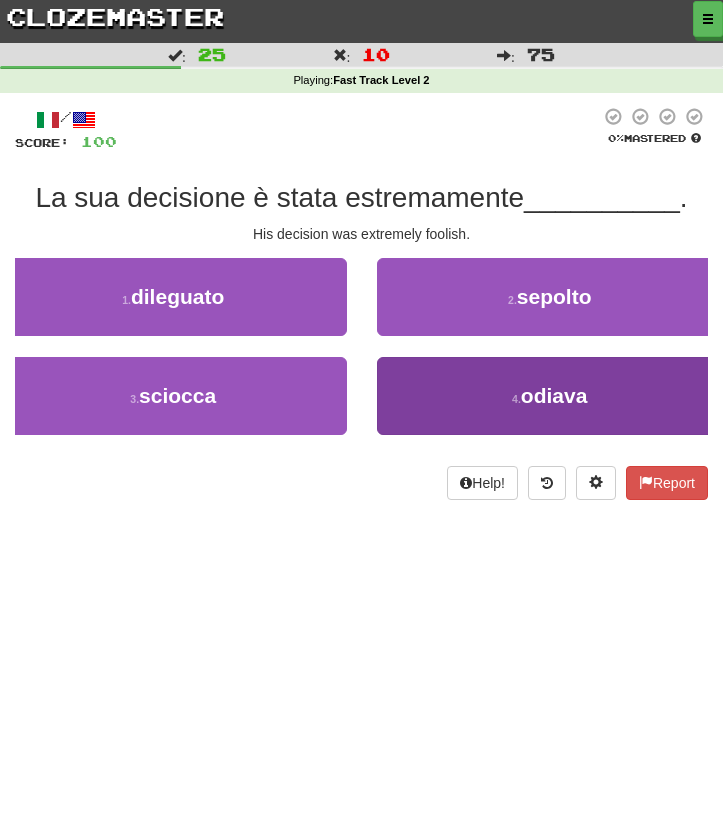 click on "4 .  odiava" at bounding box center (550, 396) 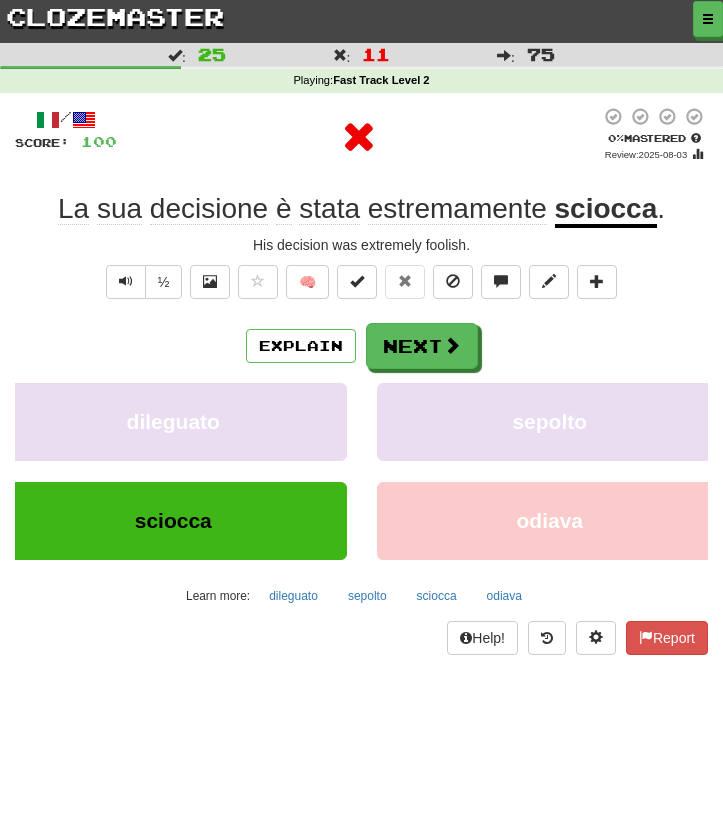 click on "Explain Next dileguato sepolto sciocca odiava Learn more: dileguato sepolto sciocca odiava" at bounding box center [361, 467] 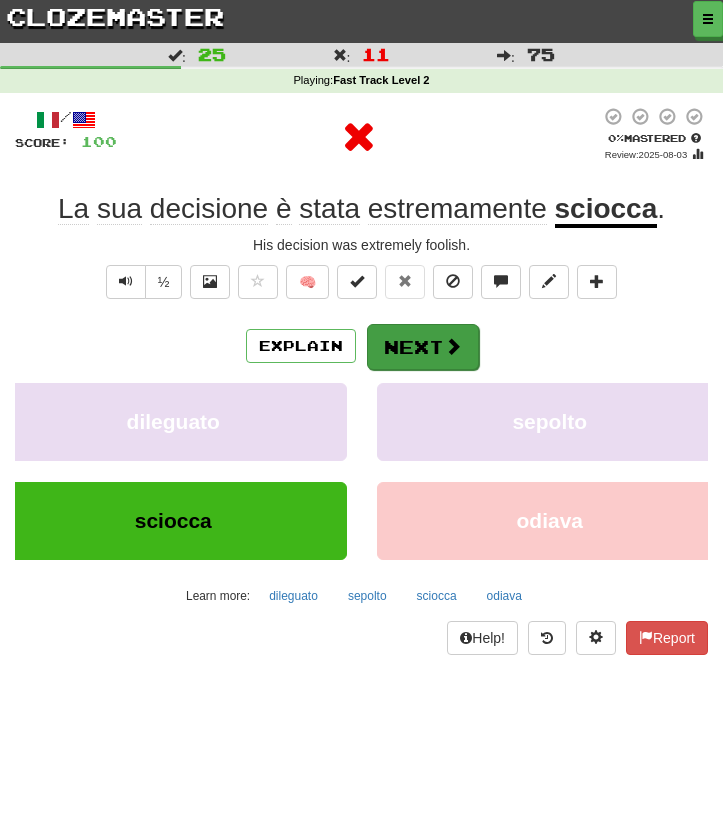 click on "Next" at bounding box center [423, 347] 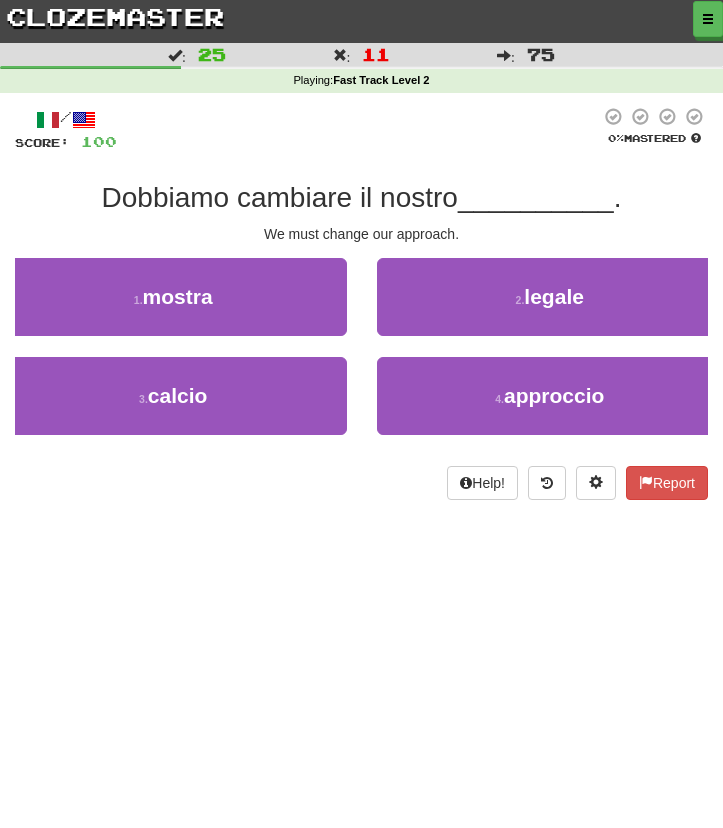 click on "4 .  approccio" at bounding box center (550, 396) 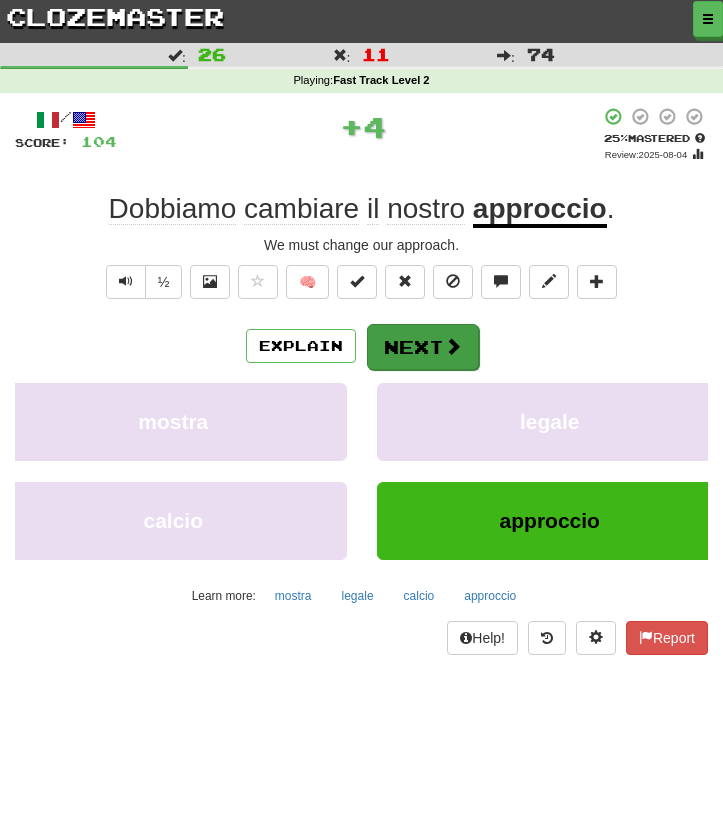 click on "Next" at bounding box center [423, 347] 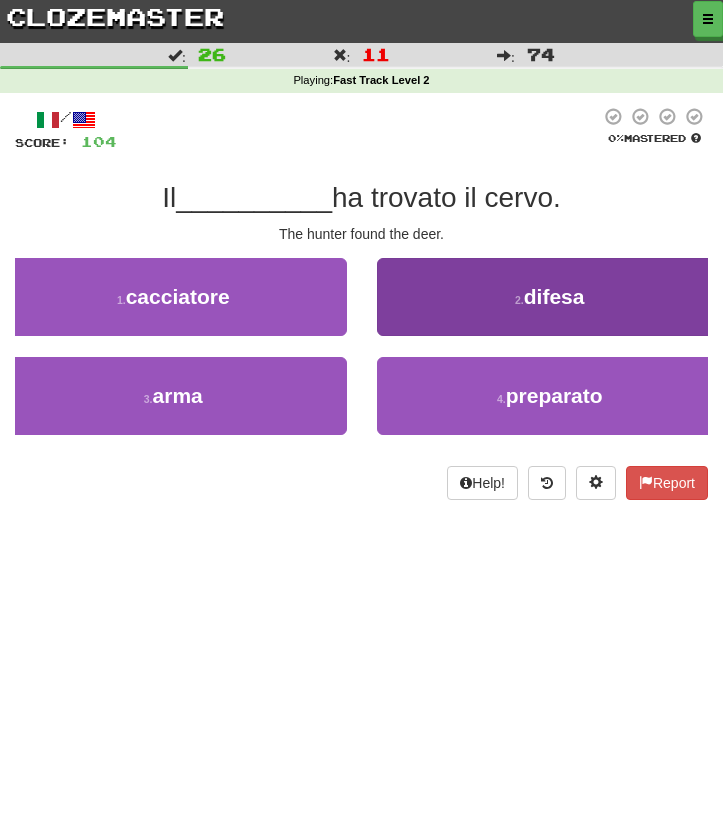 click on "2 .  difesa" at bounding box center [550, 297] 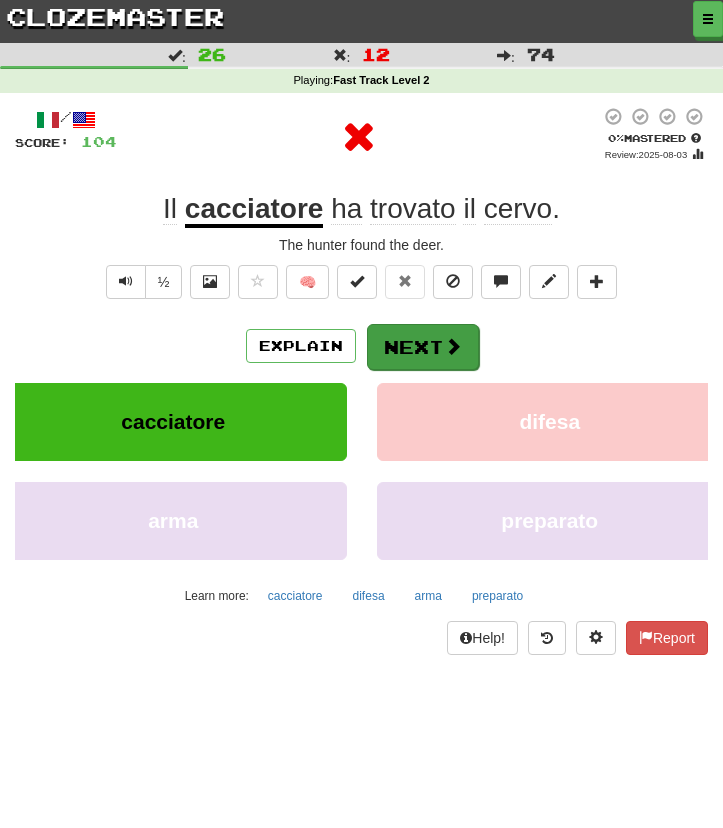 click on "Next" at bounding box center (423, 347) 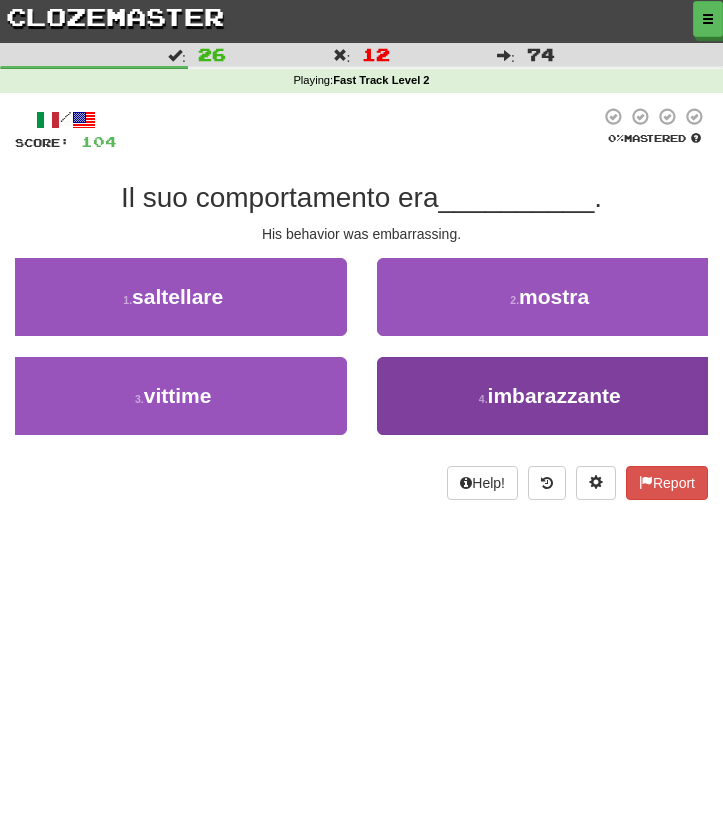 click on "4 .  imbarazzante" at bounding box center (550, 396) 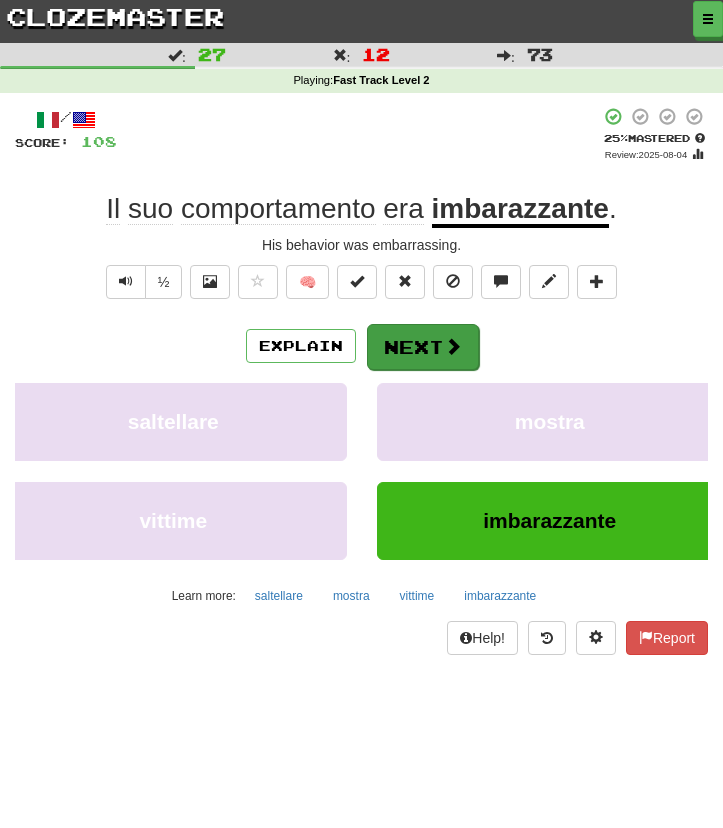 click on "Next" at bounding box center (423, 347) 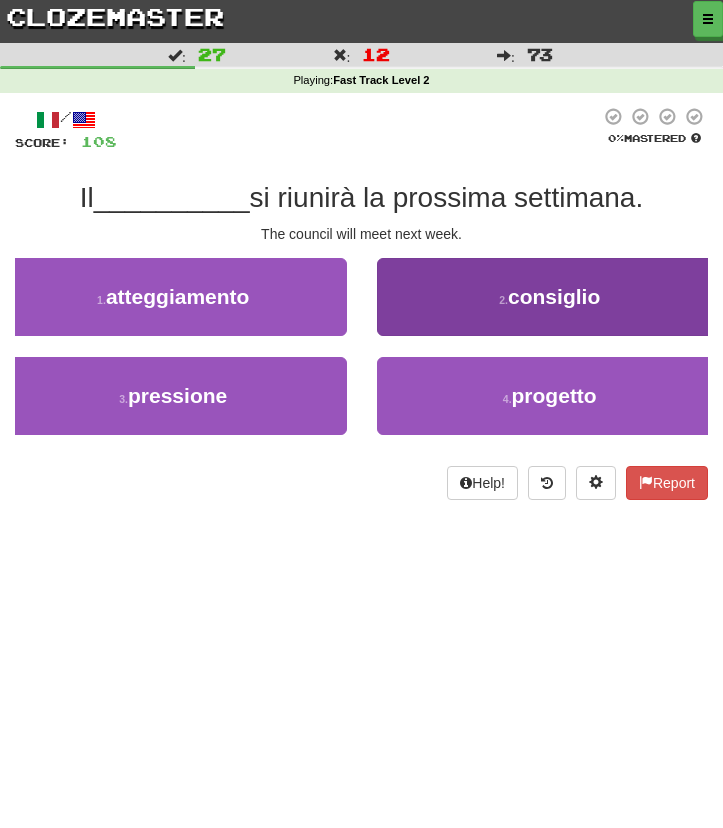 click on "2 .  consiglio" at bounding box center [550, 297] 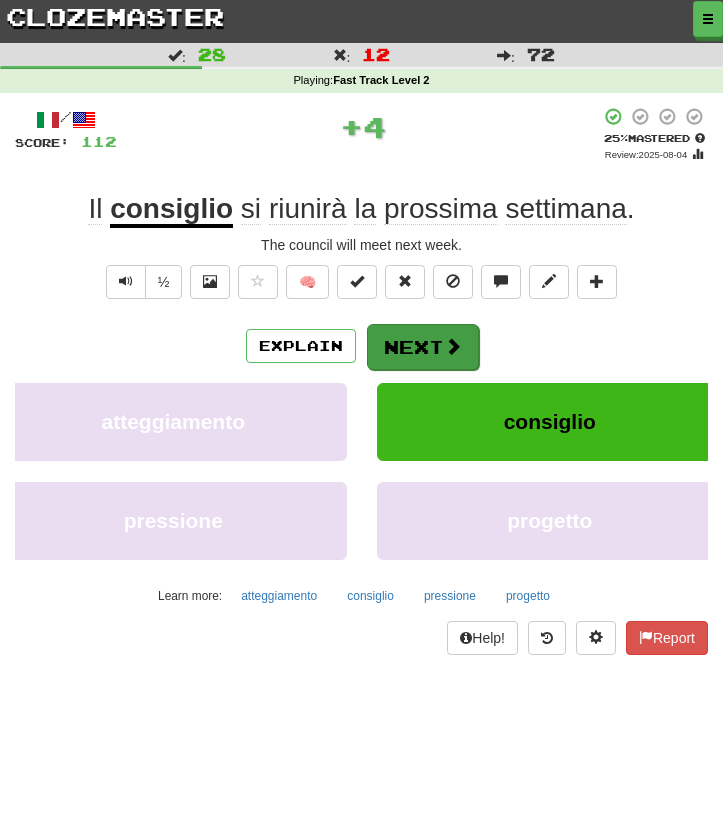 click on "Next" at bounding box center (423, 347) 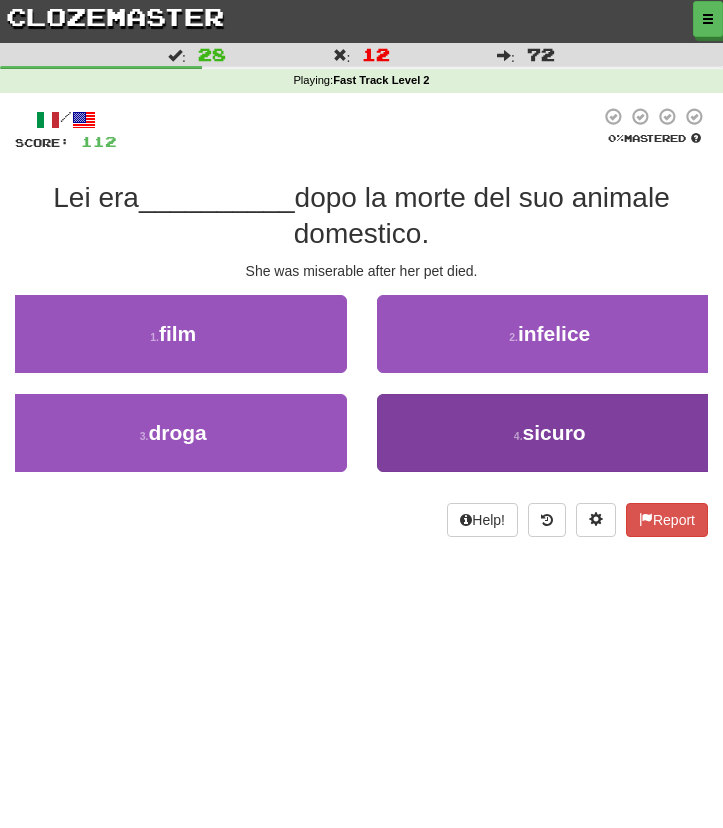 click on "4 .  sicuro" at bounding box center (550, 433) 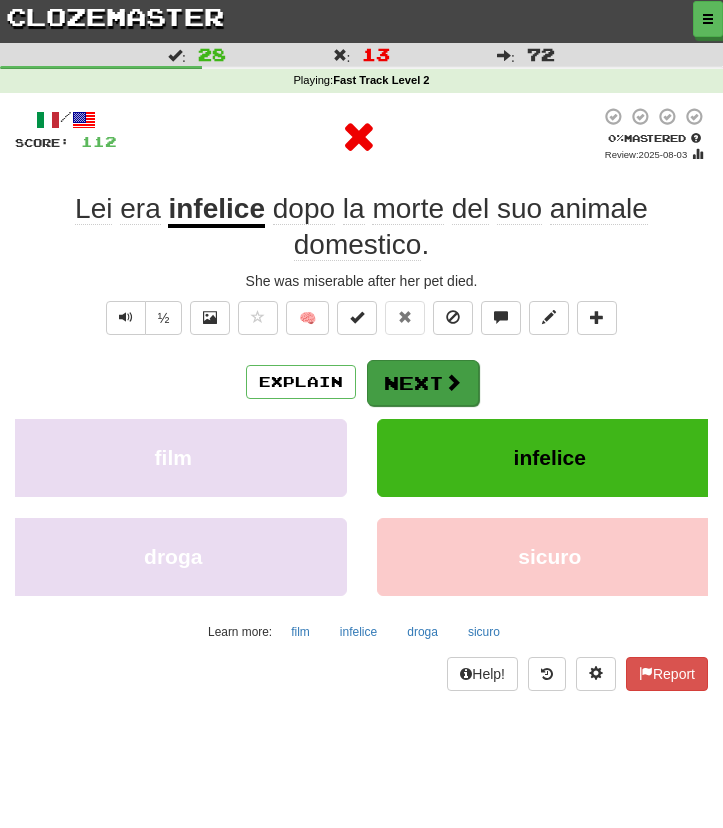 click on "Next" at bounding box center (423, 383) 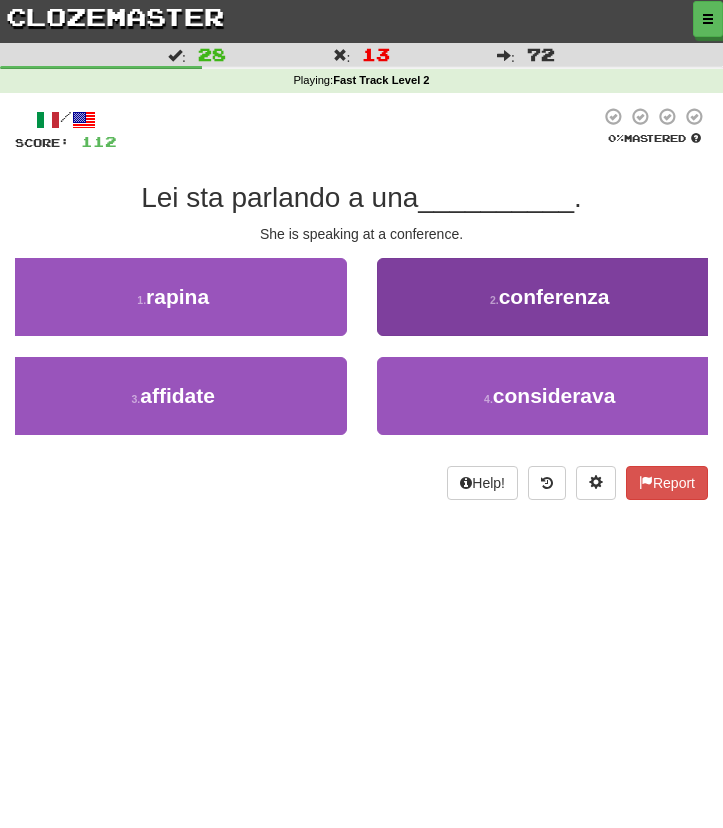 click on "2 .  conferenza" at bounding box center [550, 297] 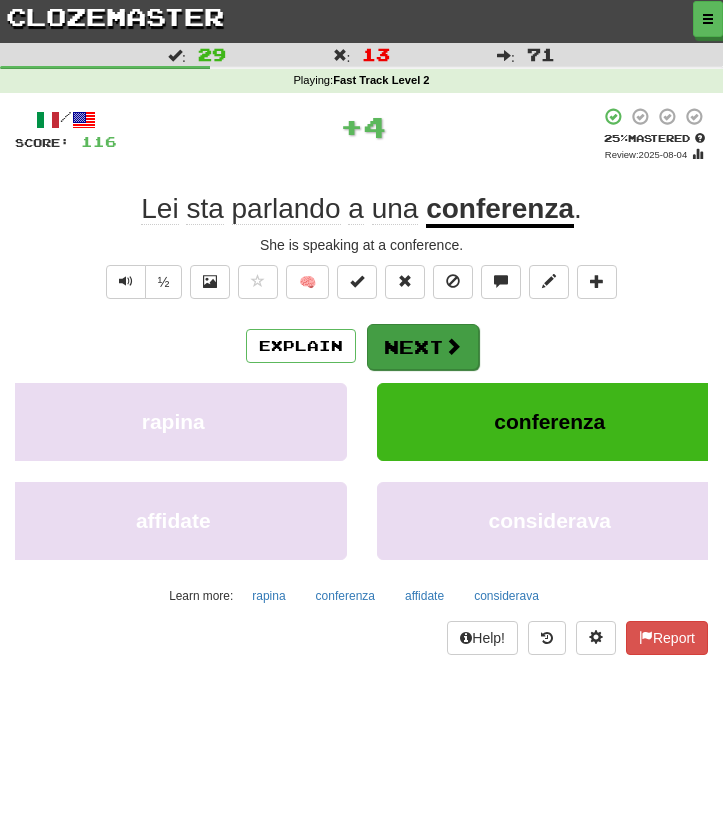 click on "Next" at bounding box center (423, 347) 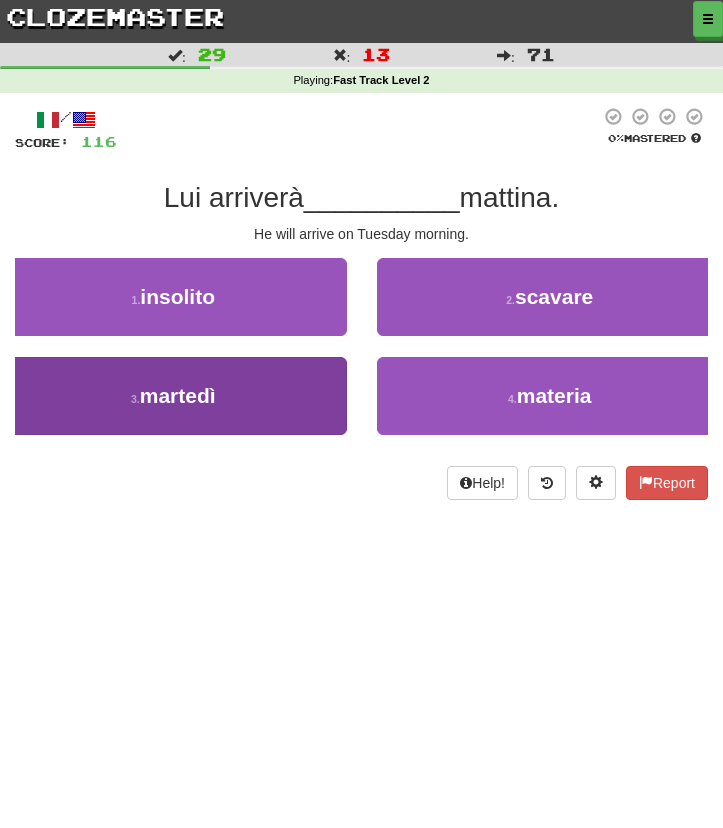 click on "3 .  martedì" at bounding box center (173, 396) 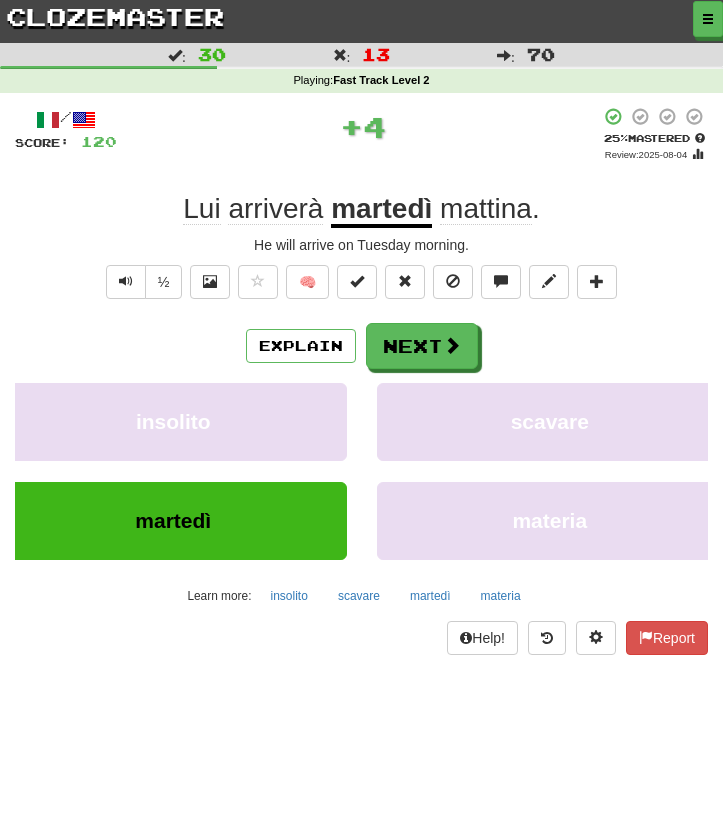 click on "Explain Next insolito scavare martedì materia Learn more: insolito scavare martedì materia" at bounding box center (361, 467) 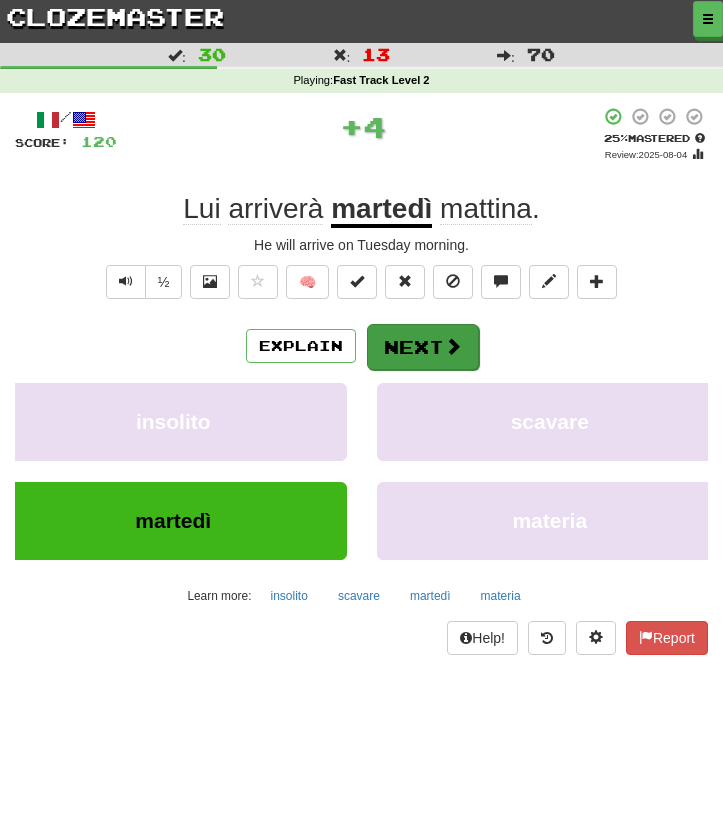 click on "Next" at bounding box center [423, 347] 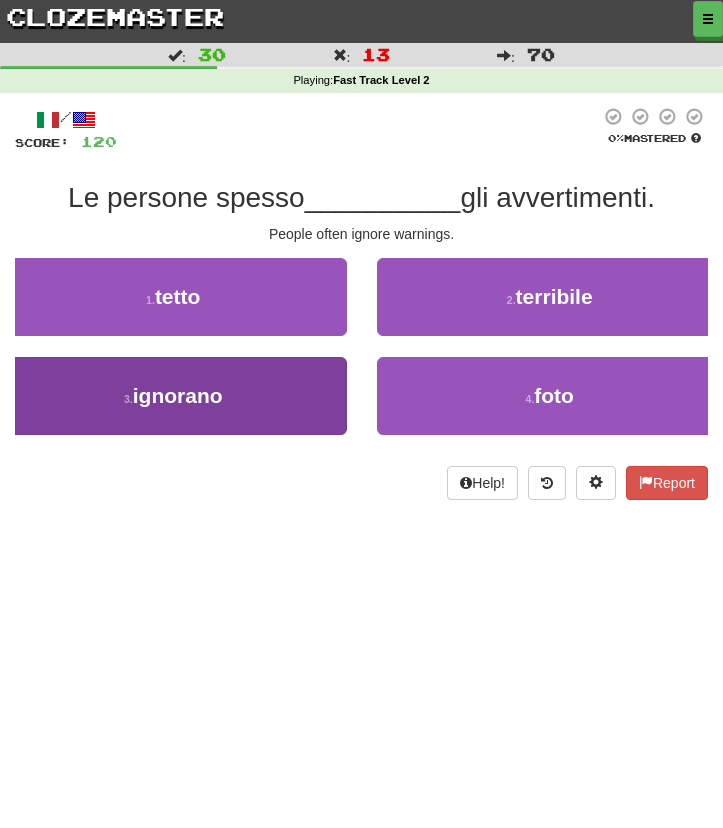 click on "3 .  ignorano" at bounding box center (173, 396) 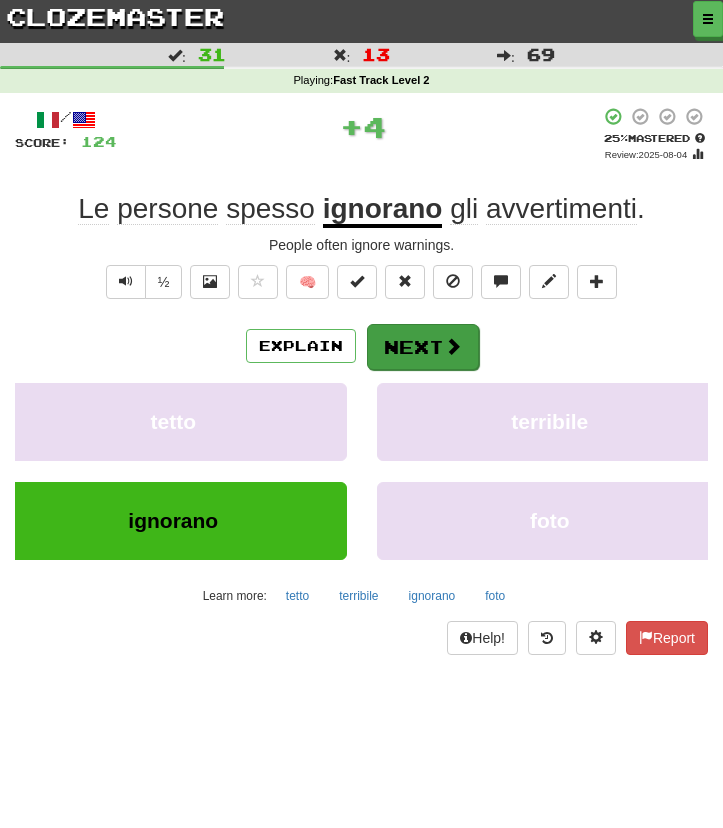 click on "Next" at bounding box center [423, 347] 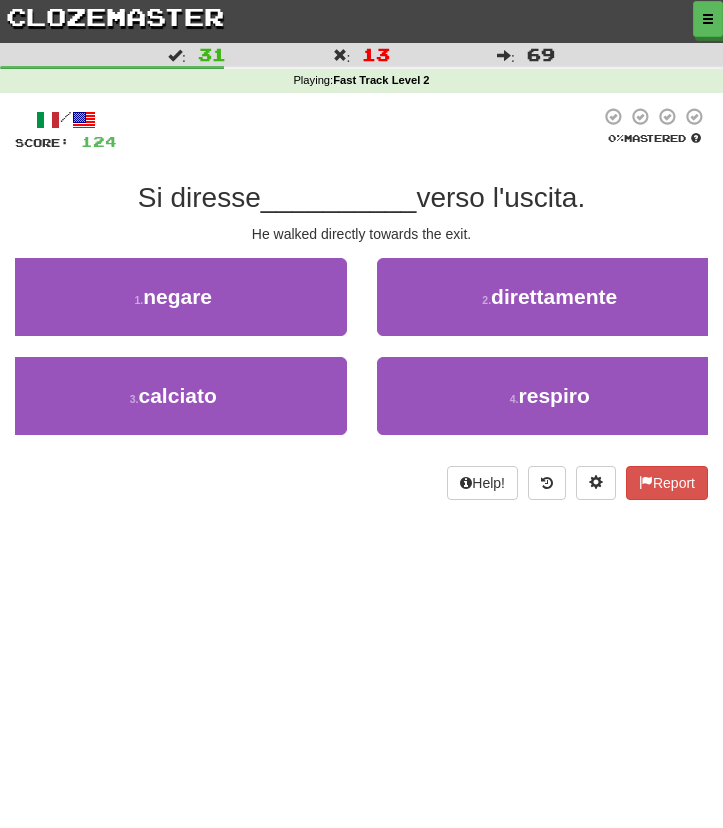 click on "3 .  calciato" at bounding box center [173, 406] 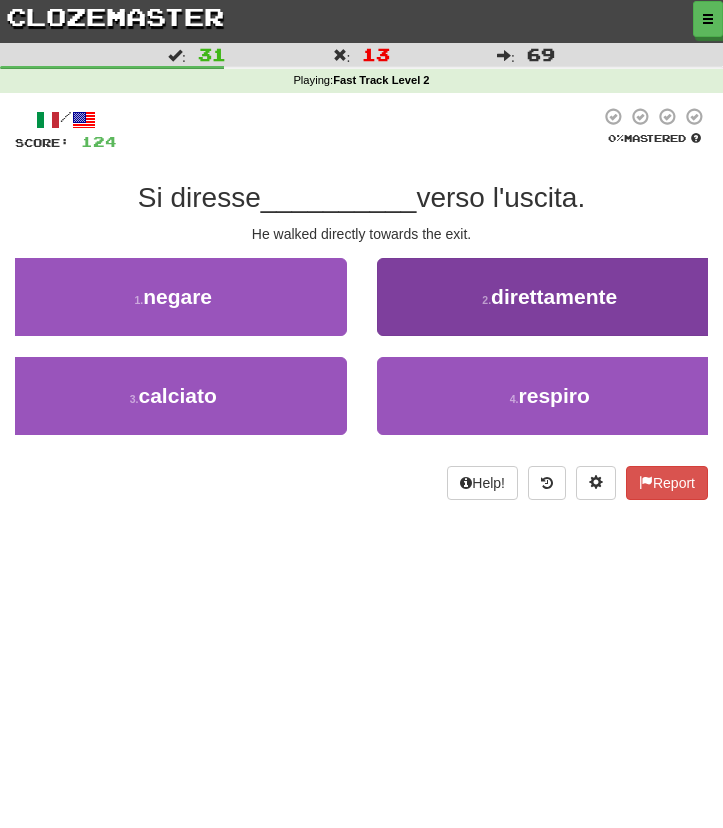 click on "2 .  direttamente" at bounding box center (550, 297) 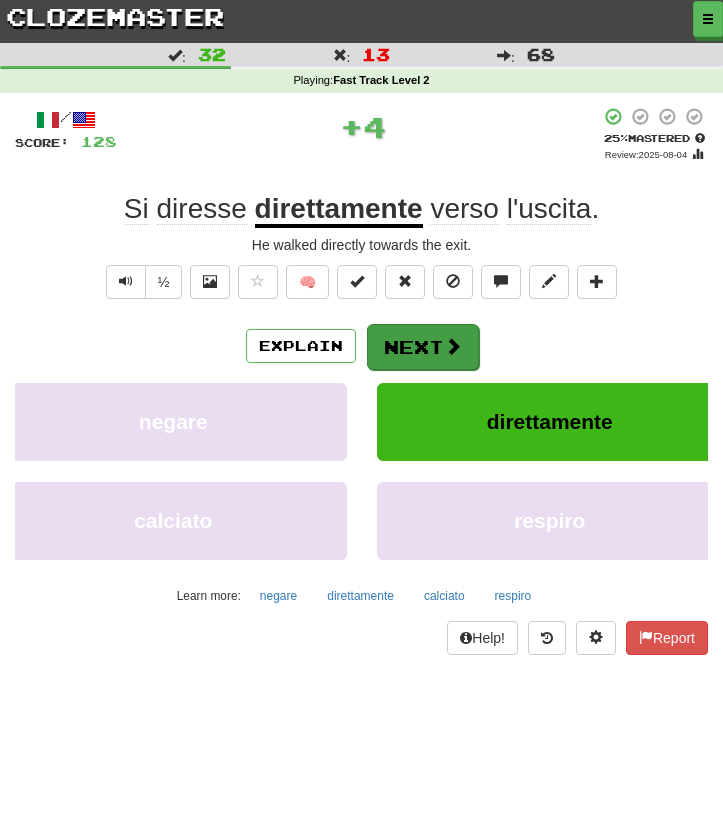 click on "Next" at bounding box center (423, 347) 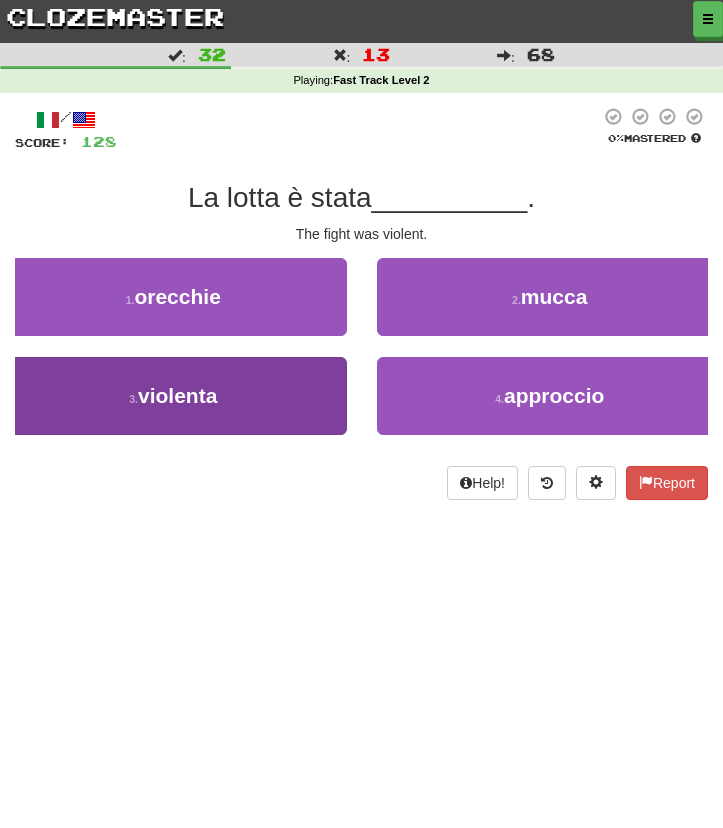 click on "3 .  violenta" at bounding box center (173, 396) 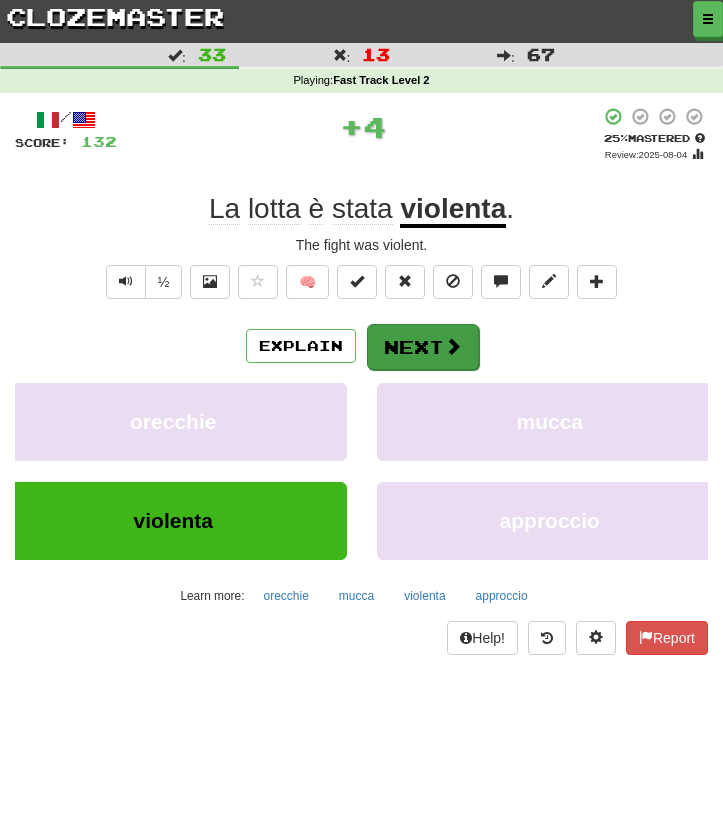 click on "Next" at bounding box center (423, 347) 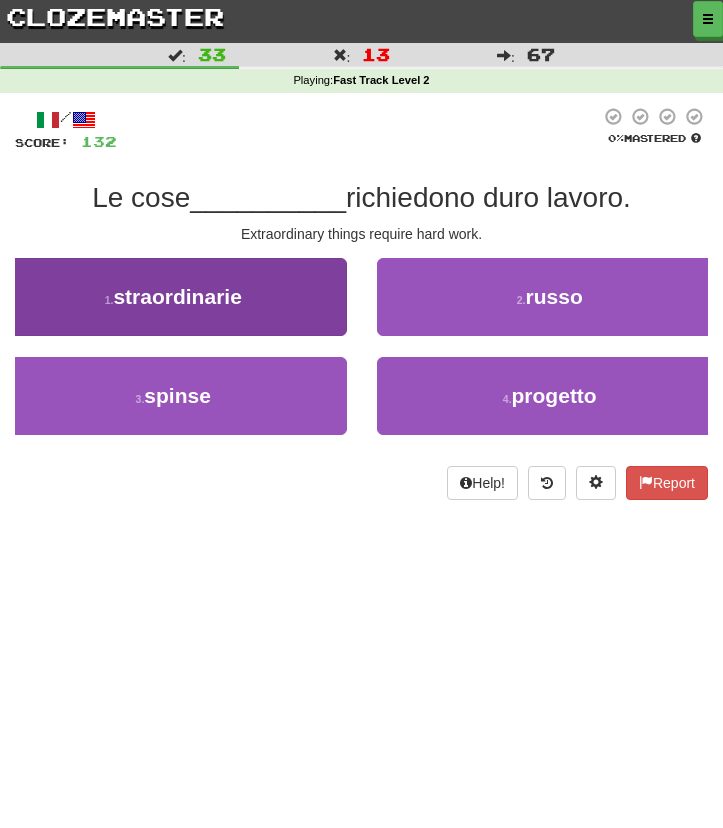 click on "1 .  straordinarie" at bounding box center (173, 297) 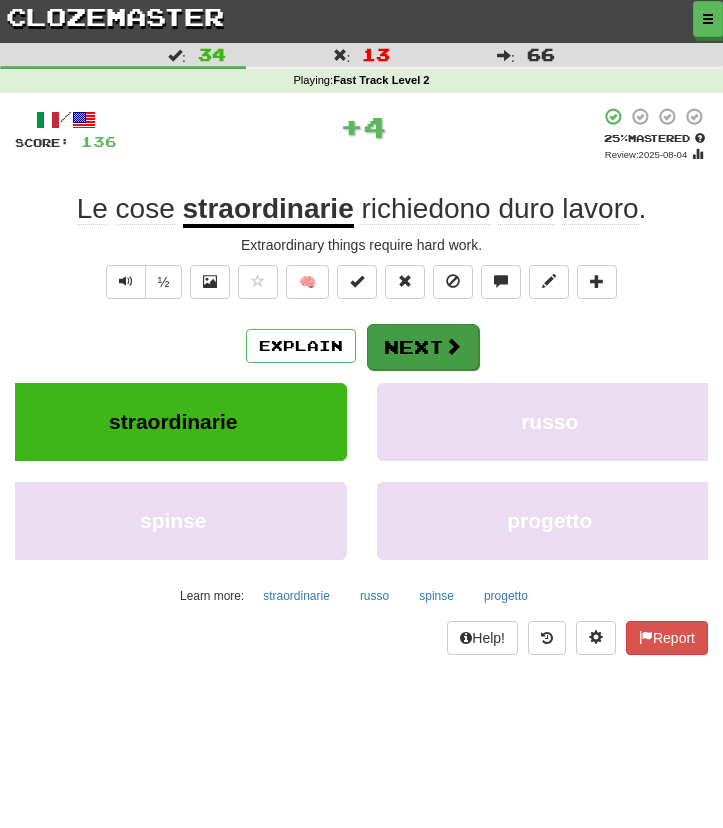 click on "Next" at bounding box center [423, 347] 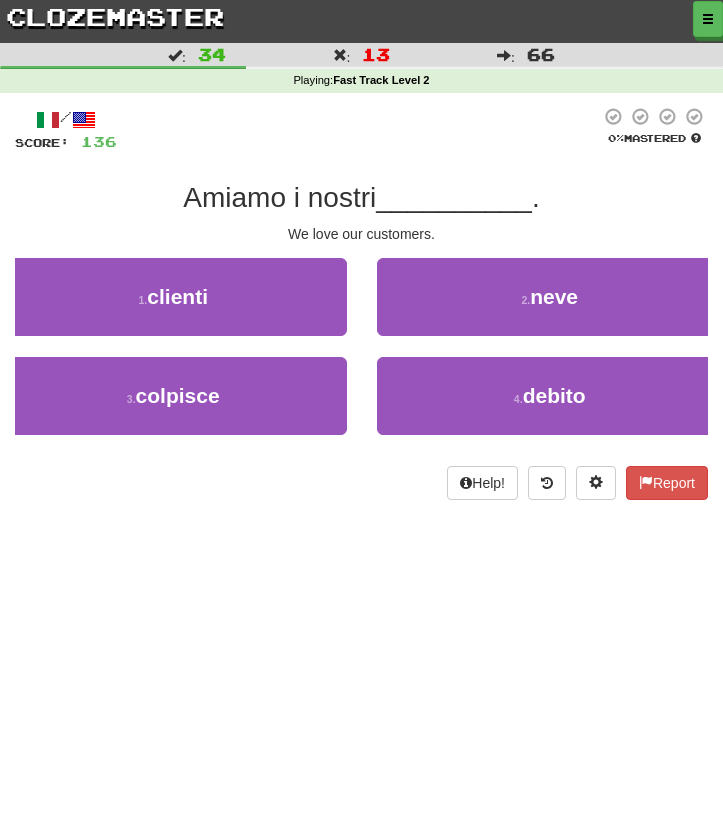click on "1 .  clienti" at bounding box center [173, 307] 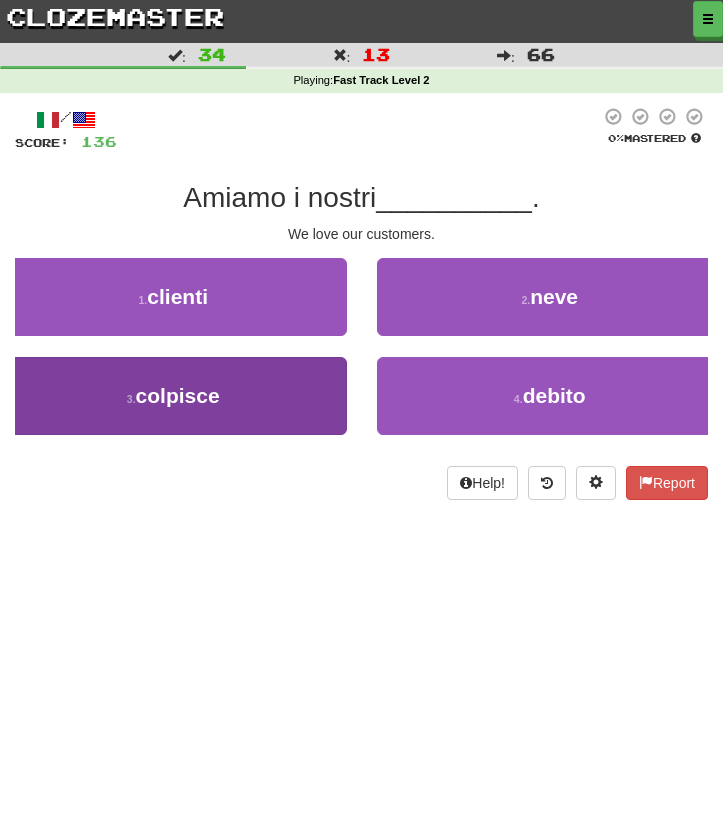 click on "3 .  colpisce" at bounding box center (173, 396) 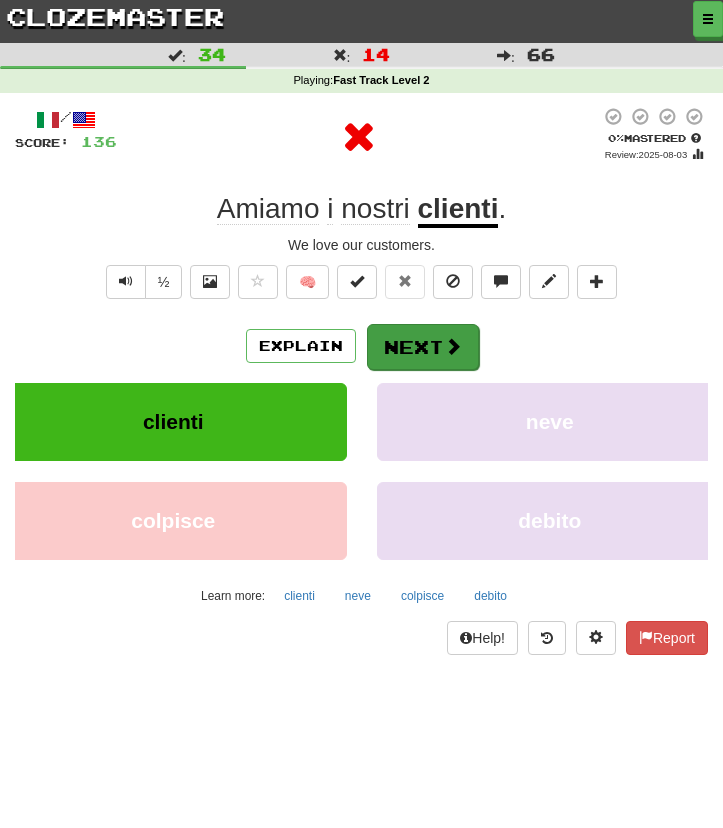 click on "Next" at bounding box center (423, 347) 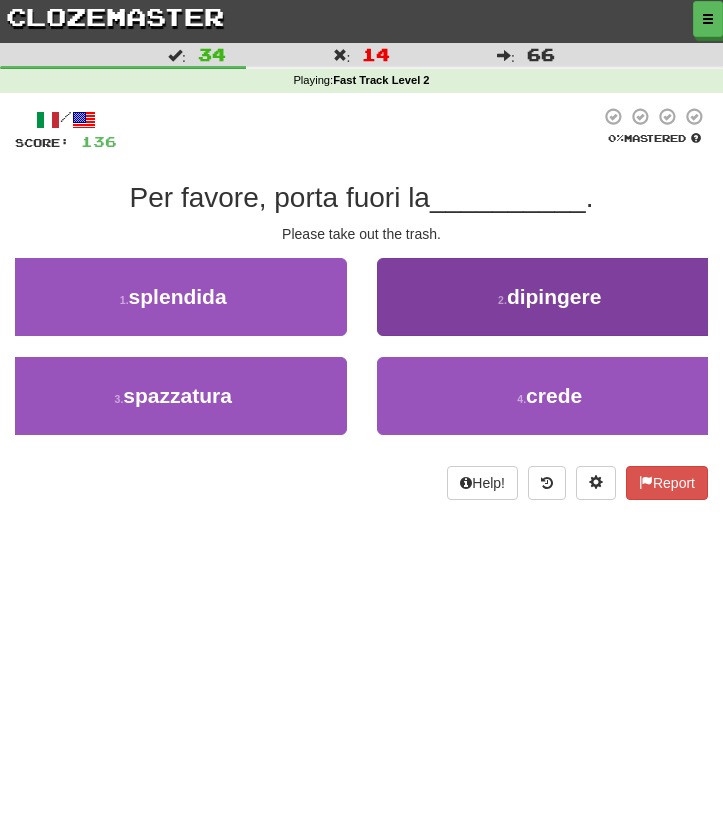 click on "2 .  dipingere" at bounding box center (550, 297) 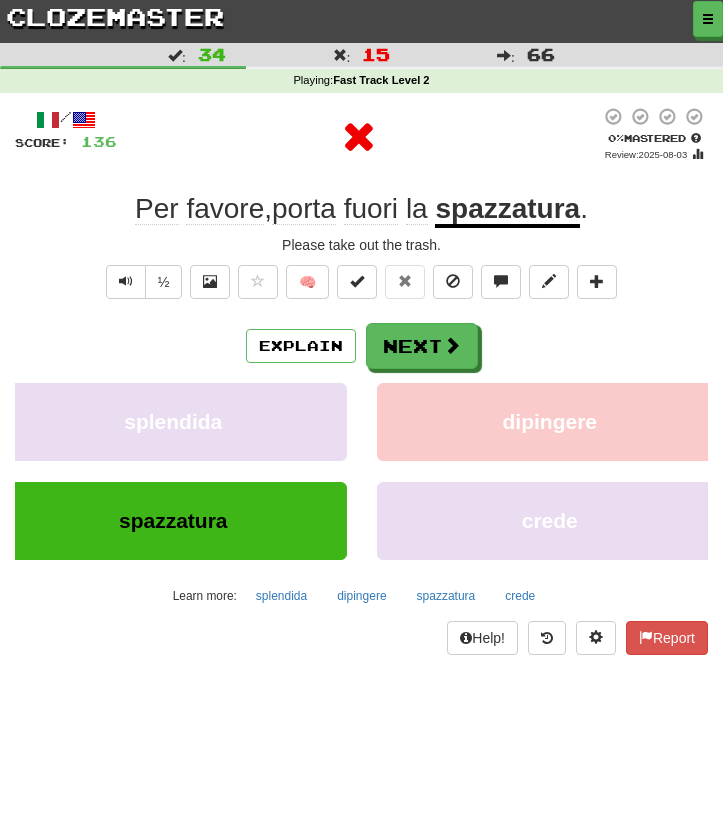 click on "/  Score:   136 0 %  Mastered Review:  2025-08-03 Per   favore ,  porta   fuori   la   spazzatura . Please take out the trash. ½ 🧠 Explain Next splendida dipingere spazzatura crede Learn more: splendida dipingere spazzatura crede  Help!  Report" at bounding box center (361, 381) 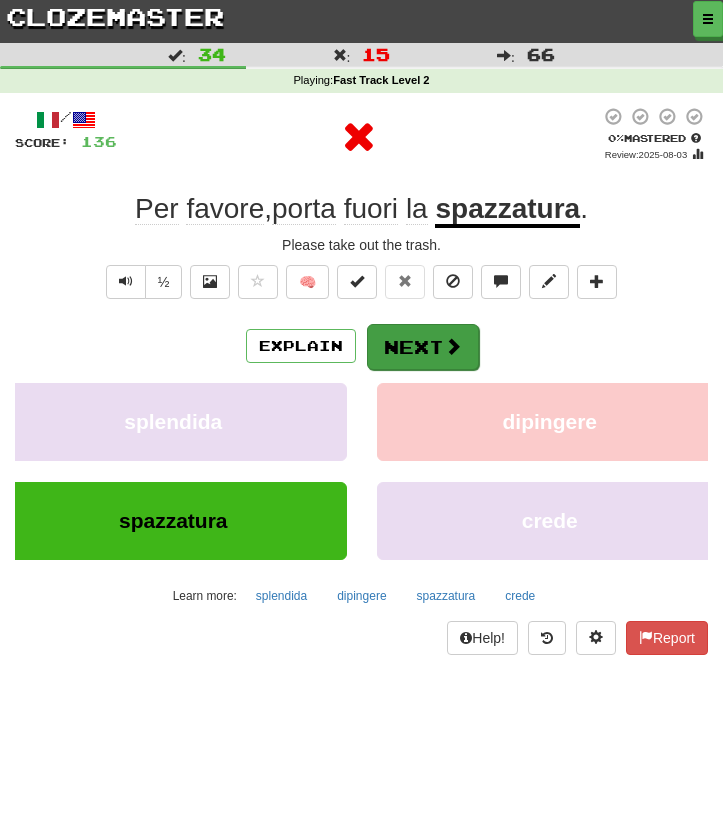 click on "Next" at bounding box center (423, 347) 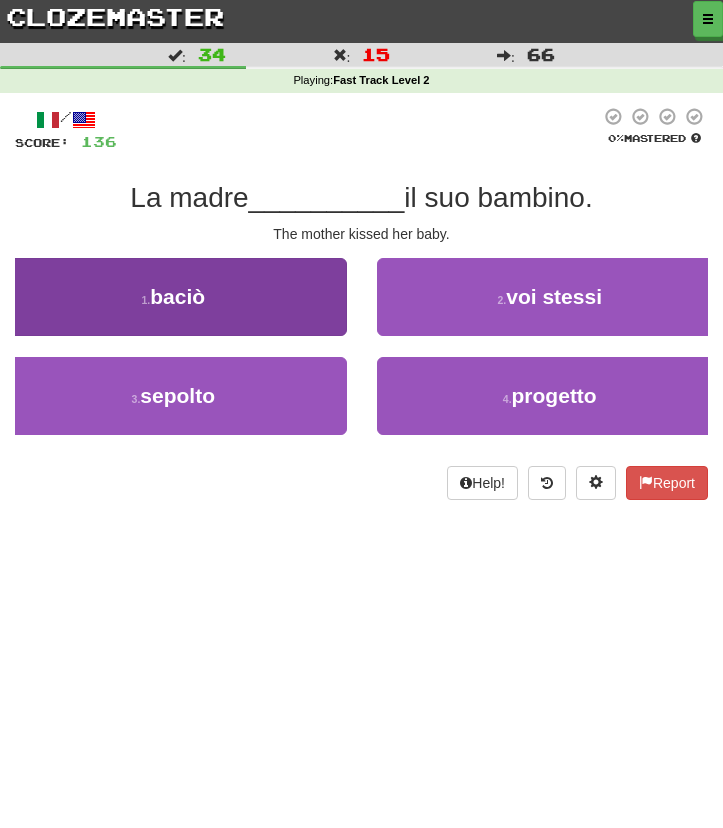 click on "1 .  baciò" at bounding box center (173, 297) 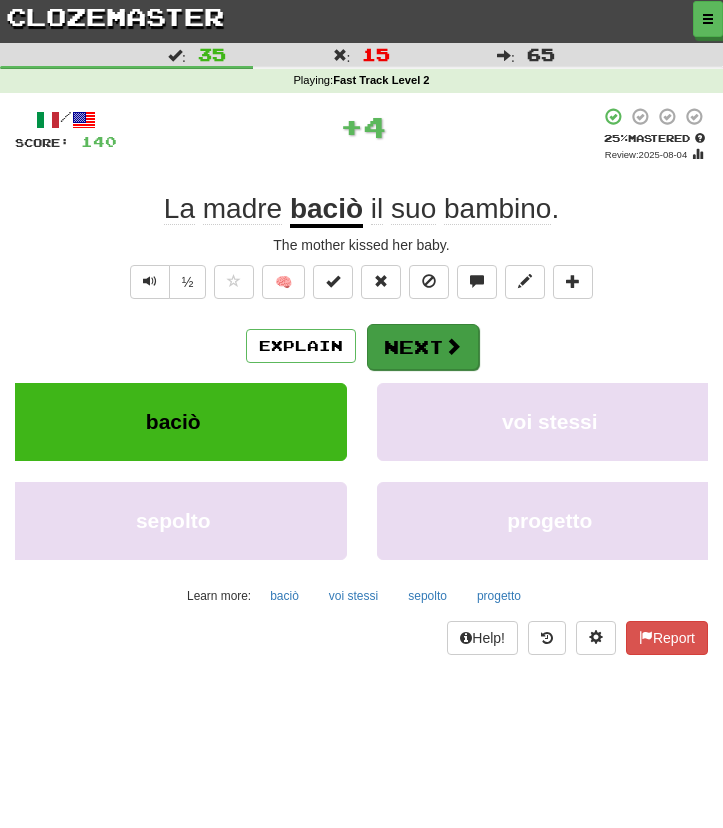 click on "Next" at bounding box center [423, 347] 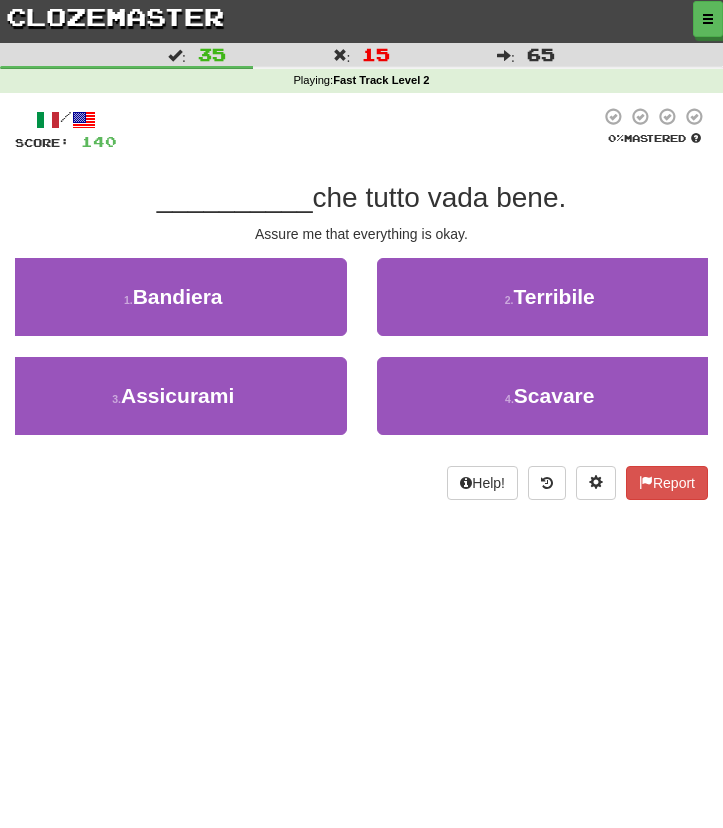 click on "3 .  Assicurami" at bounding box center [173, 406] 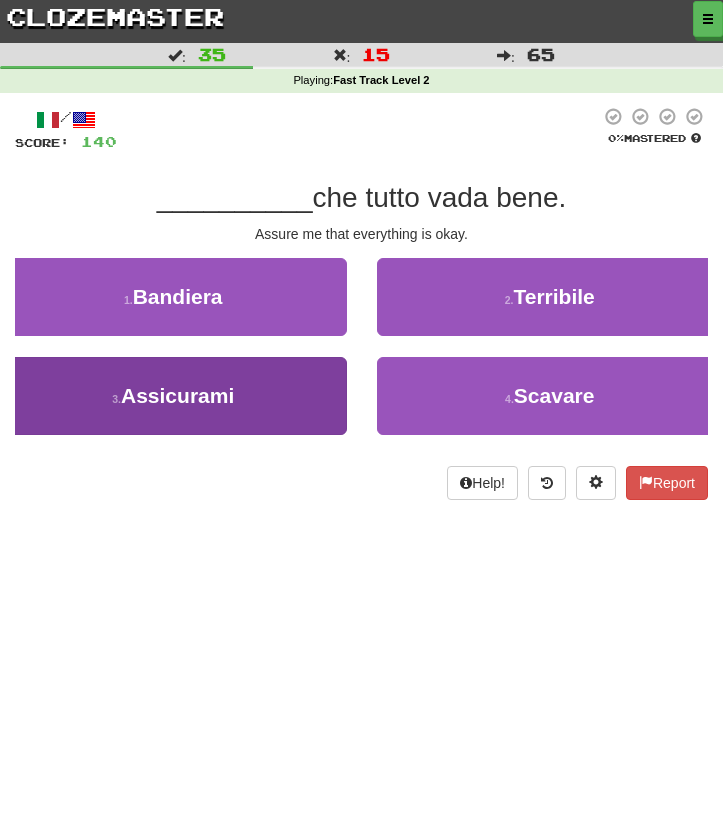 click on "3 .  Assicurami" at bounding box center [173, 396] 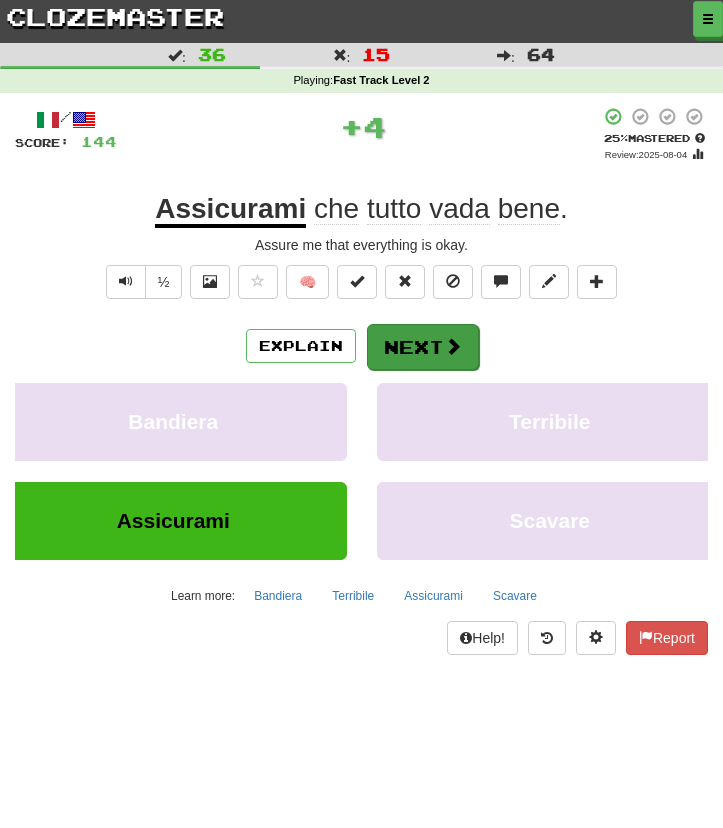 click on "Next" at bounding box center (423, 347) 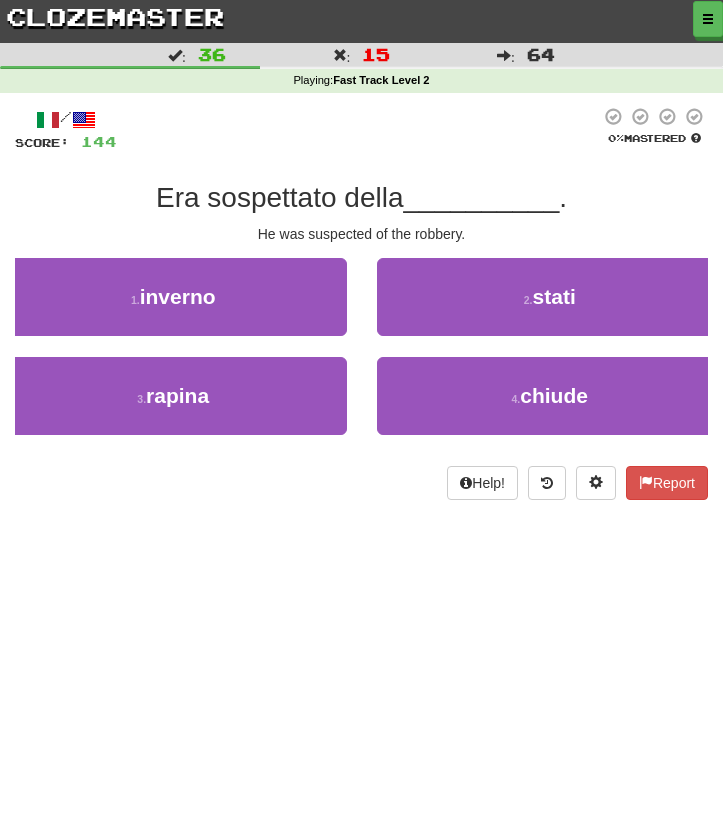 click on "3 .  rapina" at bounding box center (173, 406) 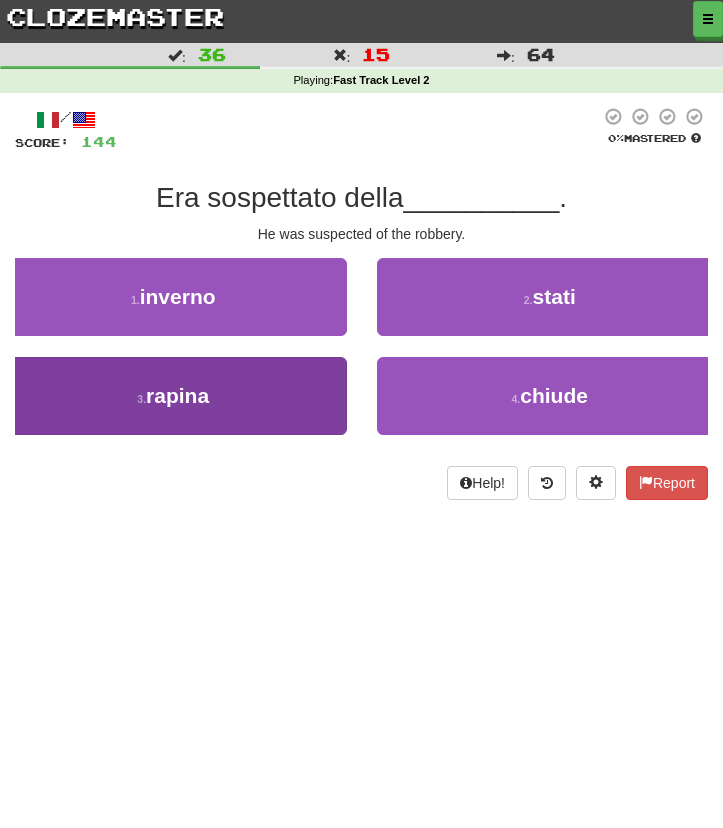click on "3 .  rapina" at bounding box center [173, 396] 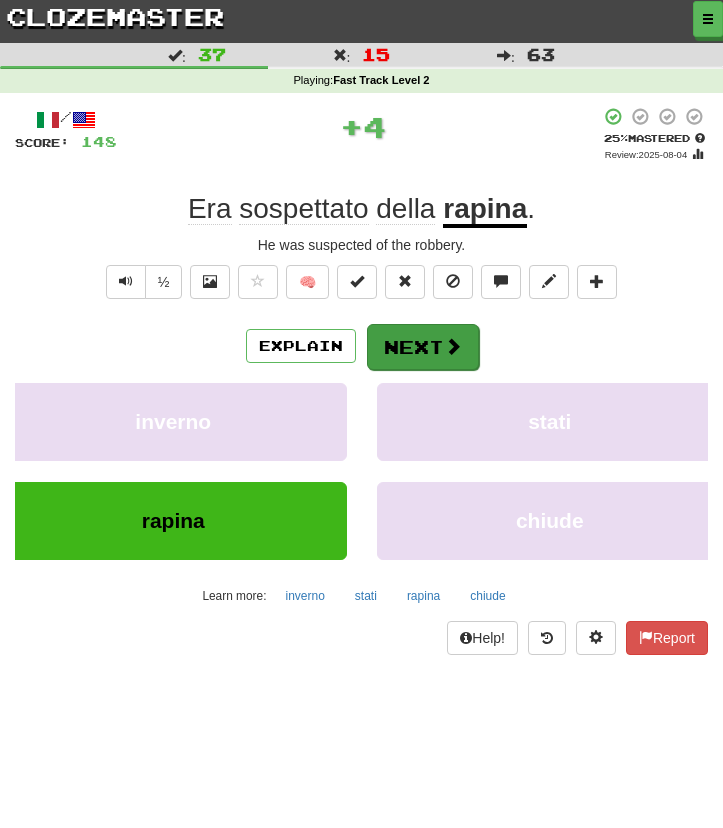 click on "Next" at bounding box center (423, 347) 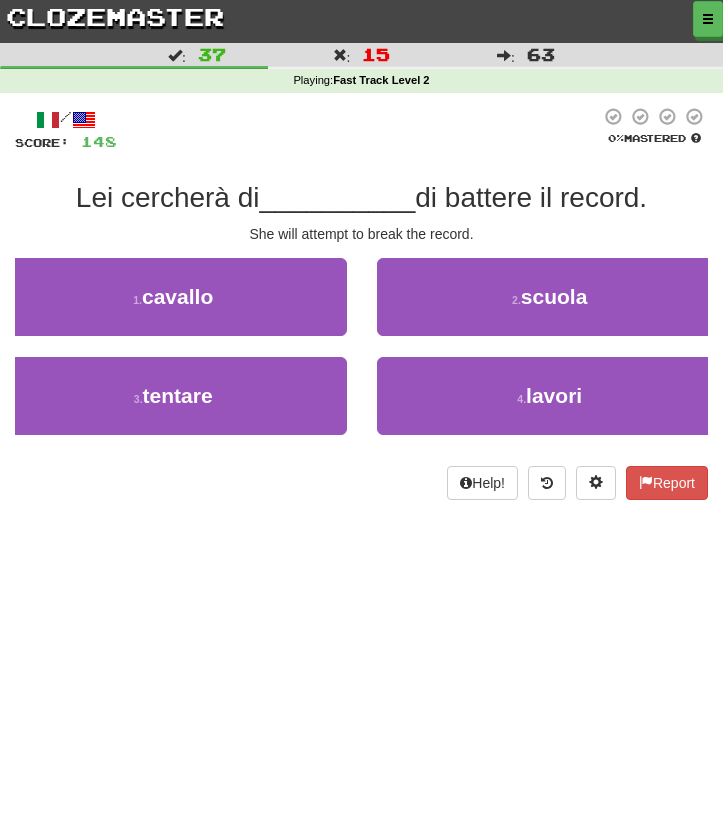 click on "Help!  Report" at bounding box center (361, 483) 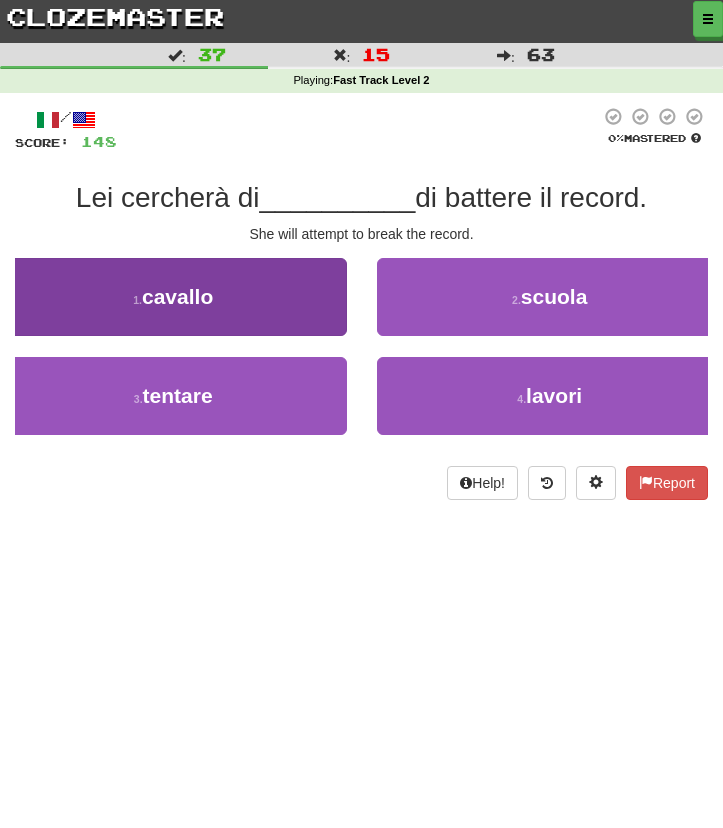 click on "1 .  cavallo" at bounding box center (173, 297) 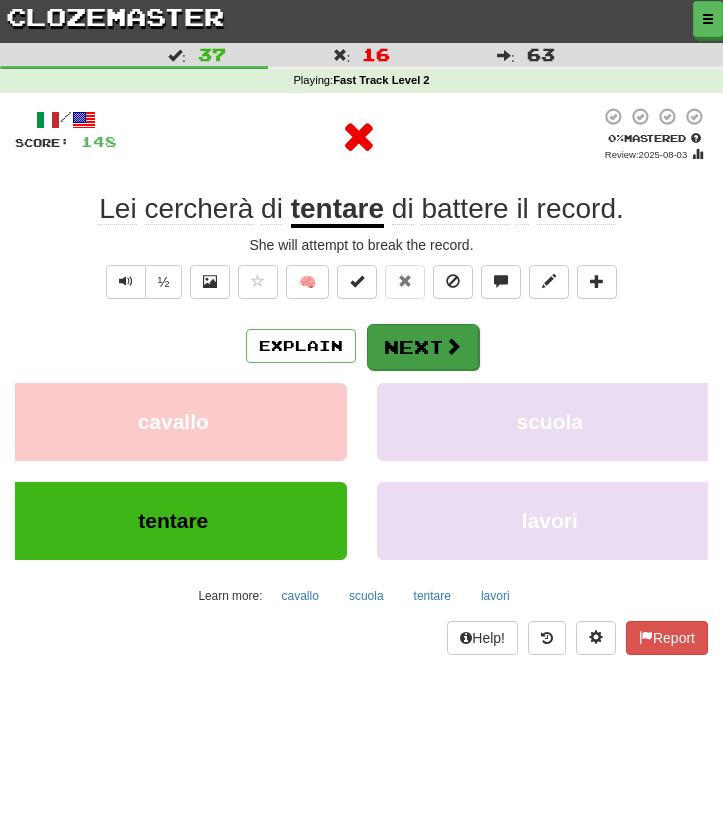 click on "Next" at bounding box center (423, 347) 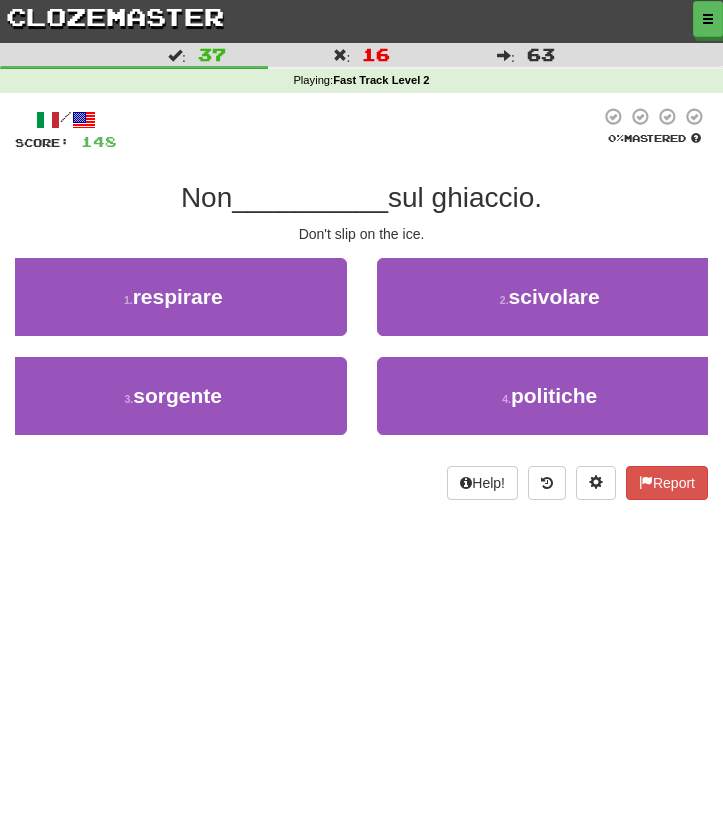 click on "2 .  scivolare" at bounding box center [550, 297] 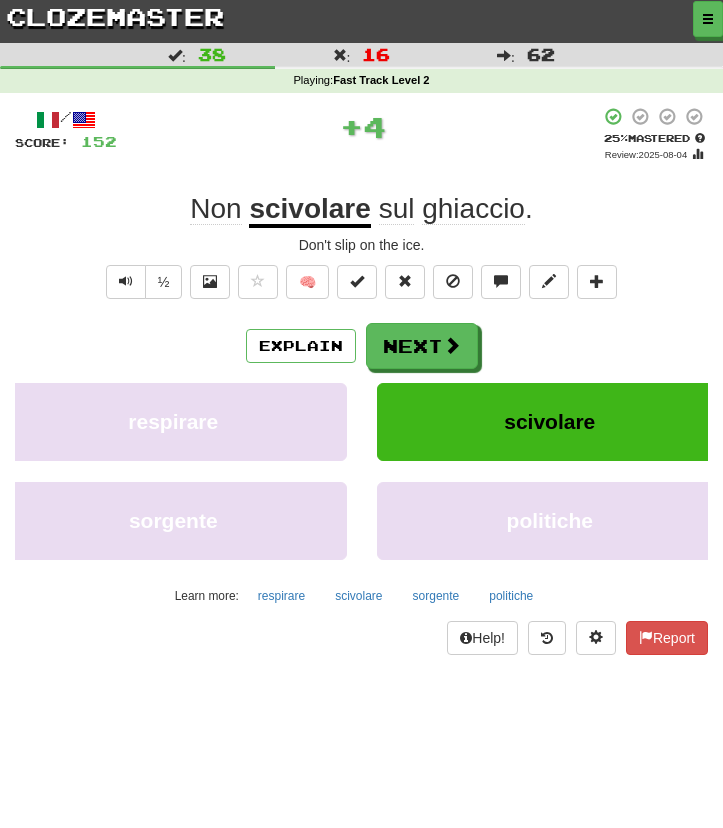 click on "Next" at bounding box center [422, 346] 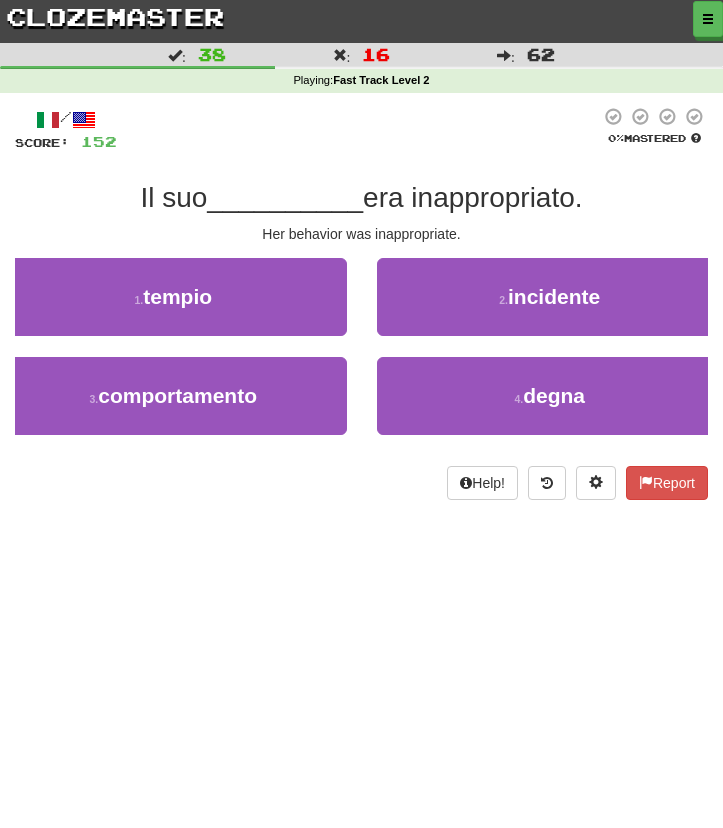 click on "2 .  incidente" at bounding box center [550, 307] 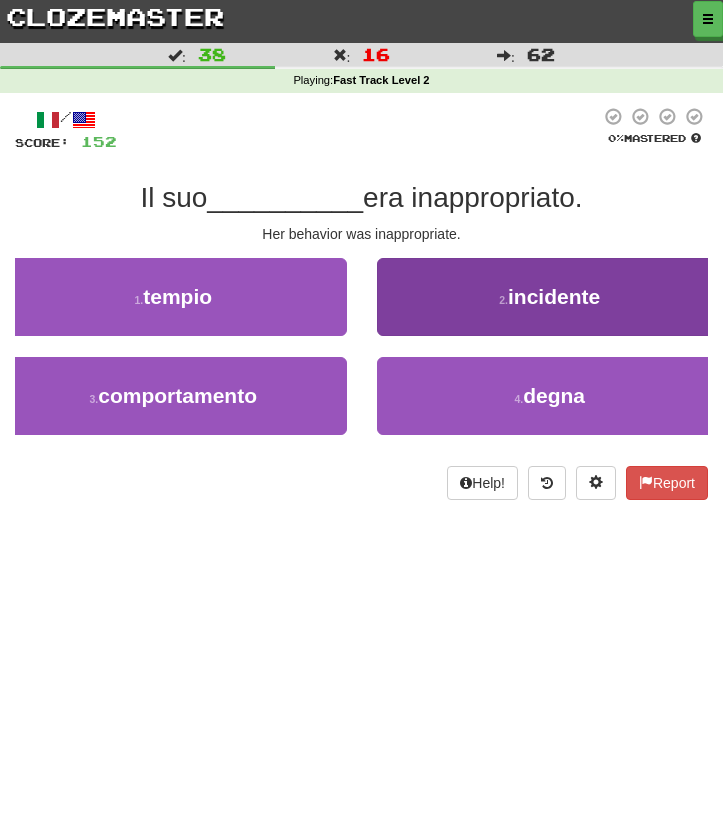 click on "2 .  incidente" at bounding box center (550, 297) 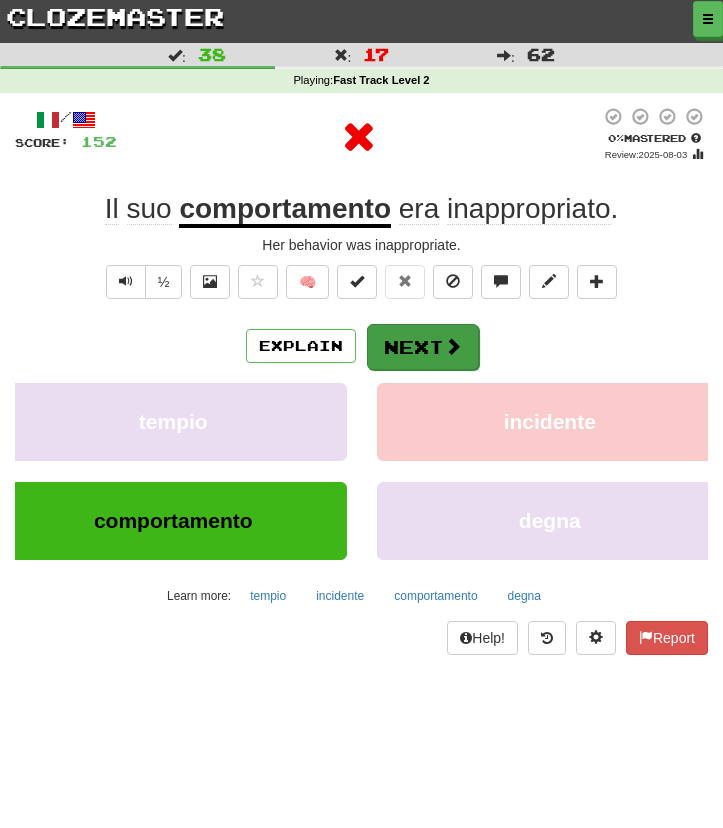 click on "Next" at bounding box center [423, 347] 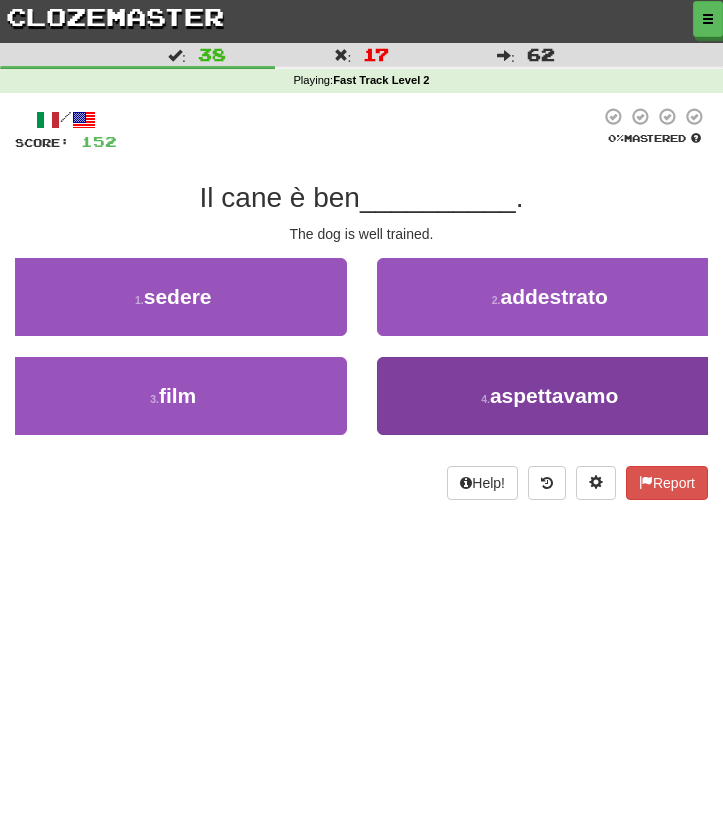 click on "4 .  aspettavamo" at bounding box center (550, 396) 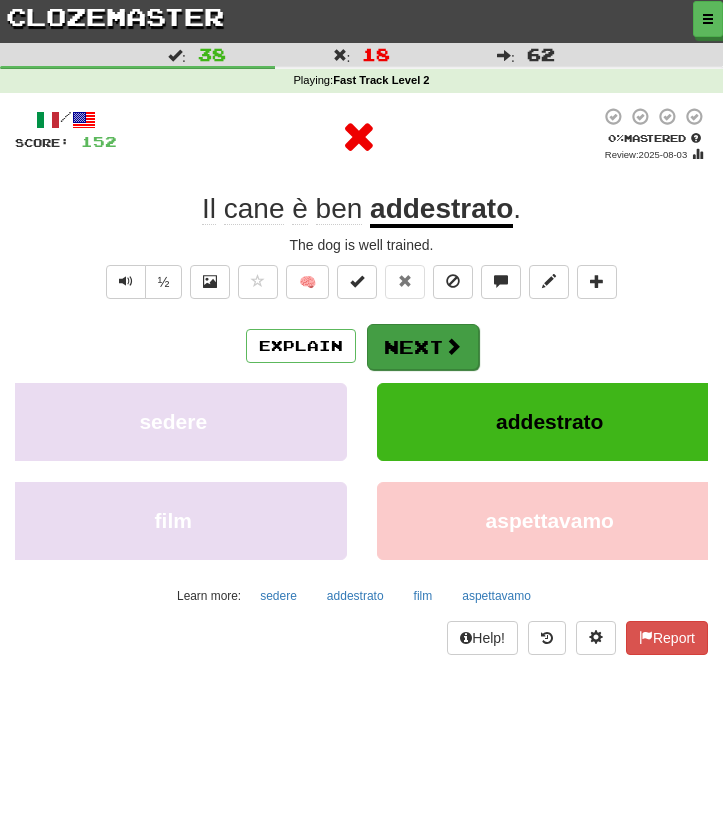 click on "Next" at bounding box center [423, 347] 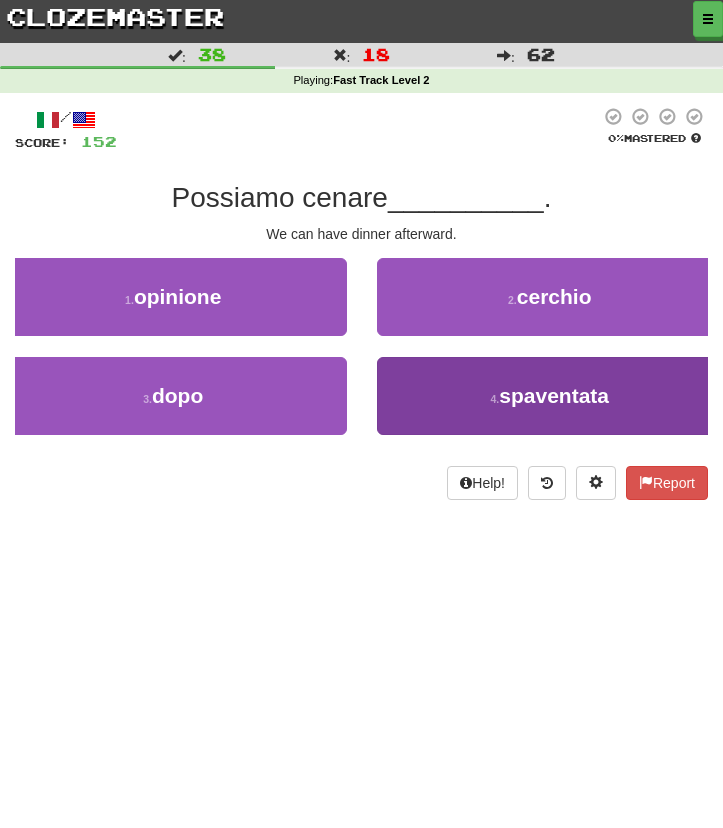 click on "4 .  spaventata" at bounding box center [550, 396] 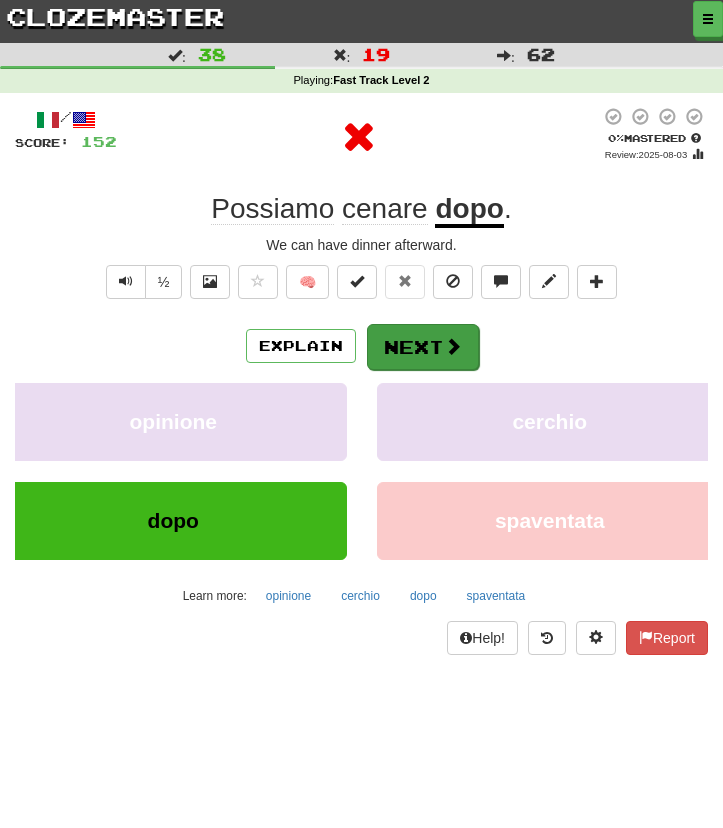 click on "Next" at bounding box center (423, 347) 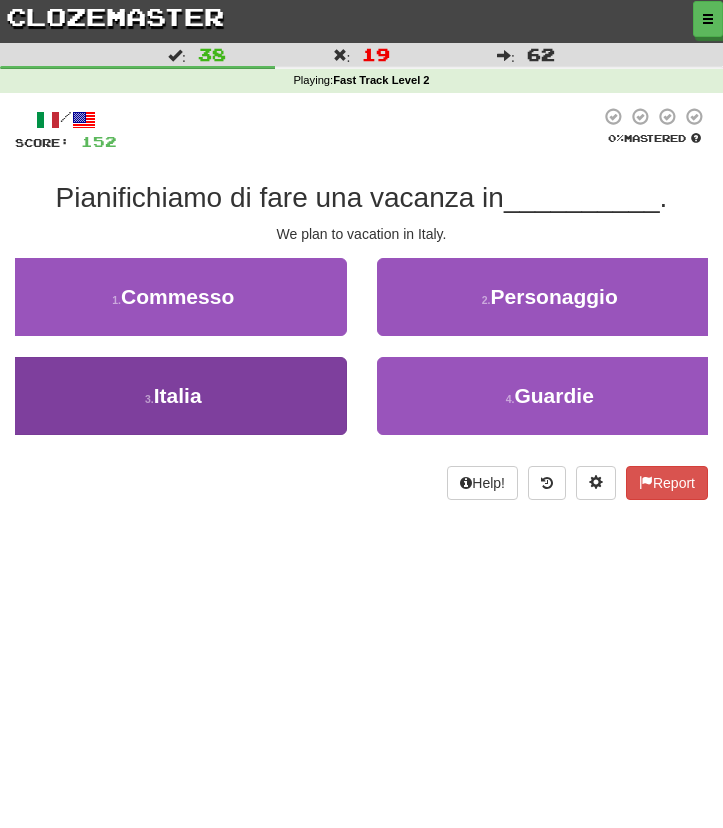 click on "3 .  Italia" at bounding box center [173, 396] 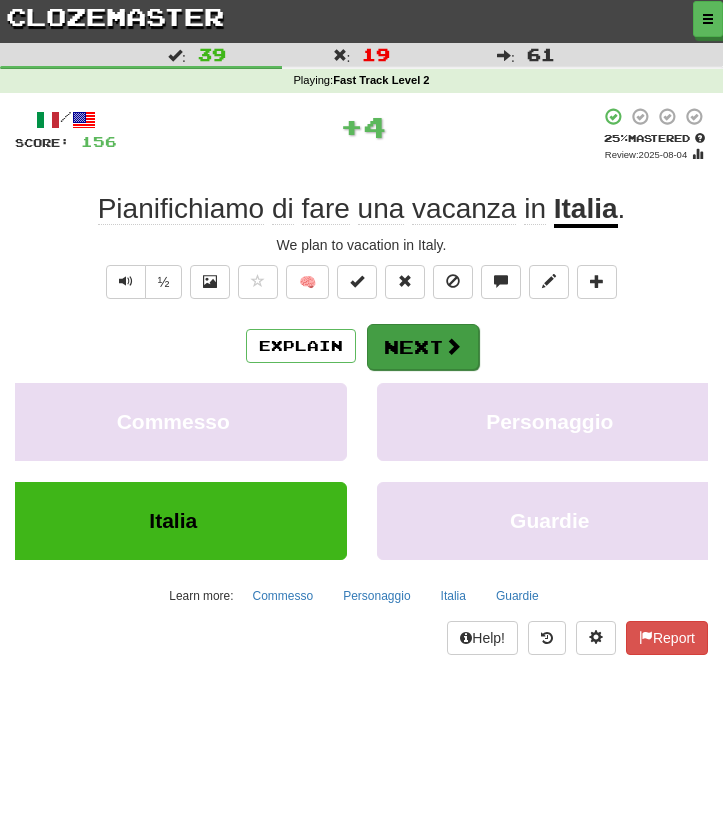 click on "Next" at bounding box center [423, 347] 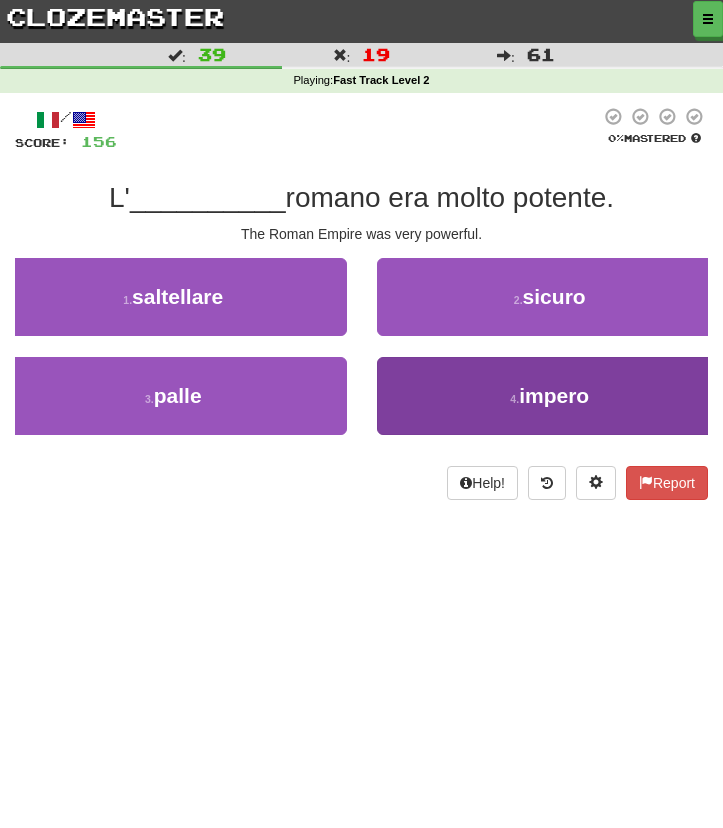 click on "4 .  impero" at bounding box center (550, 396) 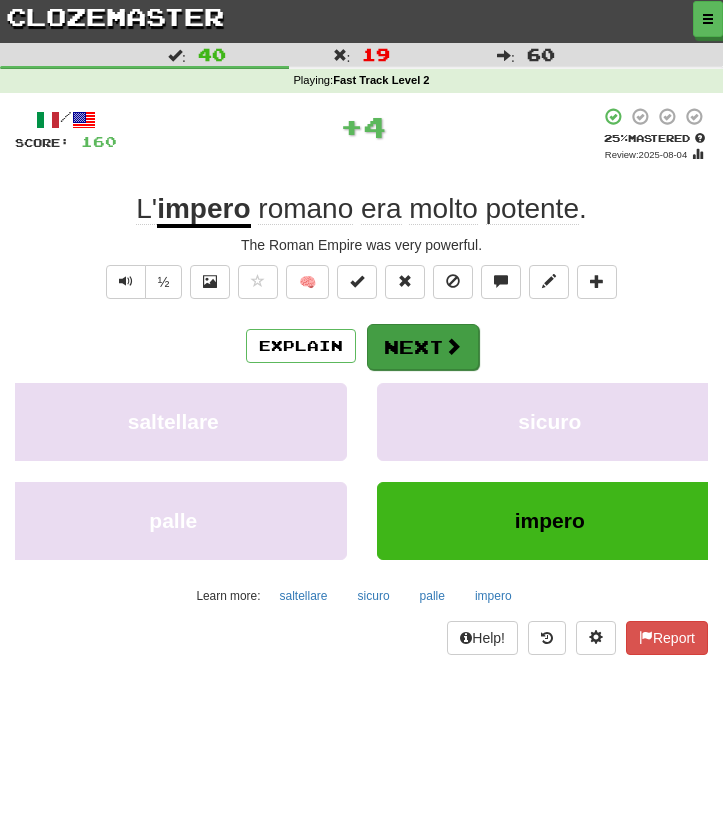 click on "Next" at bounding box center [423, 347] 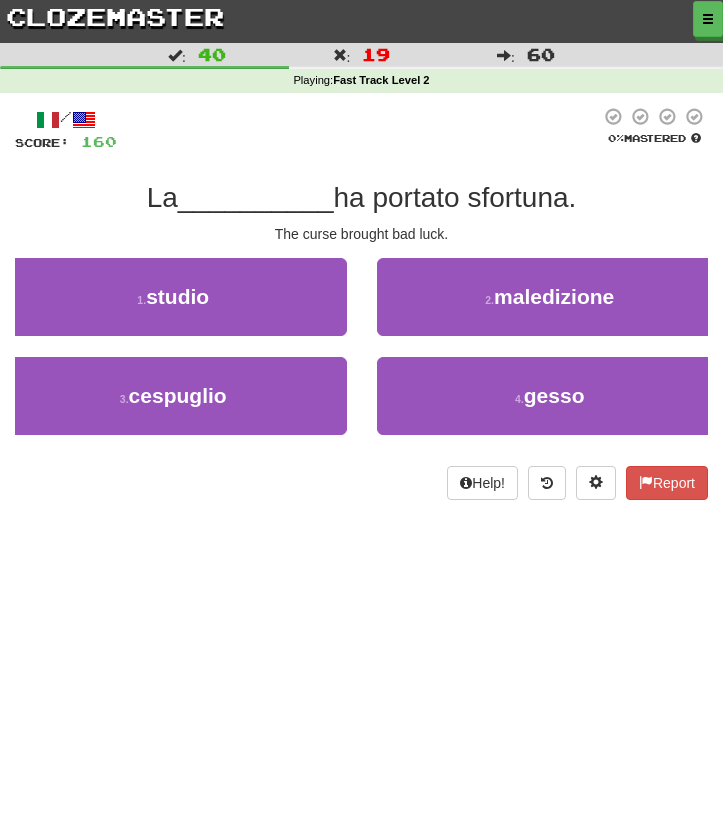 click on "/  Score:   160 0 %  Mastered La  __________  ha portato sfortuna. The curse brought bad luck. 1 .  studio 2 .  maledizione 3 .  cespuglio 4 .  gesso  Help!  Report" at bounding box center [361, 303] 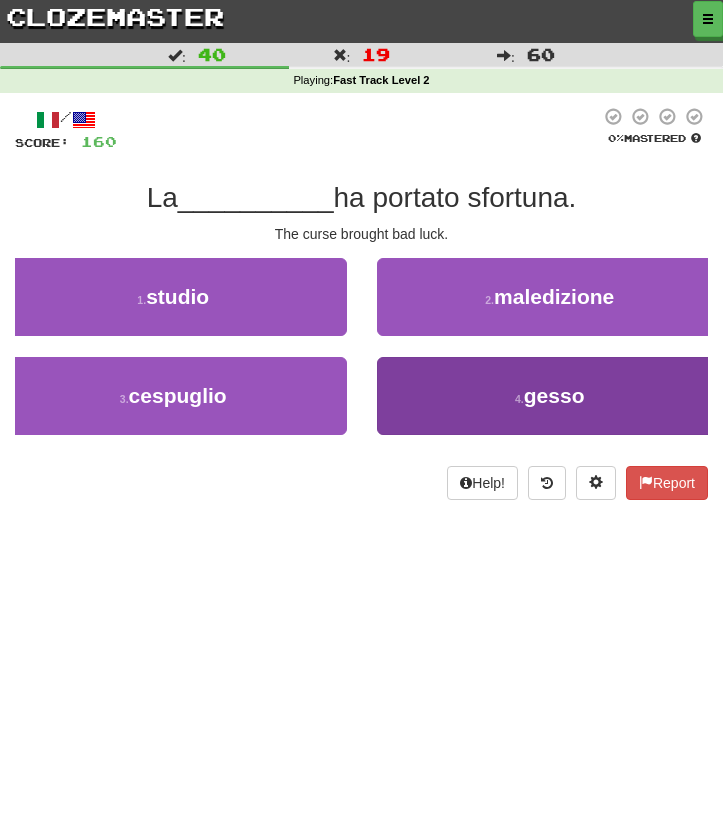 click on "4 .  gesso" at bounding box center [550, 396] 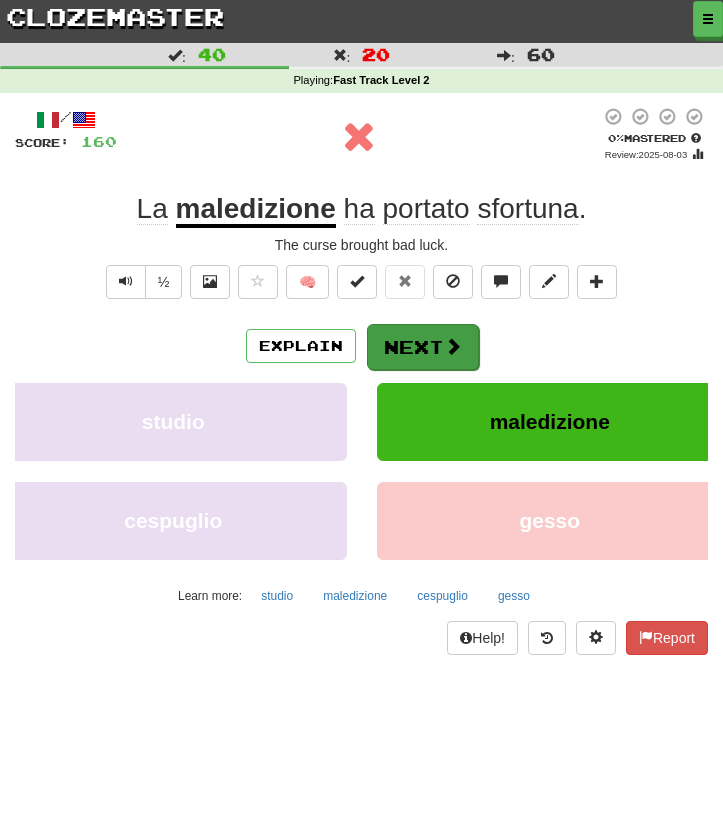 click on "Next" at bounding box center (423, 347) 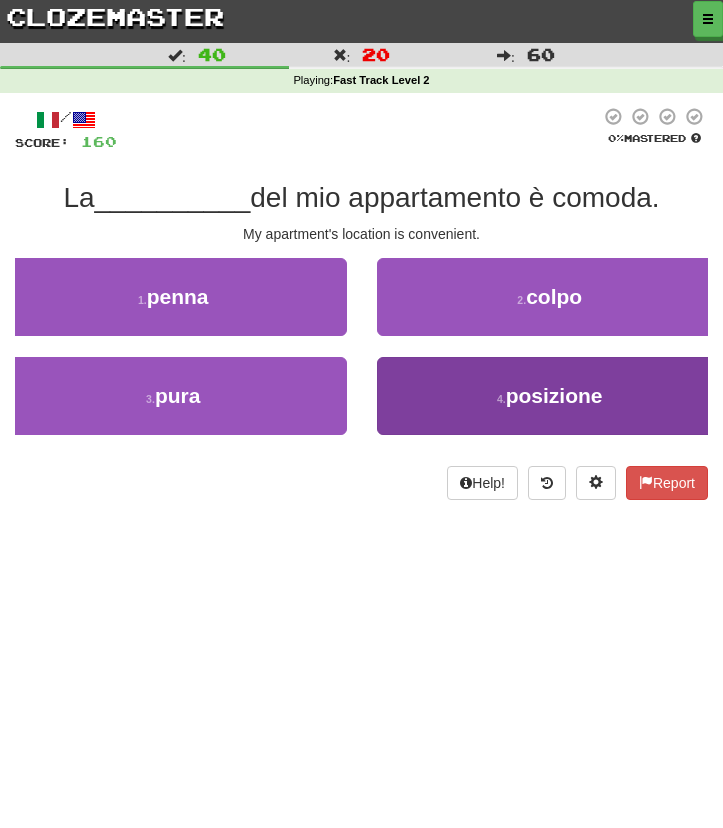 click on "4 .  posizione" at bounding box center [550, 396] 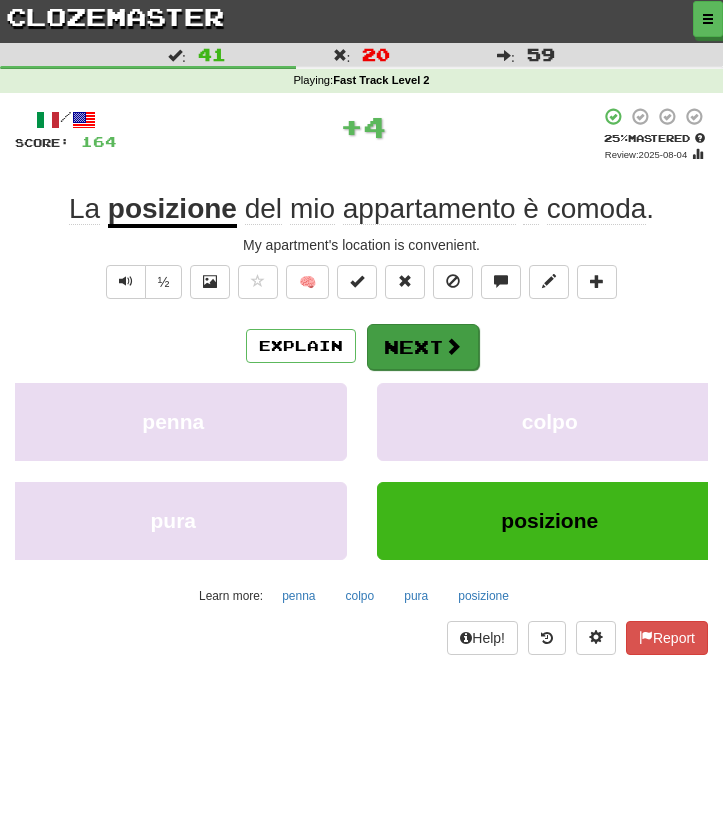 click on "Next" at bounding box center [423, 347] 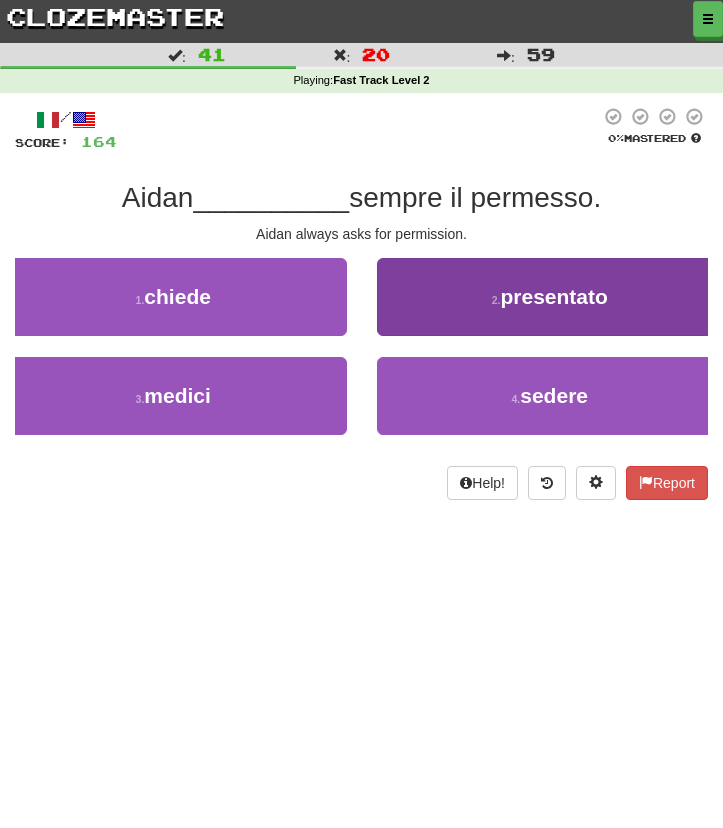 click on "2 .  presentato" at bounding box center [550, 297] 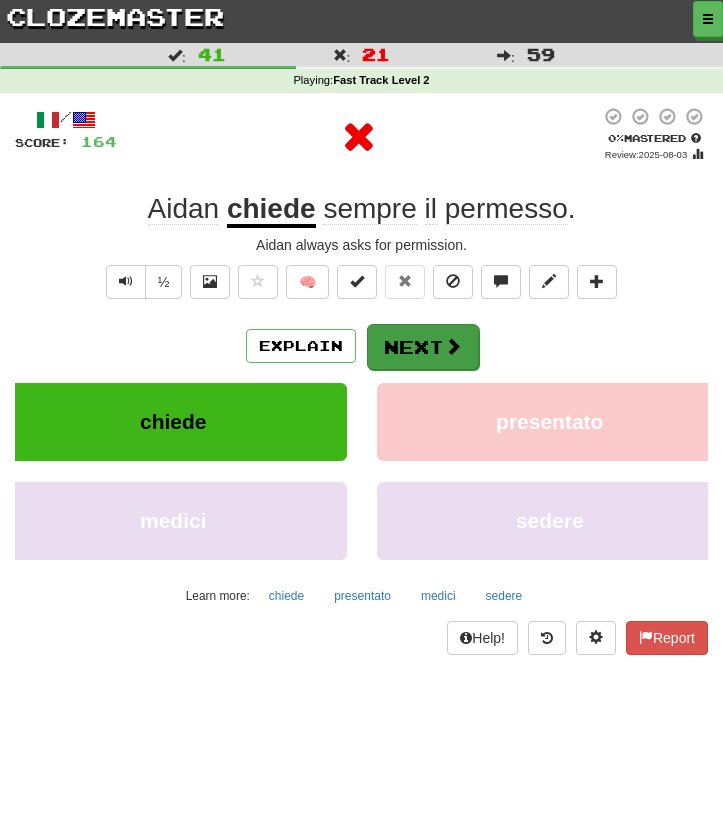 click on "Next" at bounding box center [423, 347] 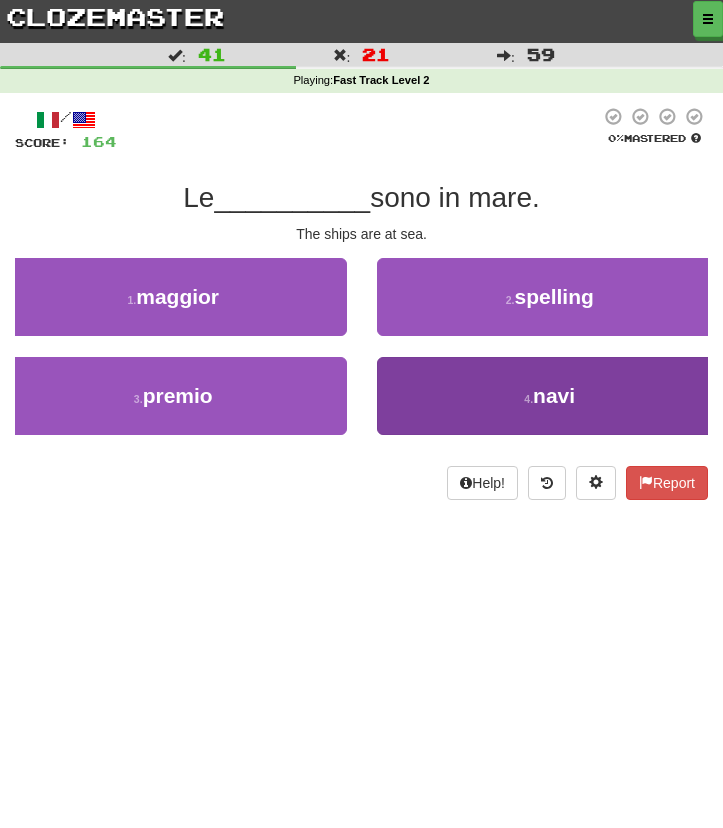 click on "4 .  navi" at bounding box center (550, 396) 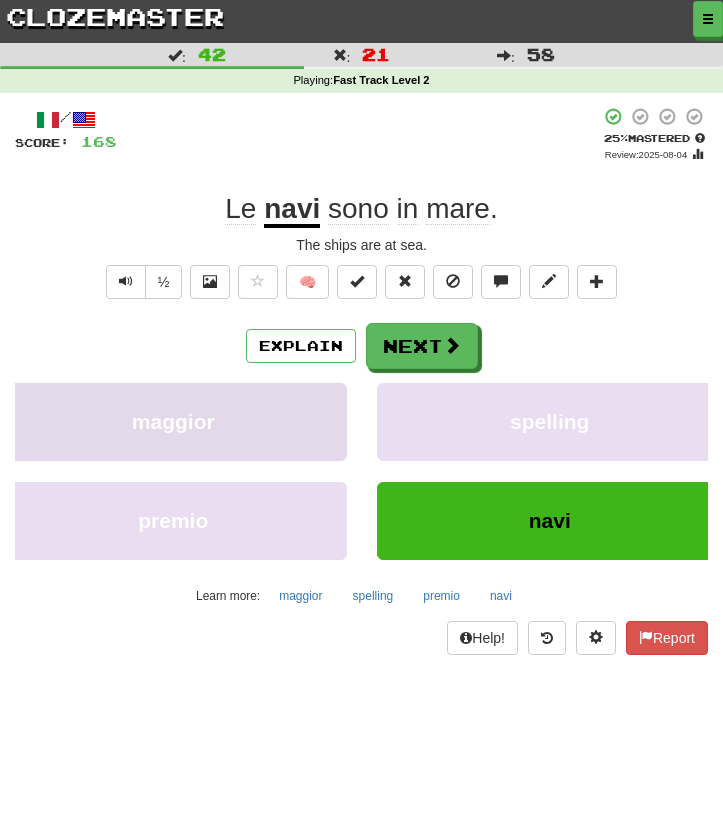 click on "Next" at bounding box center (422, 346) 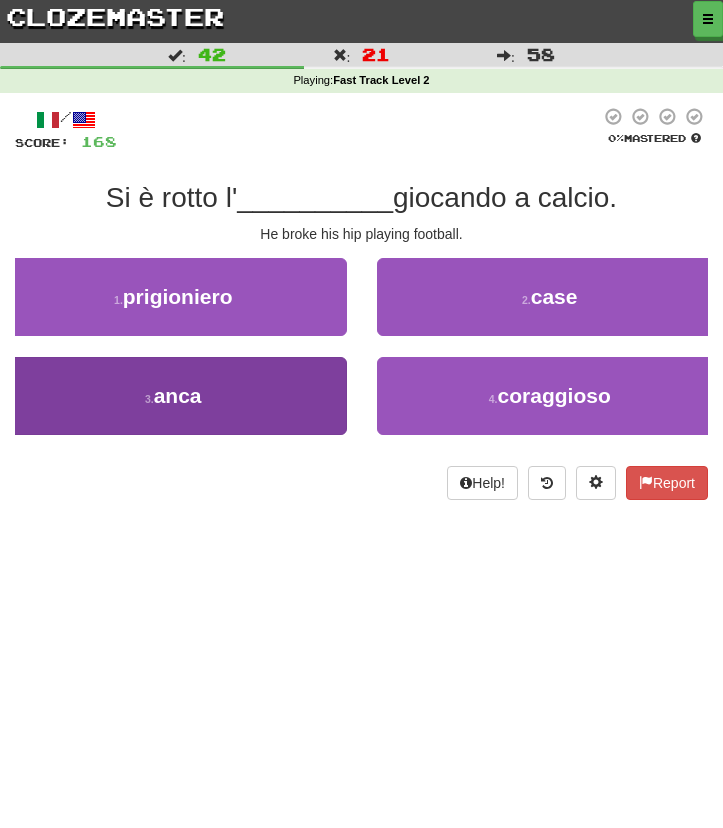 click on "3 .  anca" at bounding box center [173, 396] 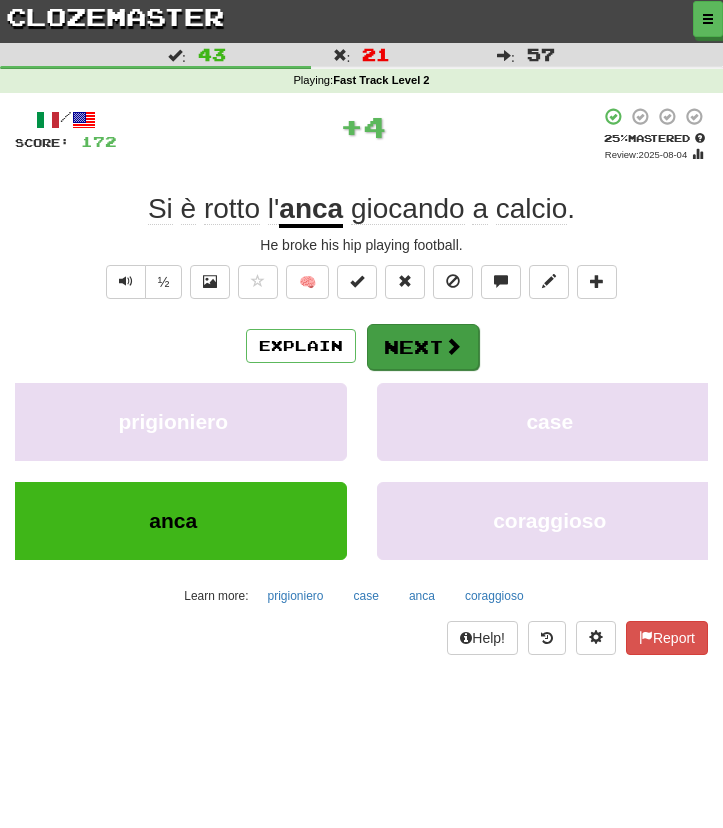click on "Next" at bounding box center [423, 347] 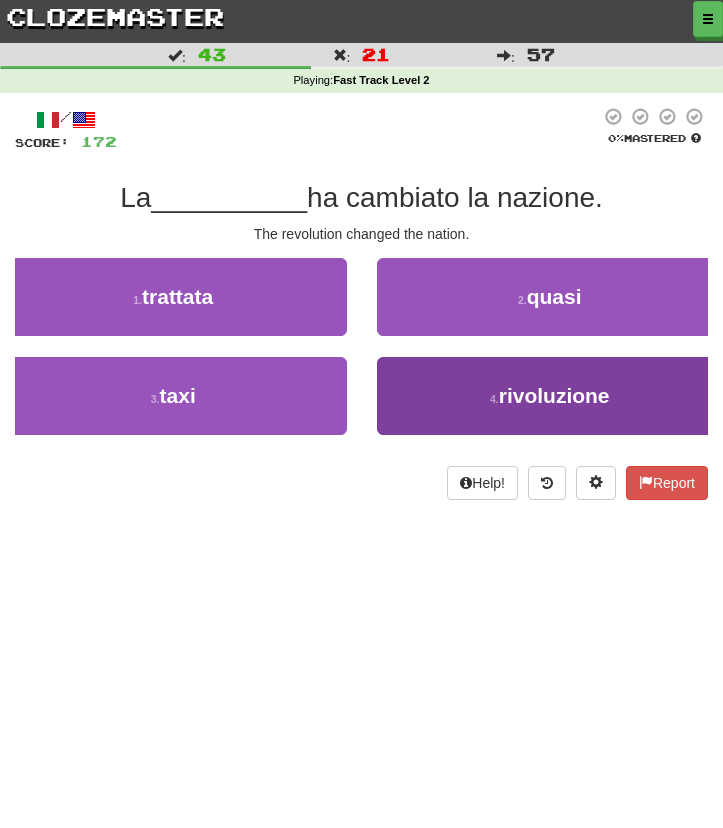 click on "4 .  rivoluzione" at bounding box center [550, 396] 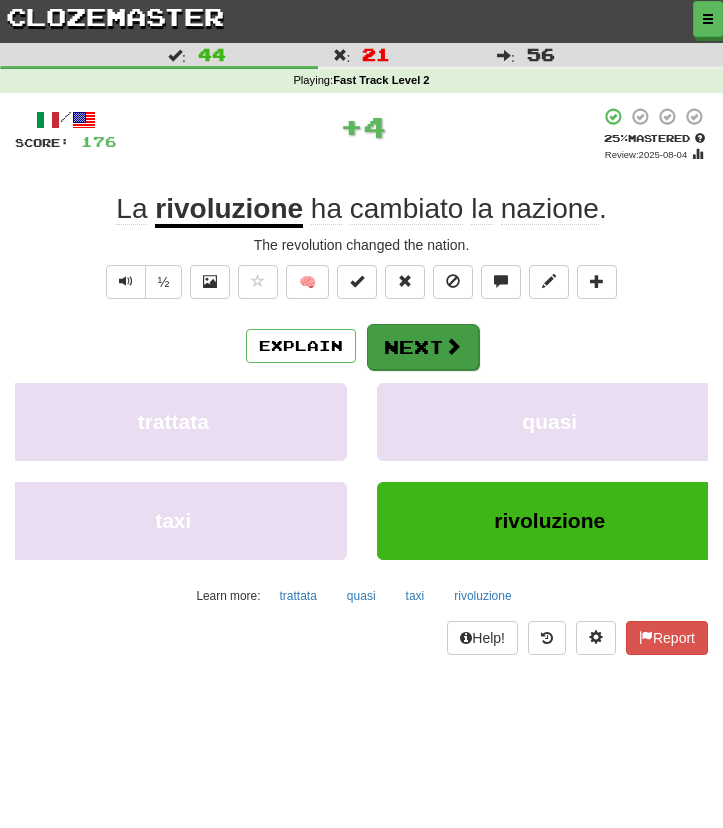 click on "Next" at bounding box center (423, 347) 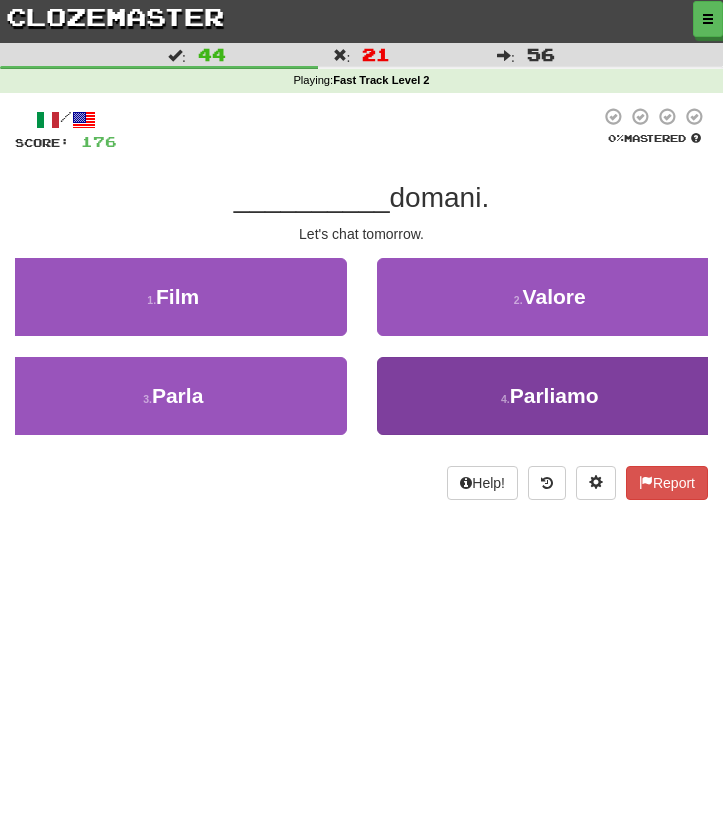 click on "4 .  Parliamo" at bounding box center (550, 396) 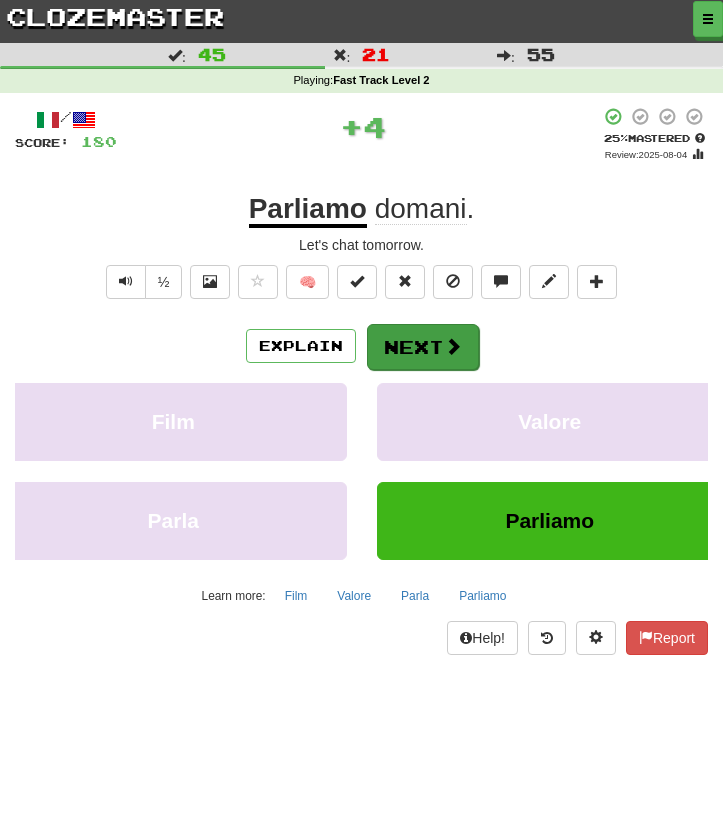 click on "Next" at bounding box center (423, 347) 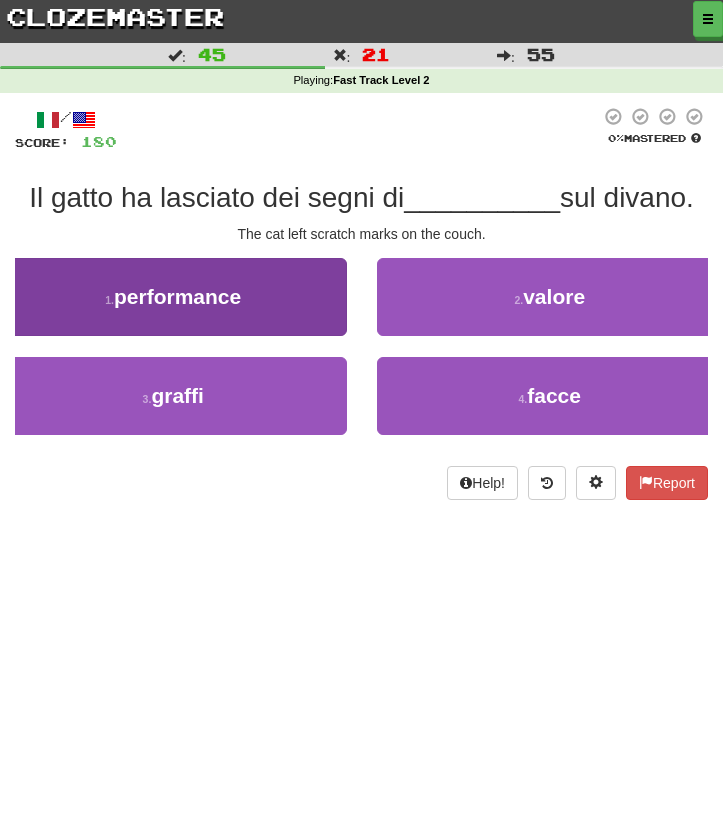 click on "1 .  performance" at bounding box center (173, 297) 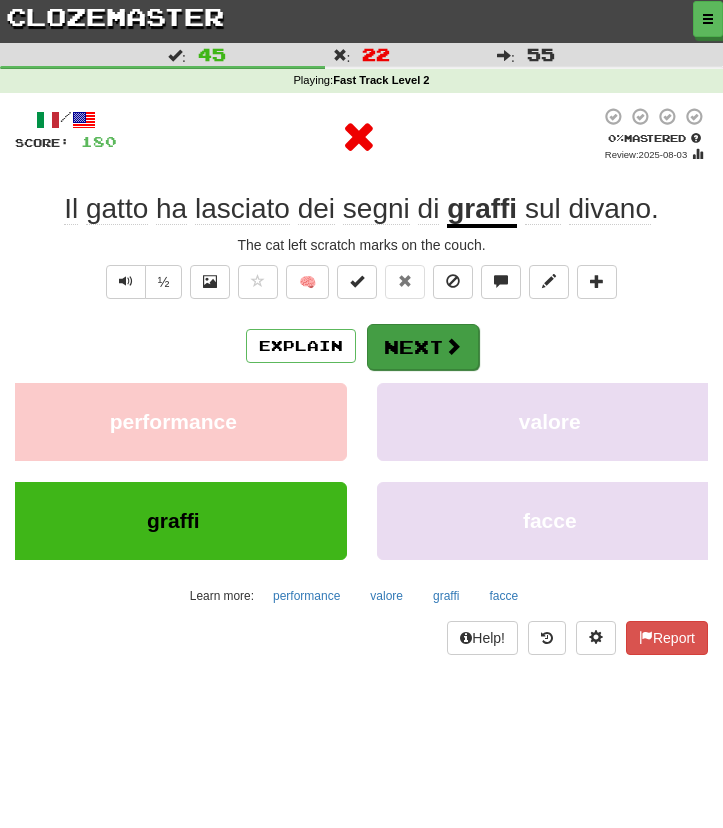 click on "Next" at bounding box center (423, 347) 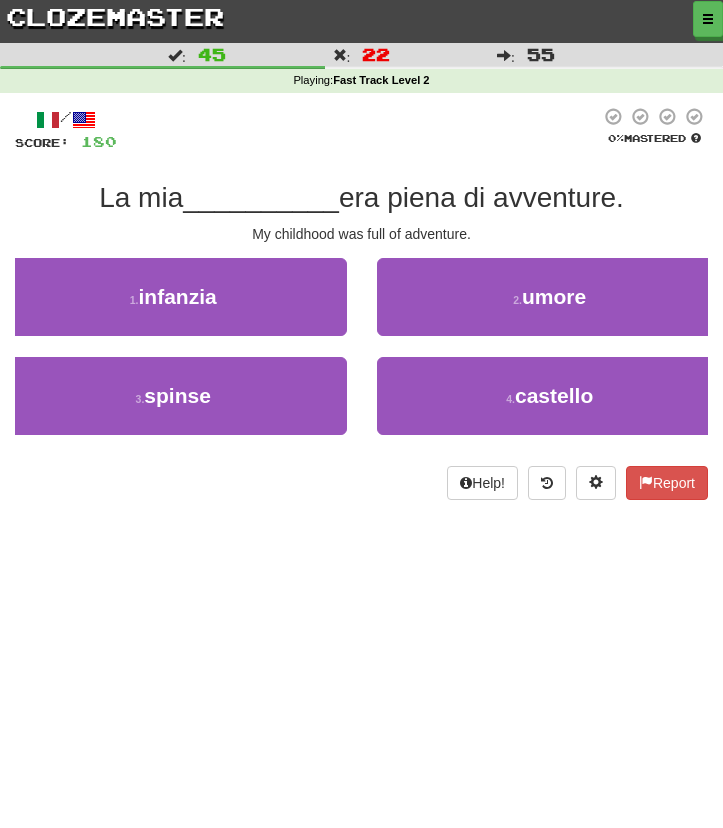 click on "My childhood was full of adventure." at bounding box center [361, 234] 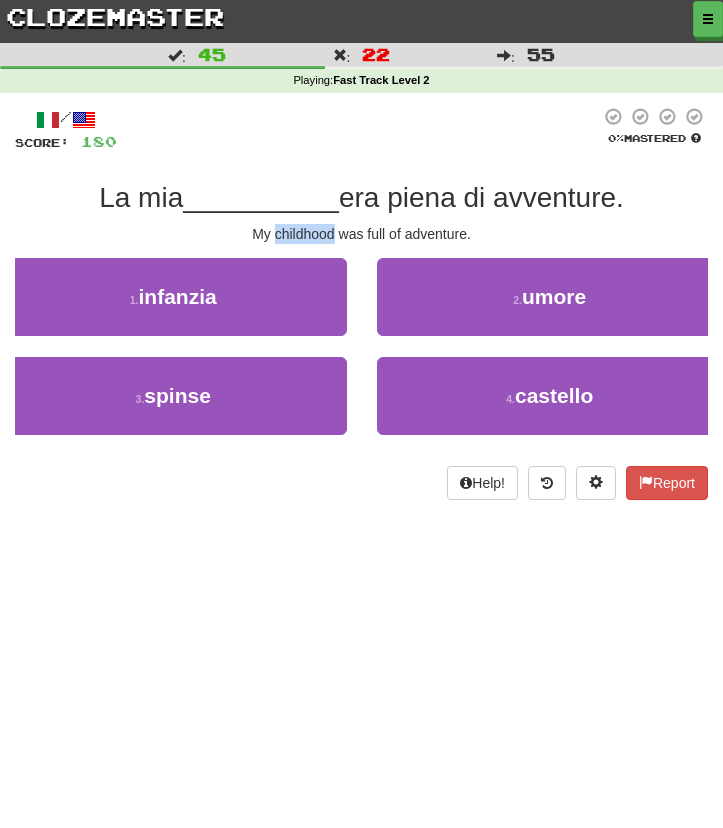 click on "Dashboard
Clozemaster
AgedFire4986
/
Toggle Dropdown
Dashboard
Leaderboard
Activity Feed
Notifications
Profile
Discussions
Italiano
/
English
Streak:
13
Review:
0
Points Today: 2544
Languages
Account
Logout
AgedFire4986
/
Toggle Dropdown
Dashboard
Leaderboard
Activity Feed
Notifications
Profile
Discussions
Italiano
/
English
Streak:
13
Review:
0
Points Today: 2544
Languages
Account
Logout
clozemaster
Correct   :   45 Incorrect   :   22 To go   :   55 Playing :  Fast Track Level 2  /  Score:   180 0 %  Mastered La mia  __________  era piena di avventure. My childhood was full of adventure. 1 .  infanzia 2 .  umore 3 .  4 ." at bounding box center [361, 413] 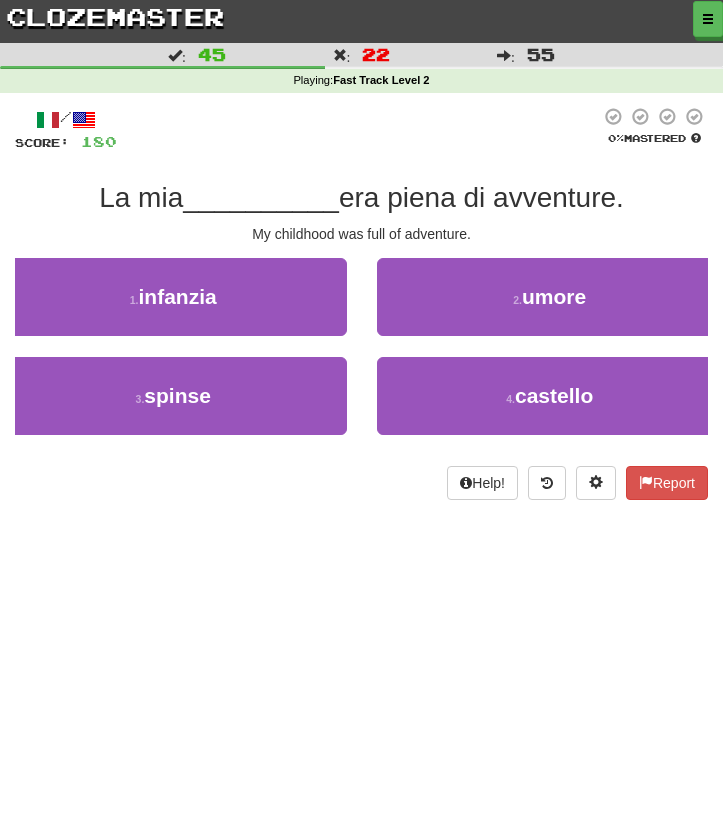click on "/  Score:   180 0 %  Mastered La mia  __________  era piena di avventure. My childhood was full of adventure. 1 .  infanzia 2 .  umore 3 .  spinse 4 .  castello  Help!  Report" at bounding box center (361, 303) 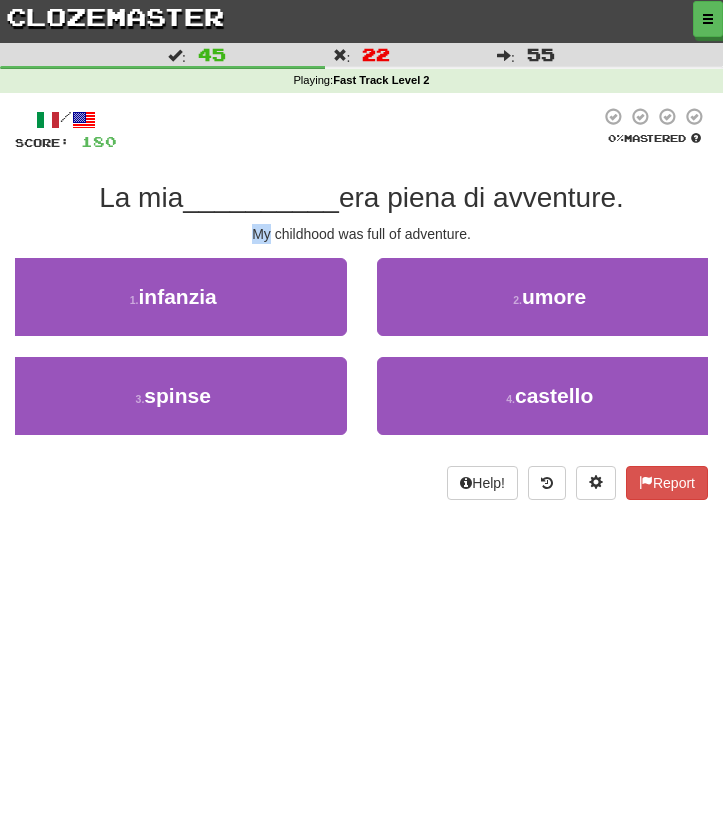 click on "Help!  Report" at bounding box center (361, 483) 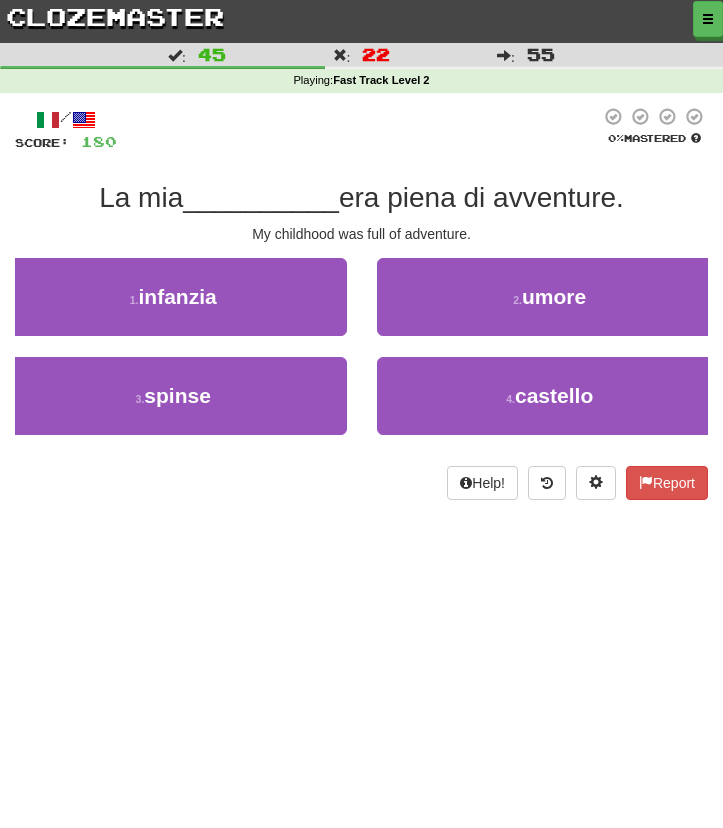 click on "Help!  Report" at bounding box center [361, 483] 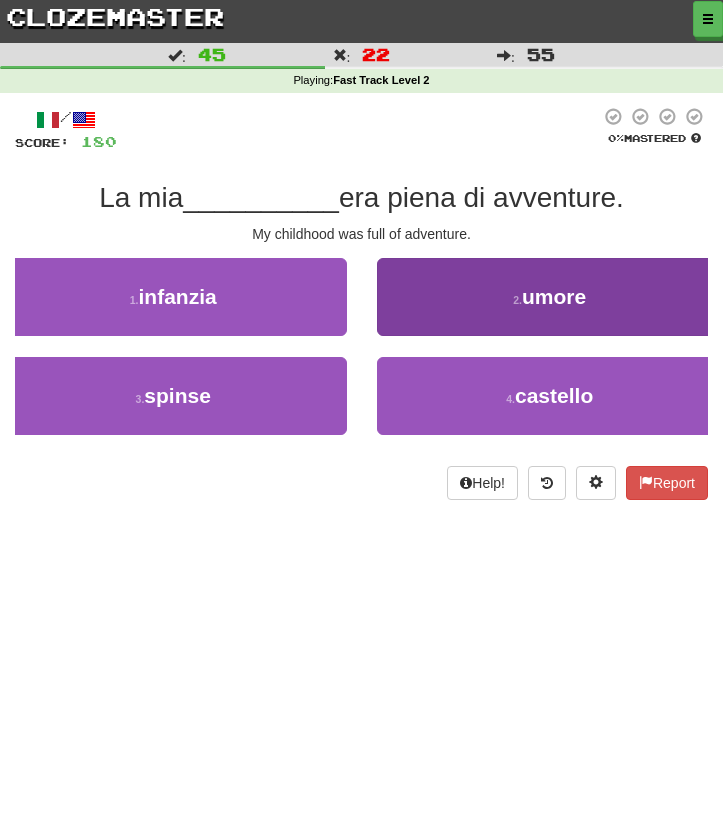 click on "2 .  umore" at bounding box center [550, 297] 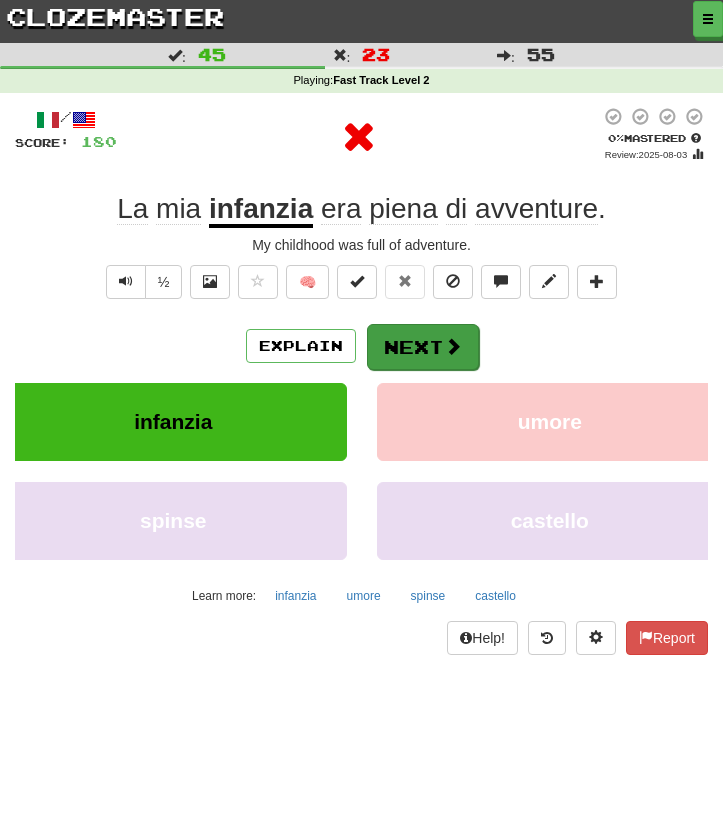 click on "Next" at bounding box center (423, 347) 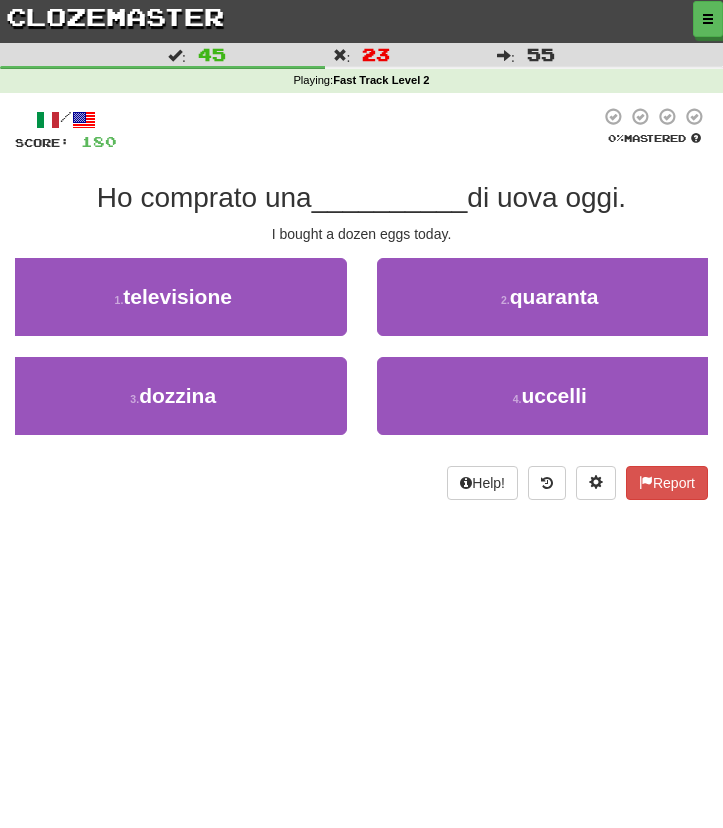 click on "2 .  quaranta" at bounding box center (550, 297) 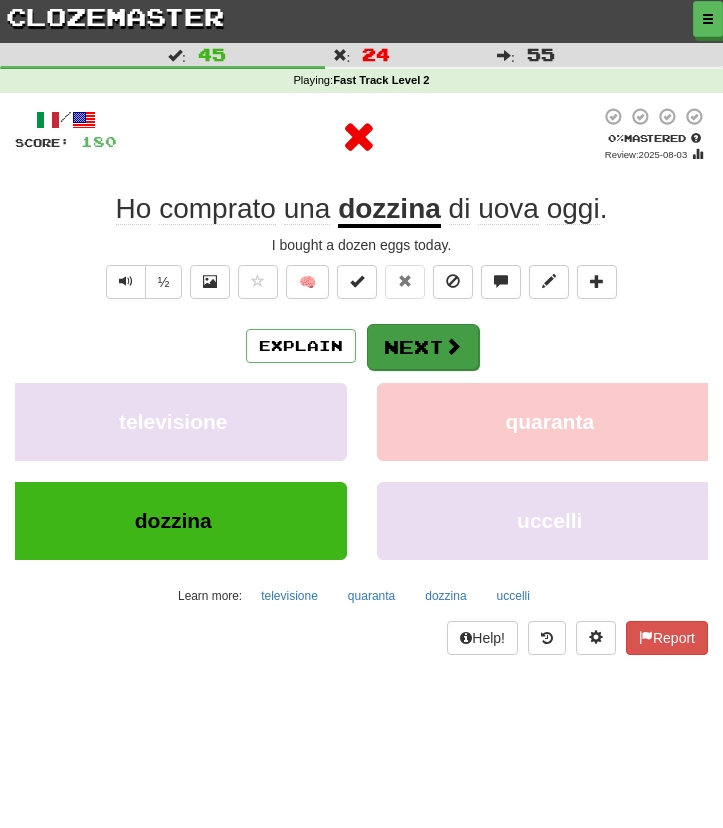click on "Next" at bounding box center (423, 347) 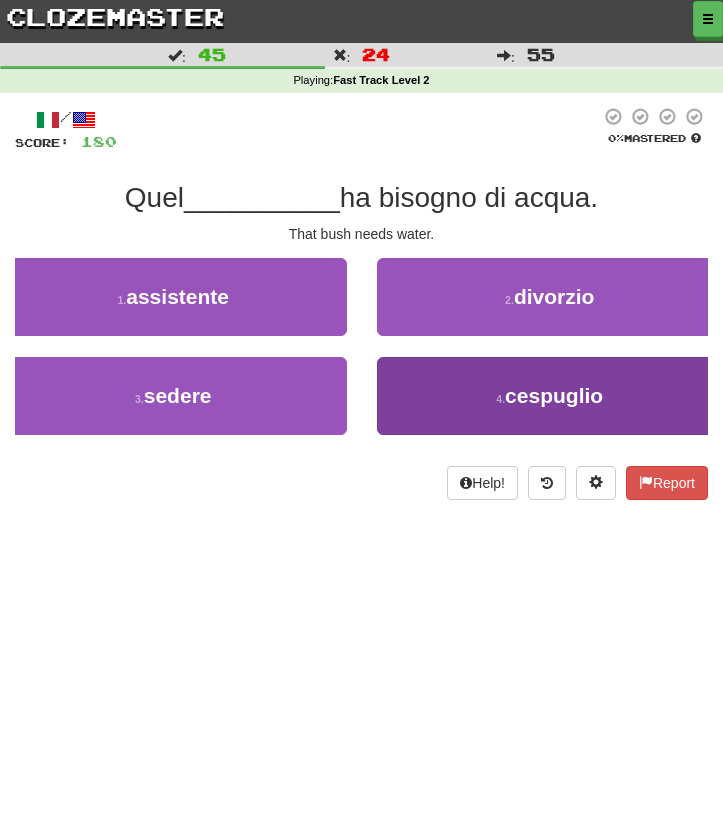 click on "4 .  cespuglio" at bounding box center [550, 396] 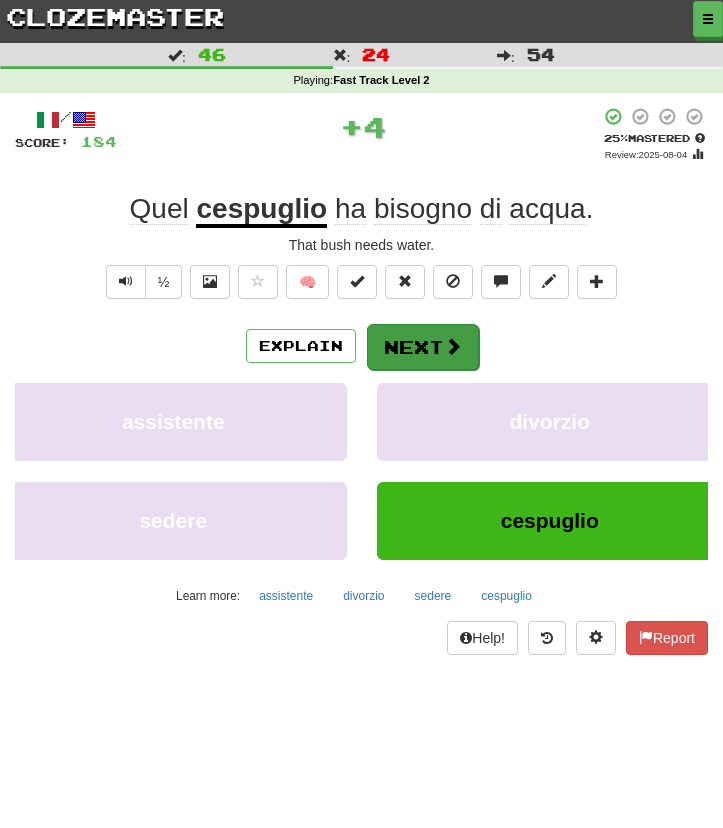 click on "Next" at bounding box center (423, 347) 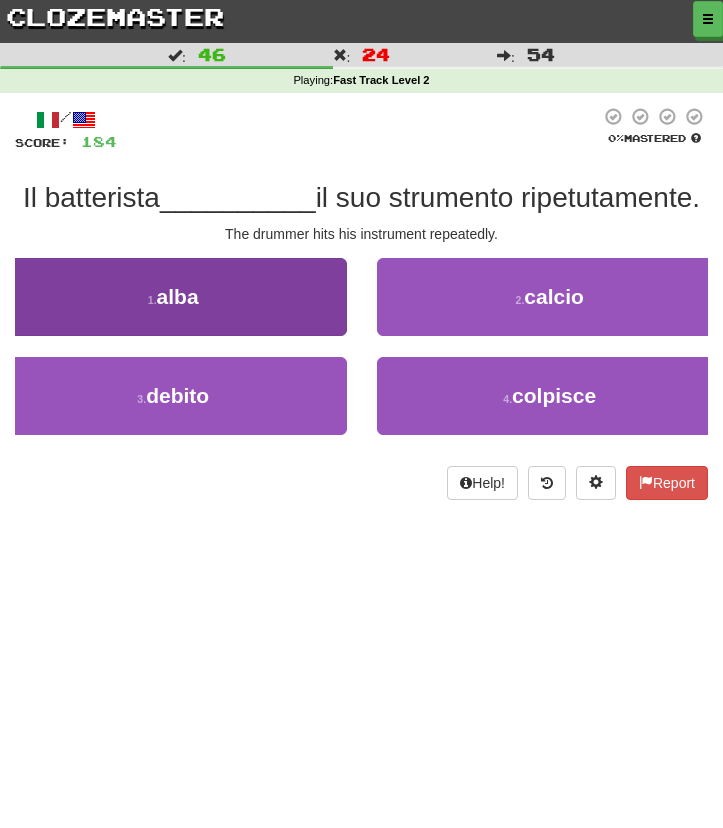 click on "1 .  alba" at bounding box center [173, 297] 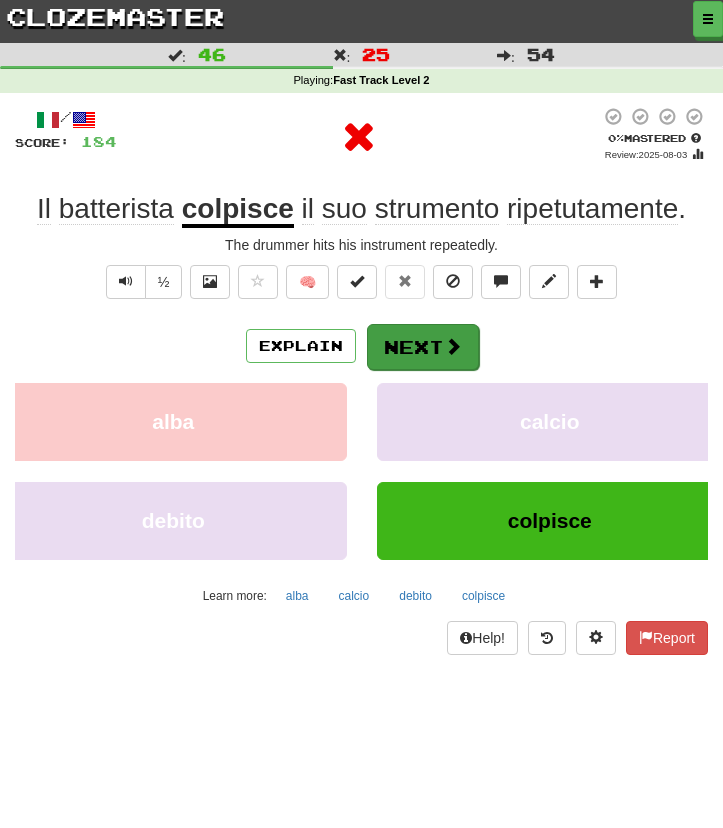 click on "Next" at bounding box center [423, 347] 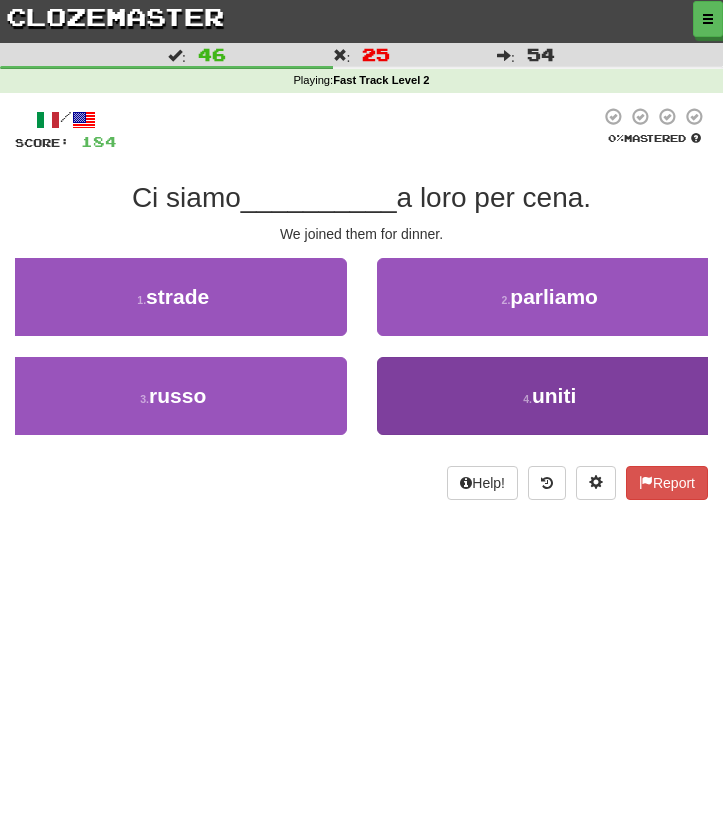 click on "4 .  uniti" at bounding box center [550, 396] 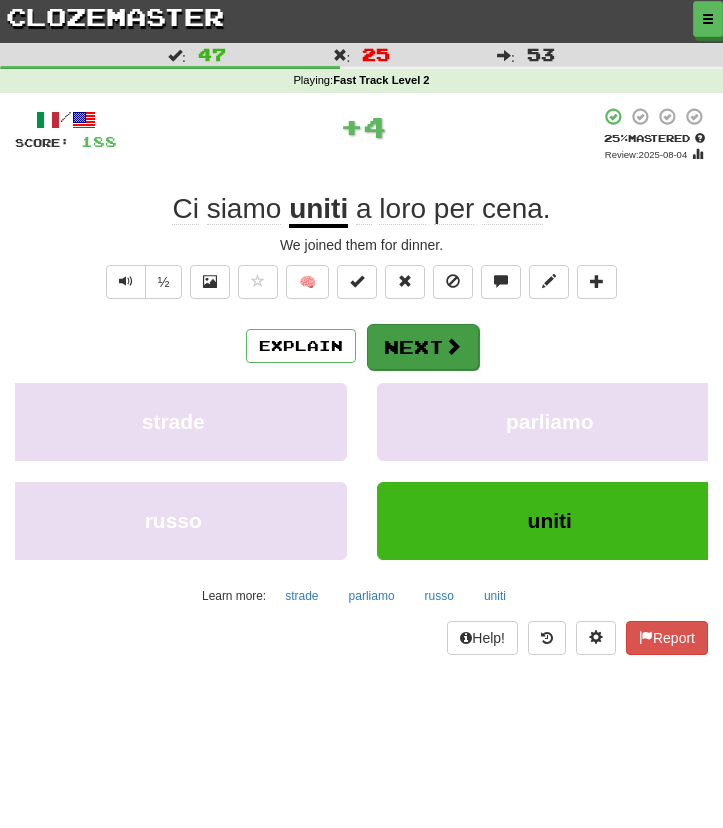 click on "Next" at bounding box center [423, 347] 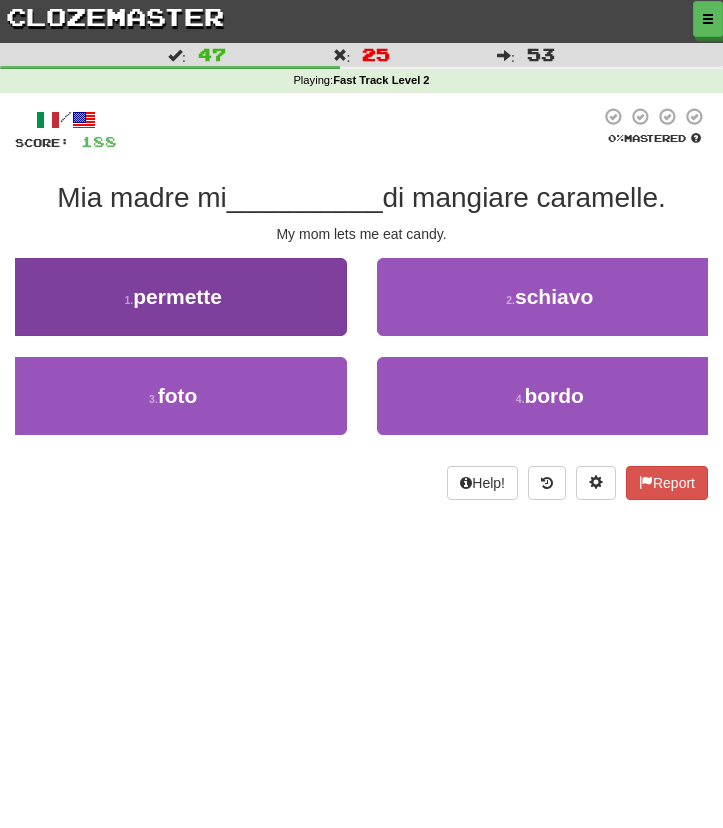 click on "1 .  permette" at bounding box center (173, 297) 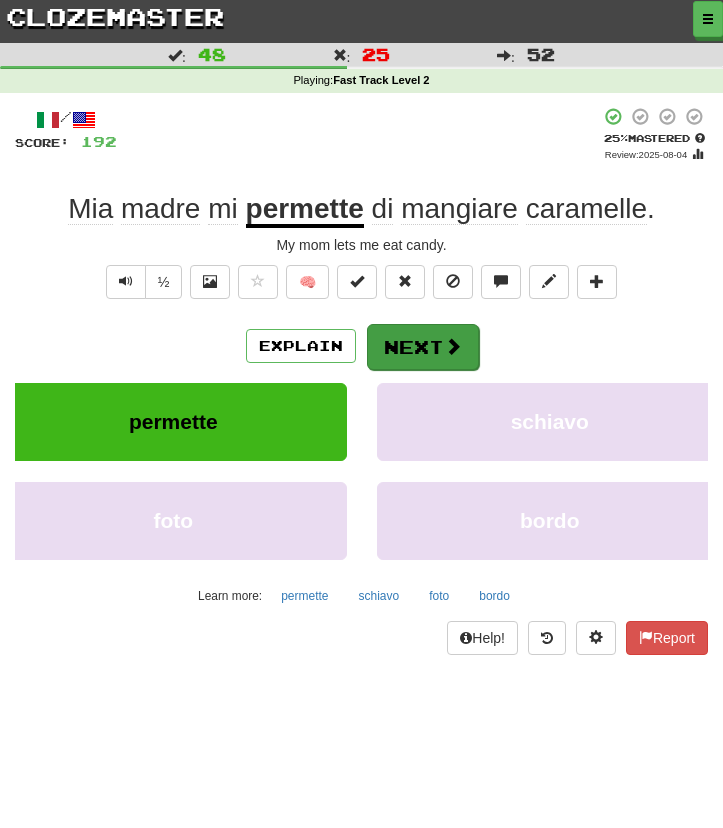 click on "Next" at bounding box center [423, 347] 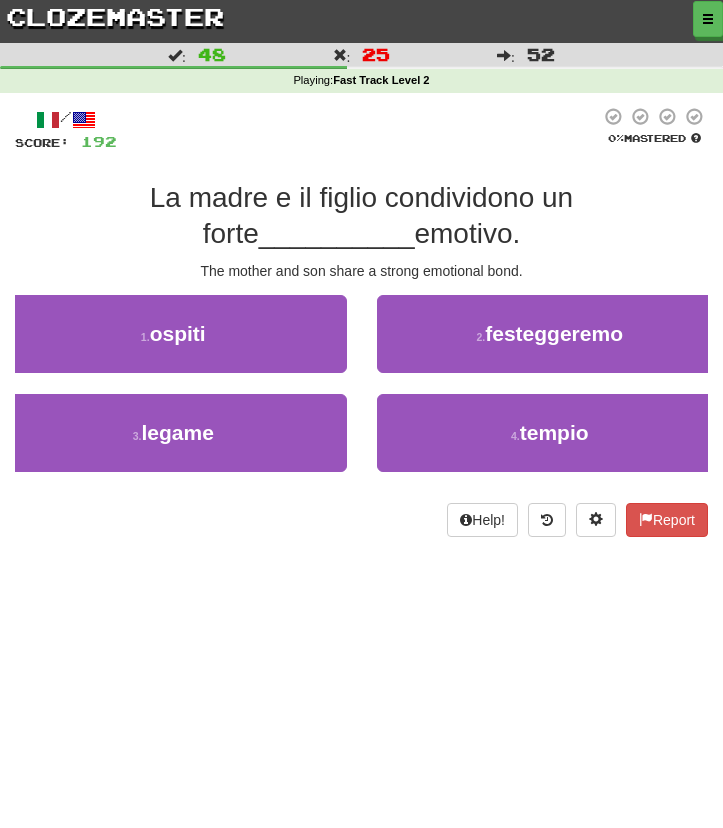 click on "The mother and son share a strong emotional bond." at bounding box center (361, 271) 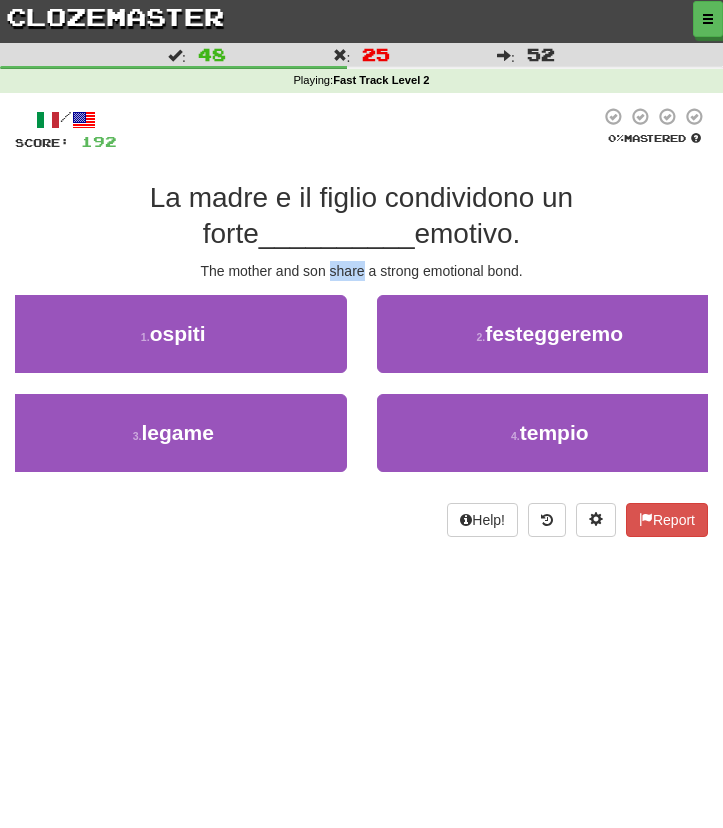 click on "The mother and son share a strong emotional bond." at bounding box center [361, 271] 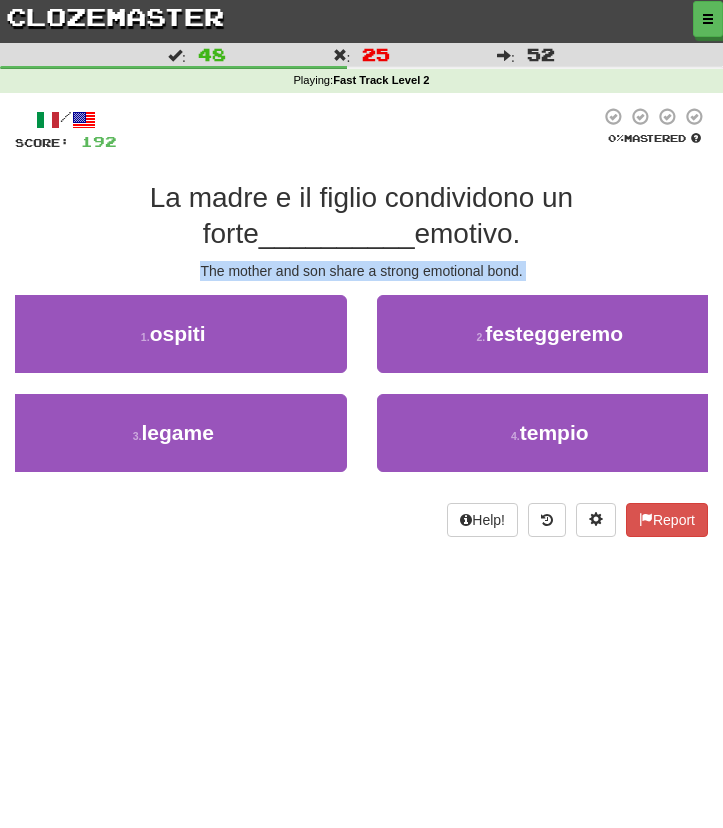 click on "emotivo." at bounding box center (467, 233) 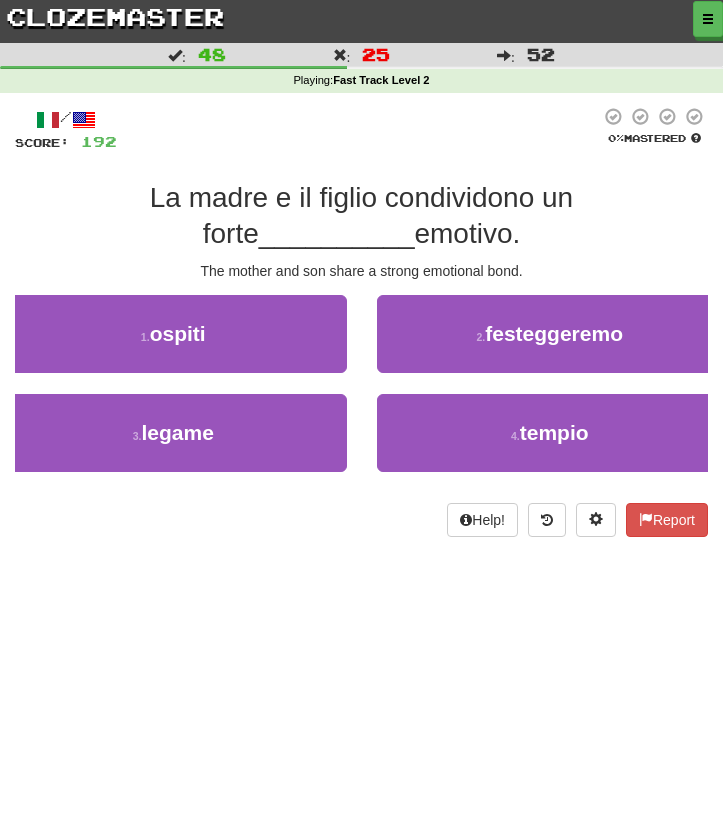 click on "emotivo." at bounding box center (467, 233) 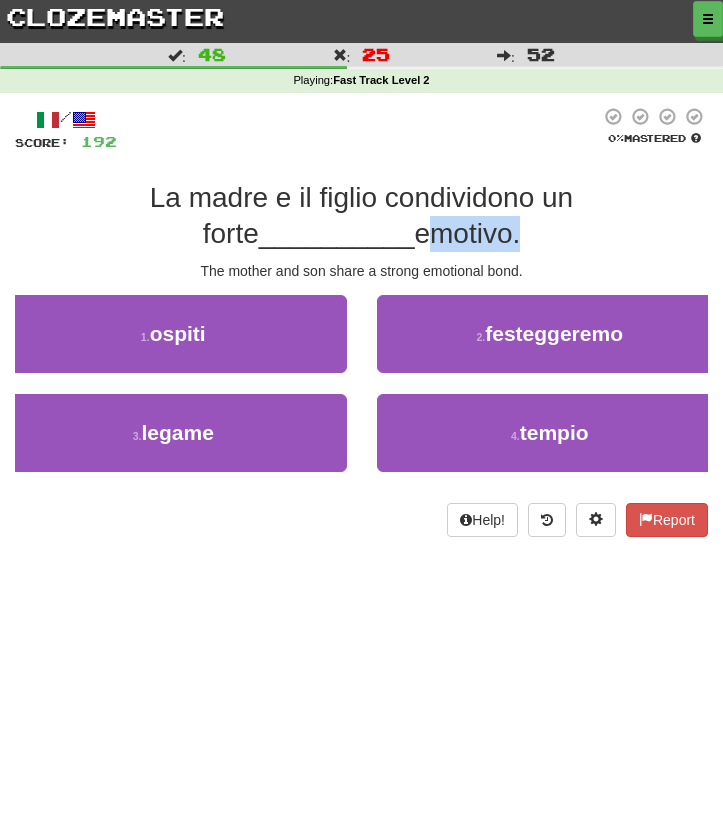 click on "emotivo." at bounding box center [467, 233] 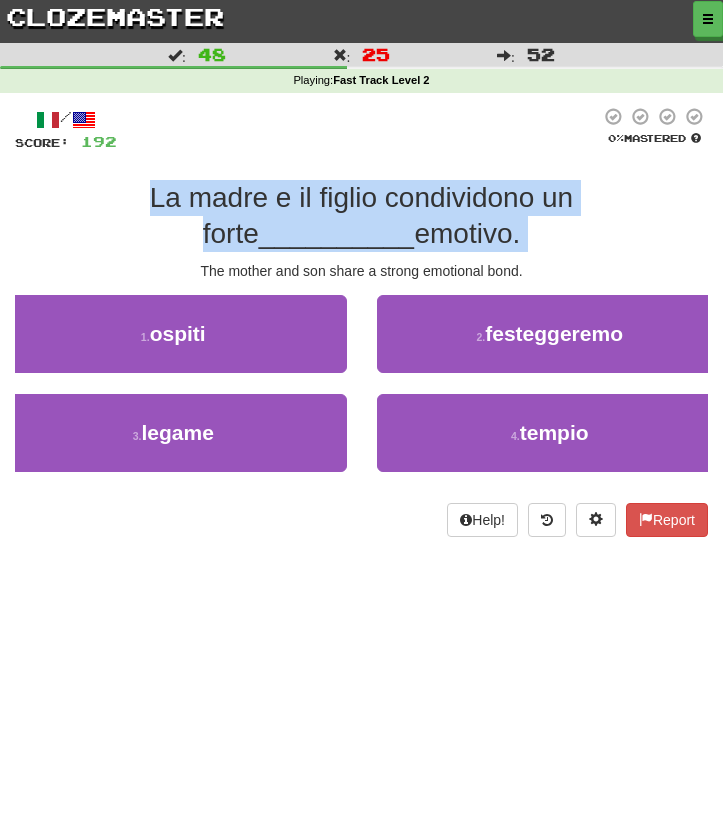 click on "emotivo." at bounding box center [467, 233] 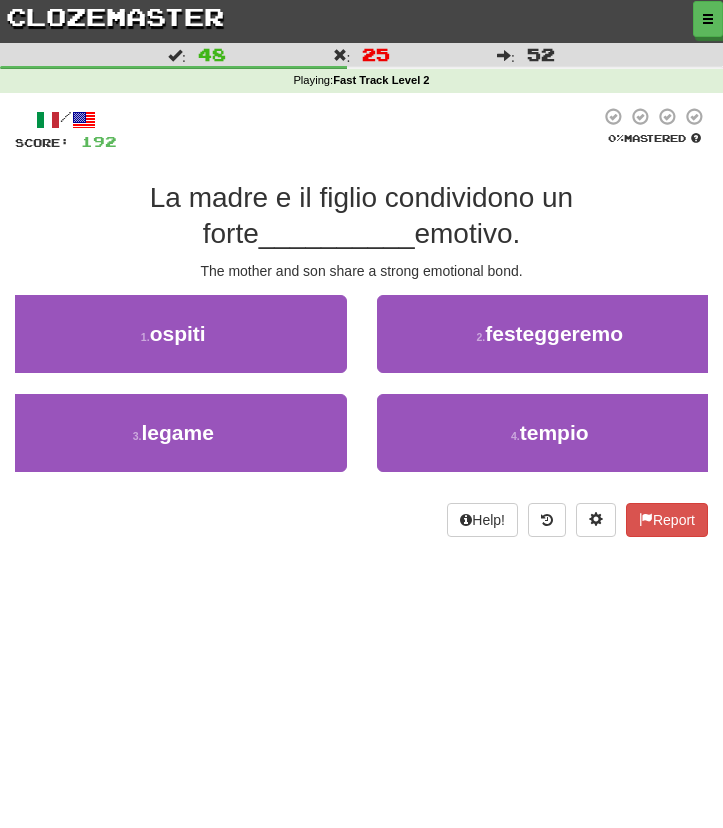 click on "emotivo." at bounding box center (467, 233) 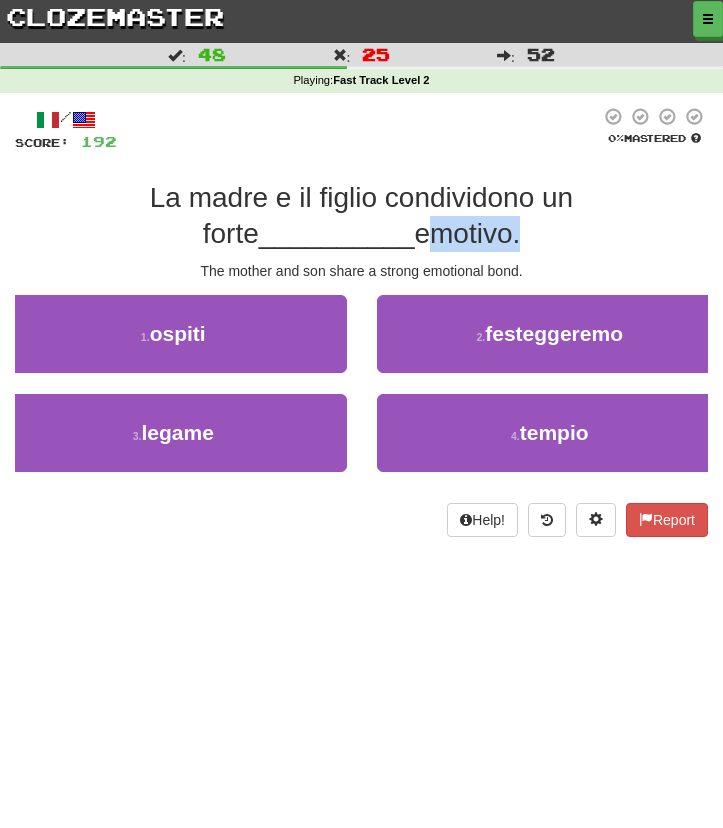 click on "emotivo." at bounding box center [467, 233] 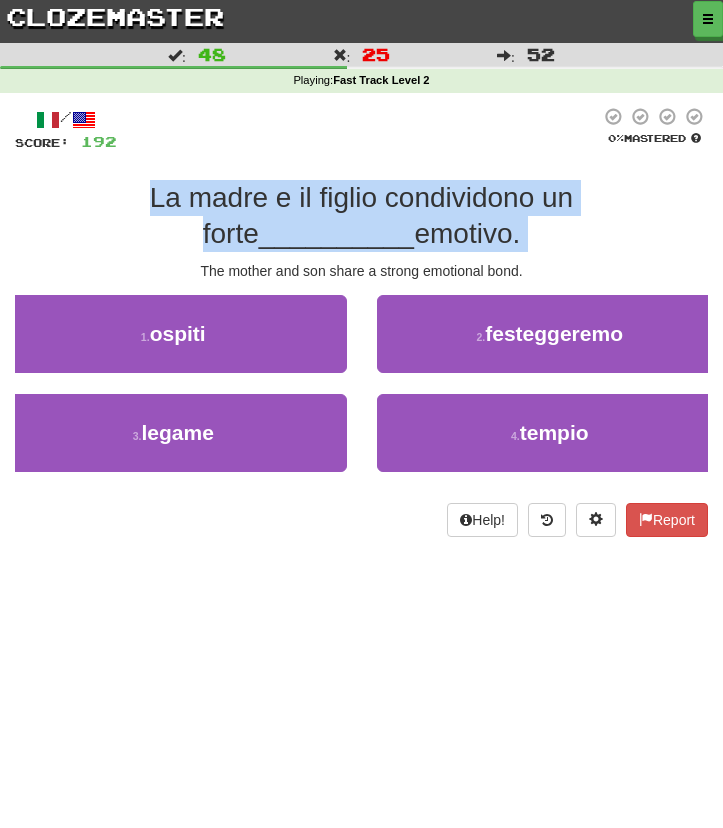 click on "emotivo." at bounding box center (467, 233) 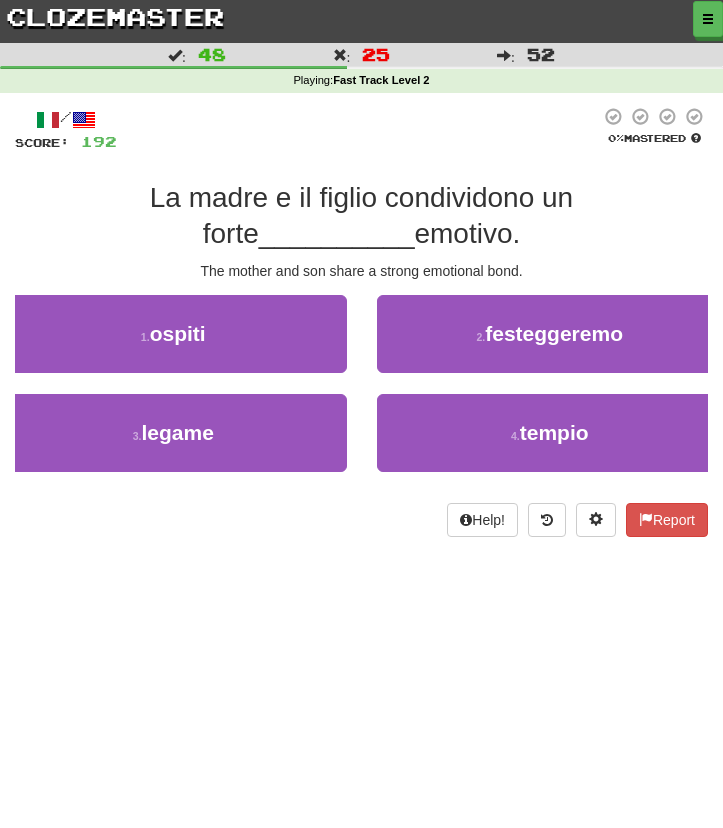 click on "emotivo." at bounding box center (467, 233) 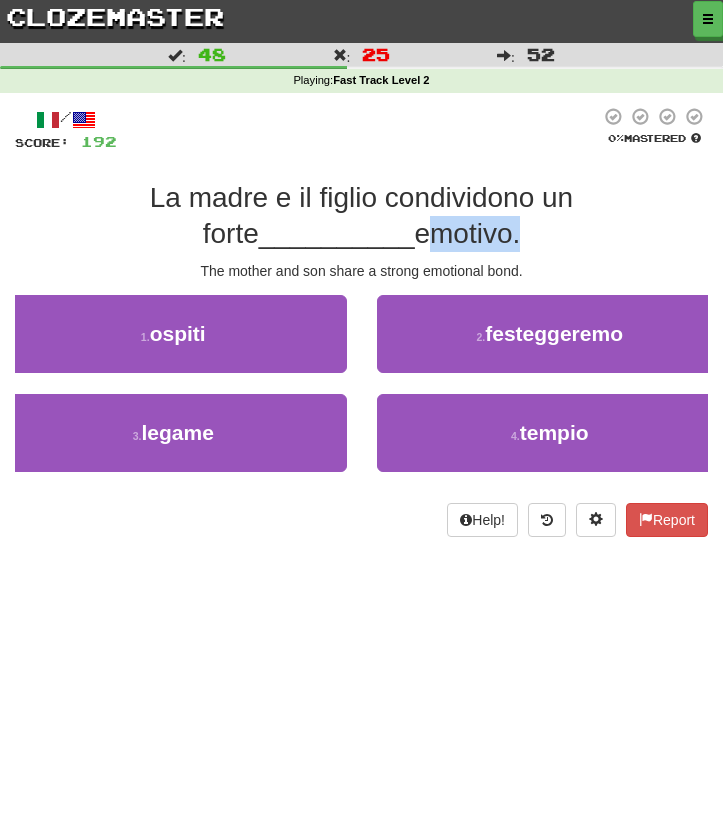 click on "emotivo." at bounding box center [467, 233] 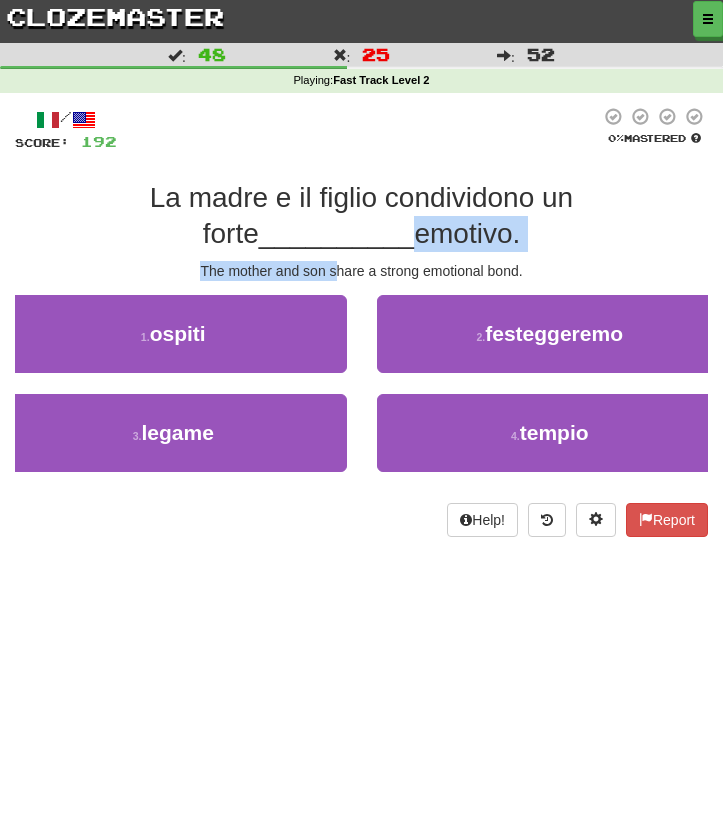 drag, startPoint x: 309, startPoint y: 230, endPoint x: 337, endPoint y: 269, distance: 48.010414 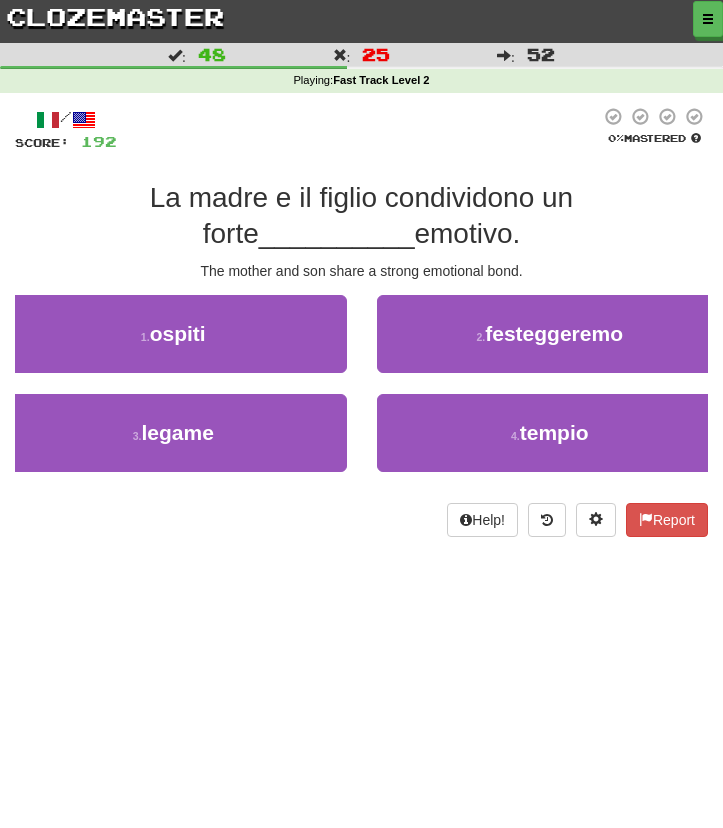 click on "/  Score:   192 0 %  Mastered La madre e il figlio condividono un forte  __________  emotivo. The mother and son share a strong emotional bond. 1 .  ospiti 2 .  festeggeremo 3 .  legame 4 .  tempio  Help!  Report" at bounding box center (361, 321) 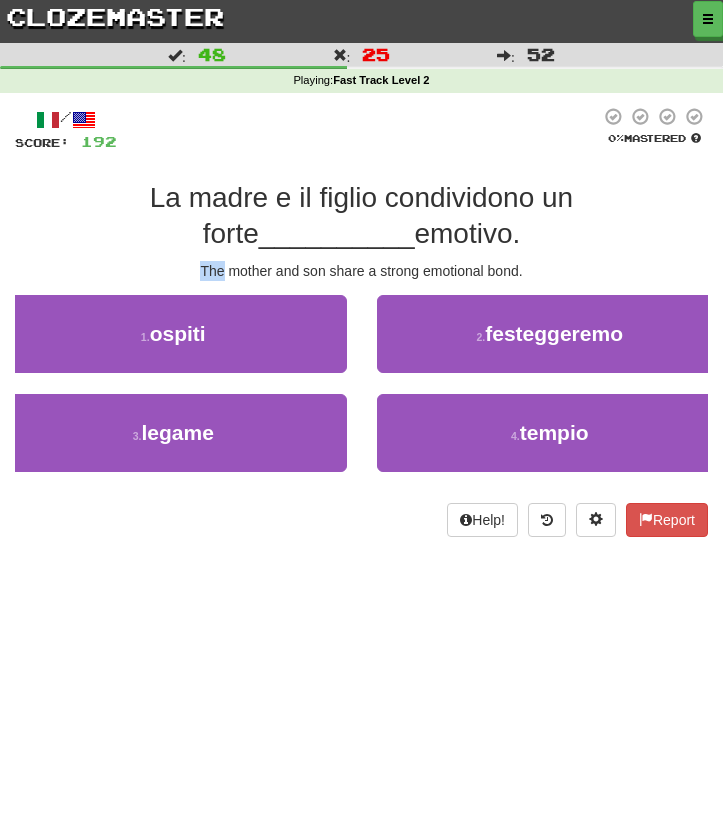 click on "La madre e il figlio condividono un forte  __________  emotivo." at bounding box center (361, 216) 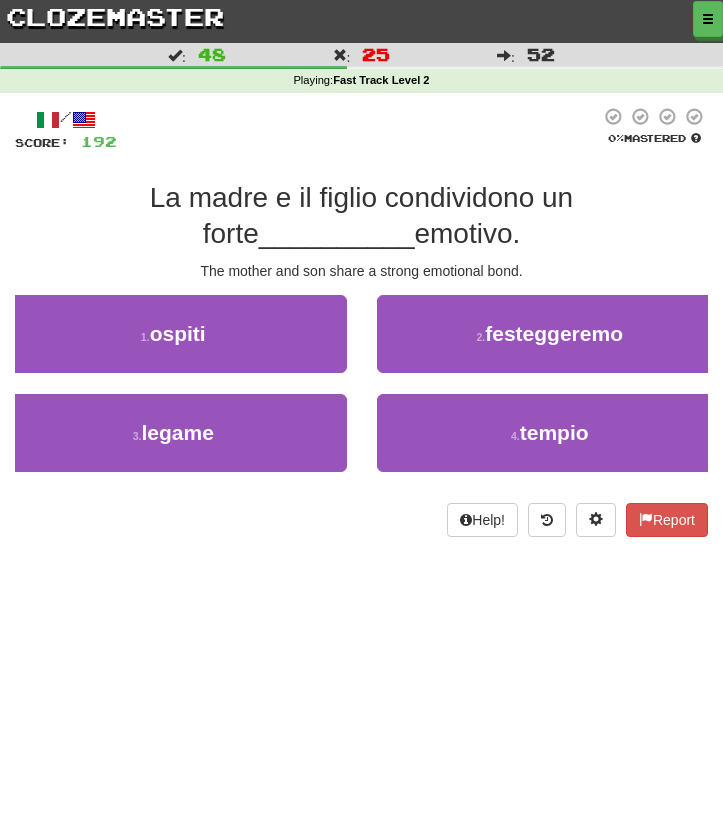 click on "La madre e il figlio condividono un forte  __________  emotivo." at bounding box center [361, 216] 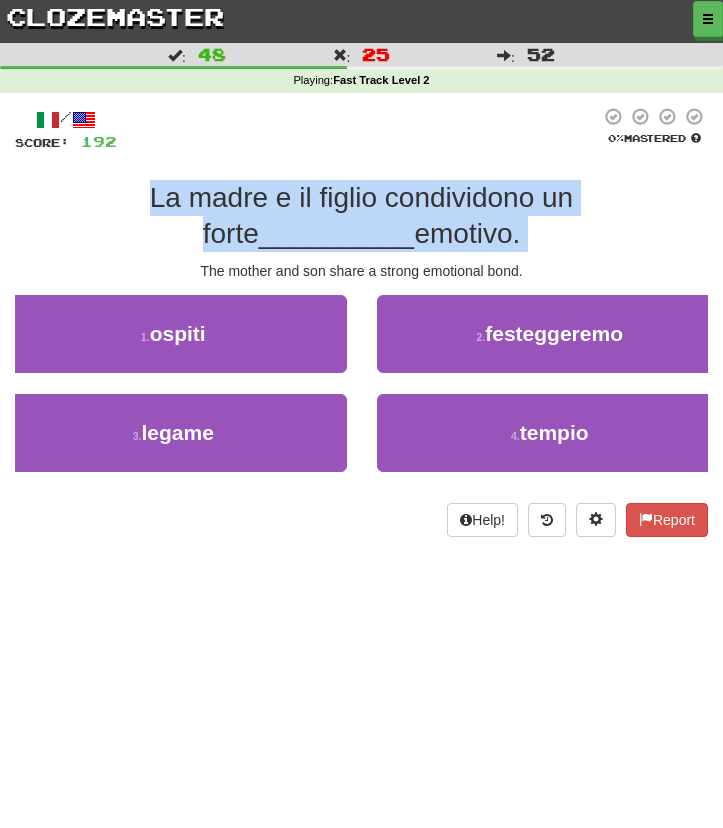 click on "emotivo." at bounding box center (467, 233) 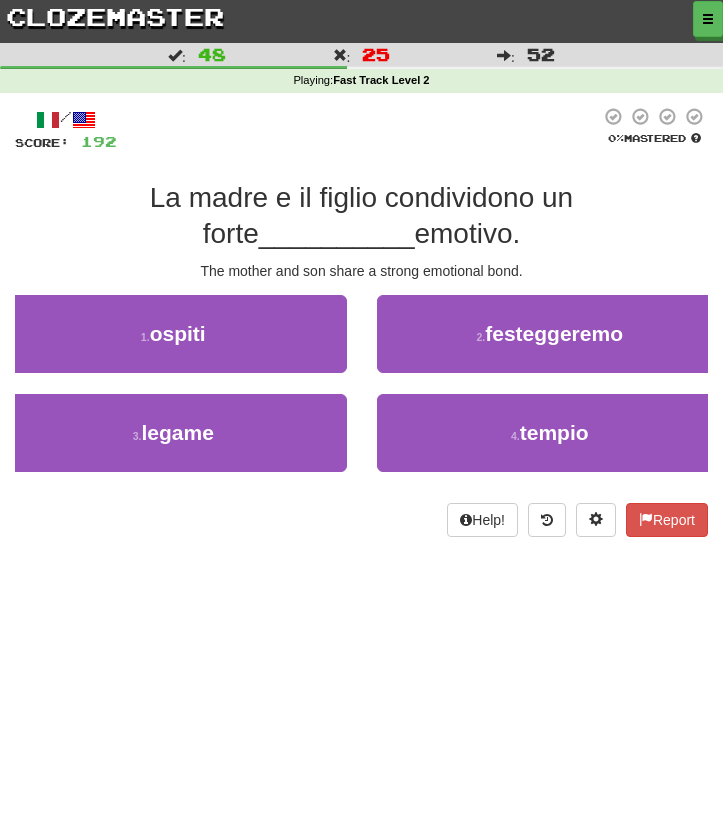 click on "emotivo." at bounding box center [467, 233] 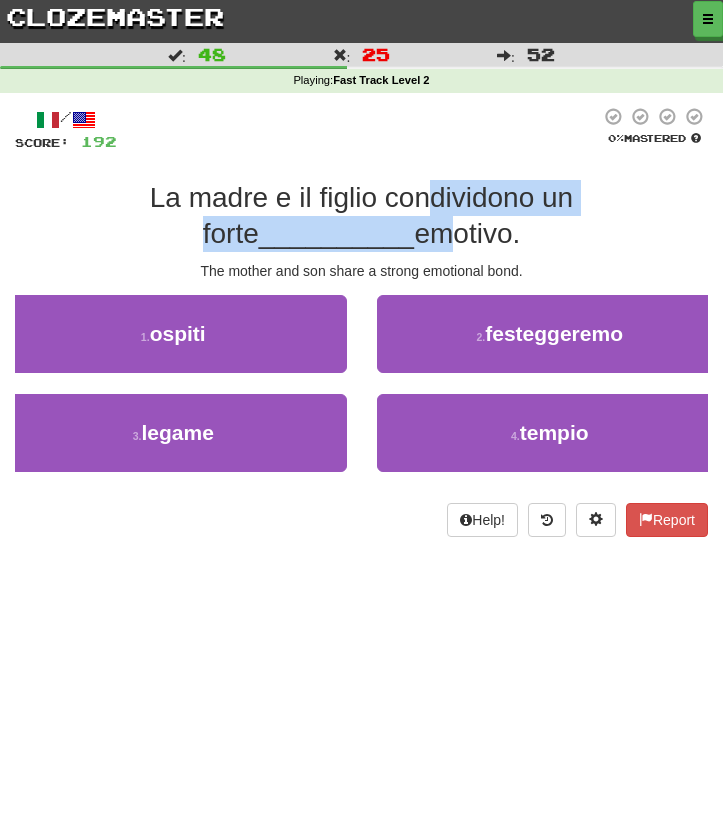 drag, startPoint x: 321, startPoint y: 196, endPoint x: 321, endPoint y: 232, distance: 36 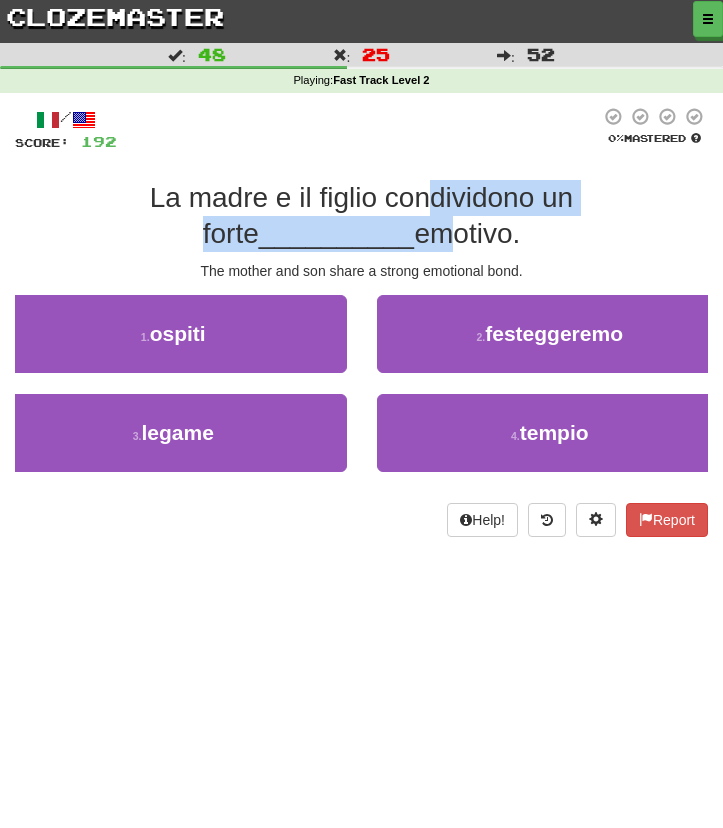 click on "La madre e il figlio condividono un forte  __________  emotivo." at bounding box center (361, 216) 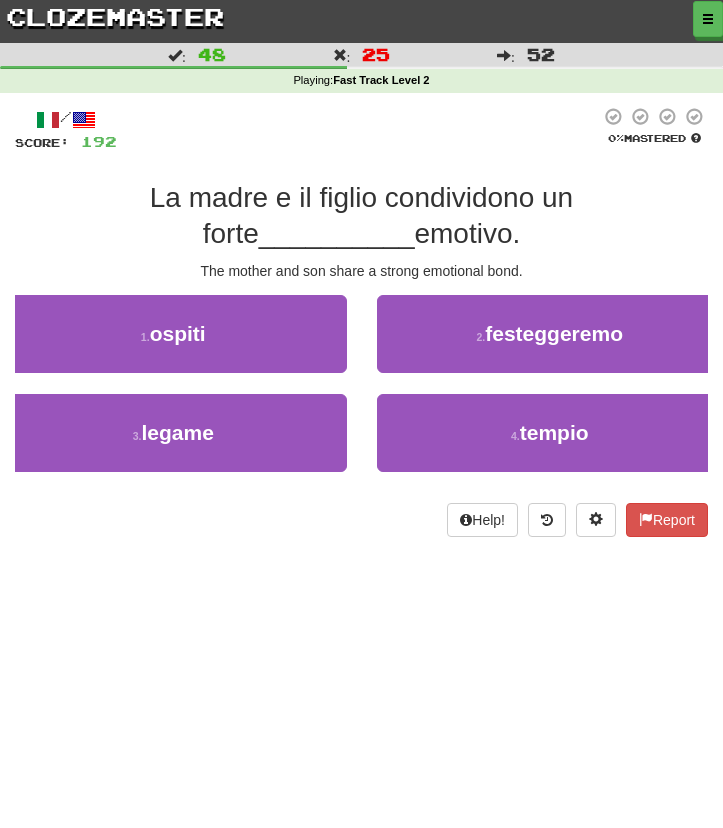 click on "La madre e il figlio condividono un forte  __________  emotivo." at bounding box center [361, 216] 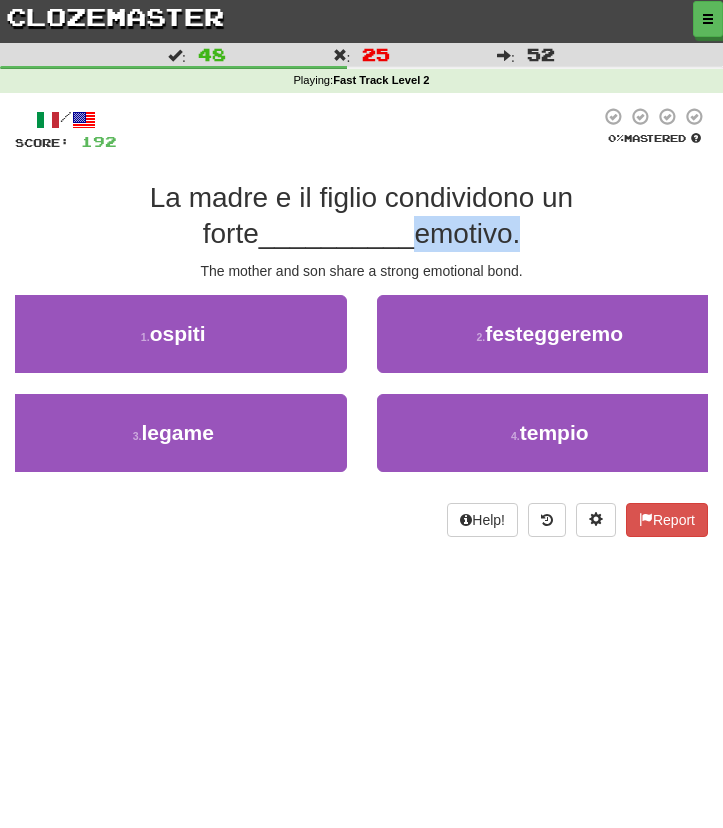 click on "La madre e il figlio condividono un forte  __________  emotivo." at bounding box center (361, 216) 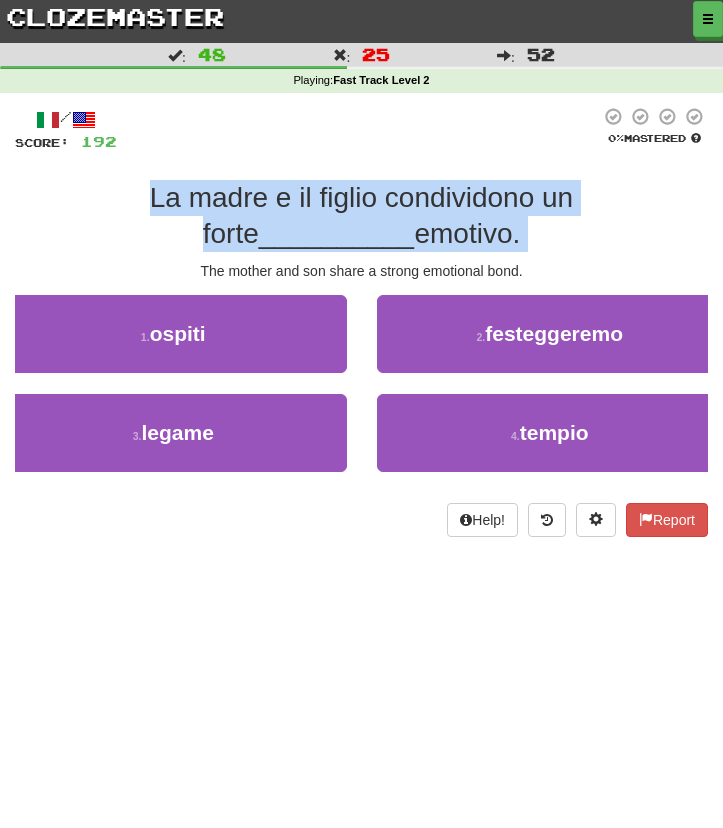 click on "La madre e il figlio condividono un forte  __________  emotivo." at bounding box center [361, 216] 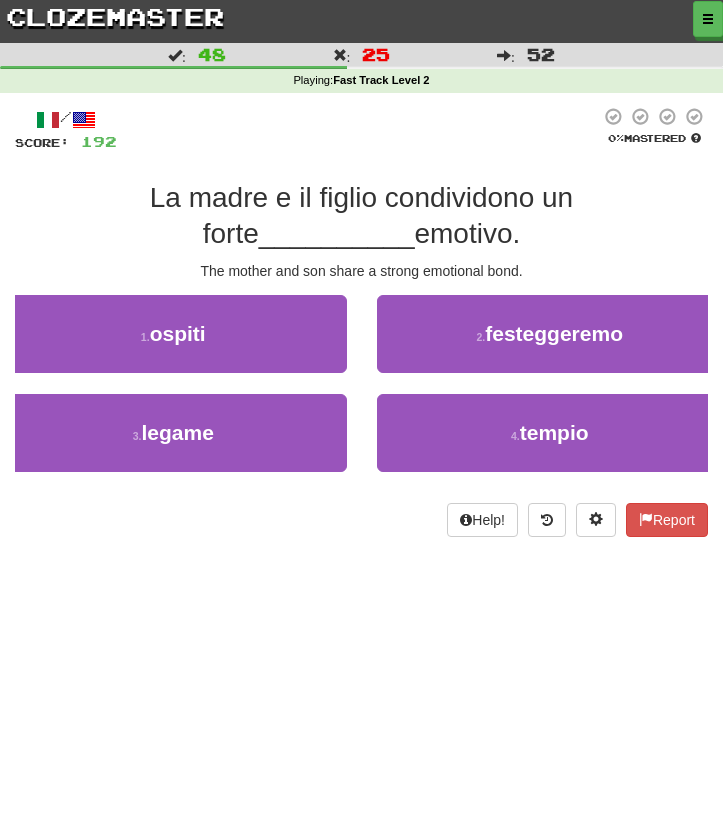 click on "La madre e il figlio condividono un forte  __________  emotivo." at bounding box center [361, 216] 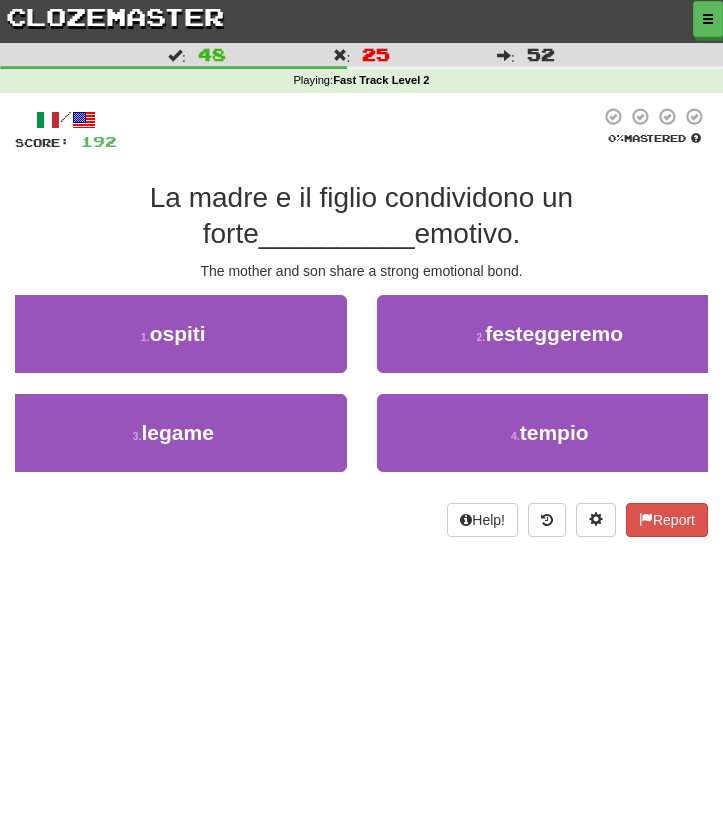 click on "La madre e il figlio condividono un forte  __________  emotivo." at bounding box center [361, 216] 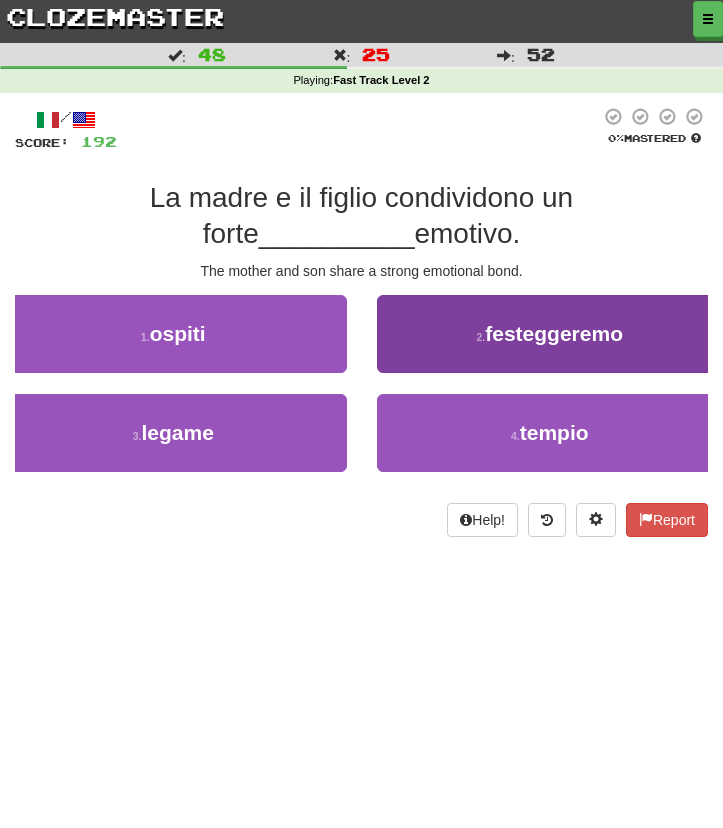click on "2 .  festeggeremo" at bounding box center [550, 334] 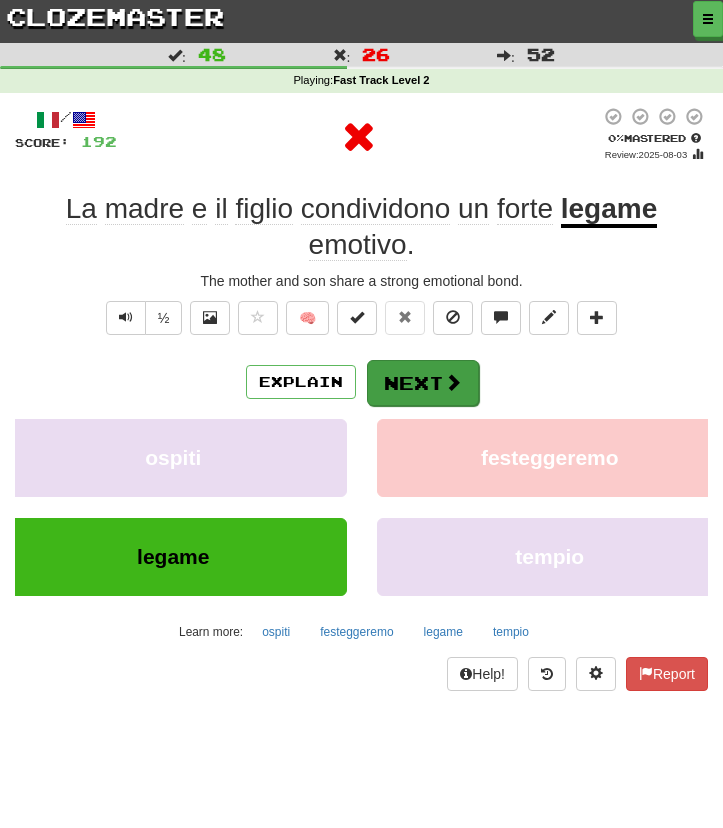 click on "Next" at bounding box center (423, 383) 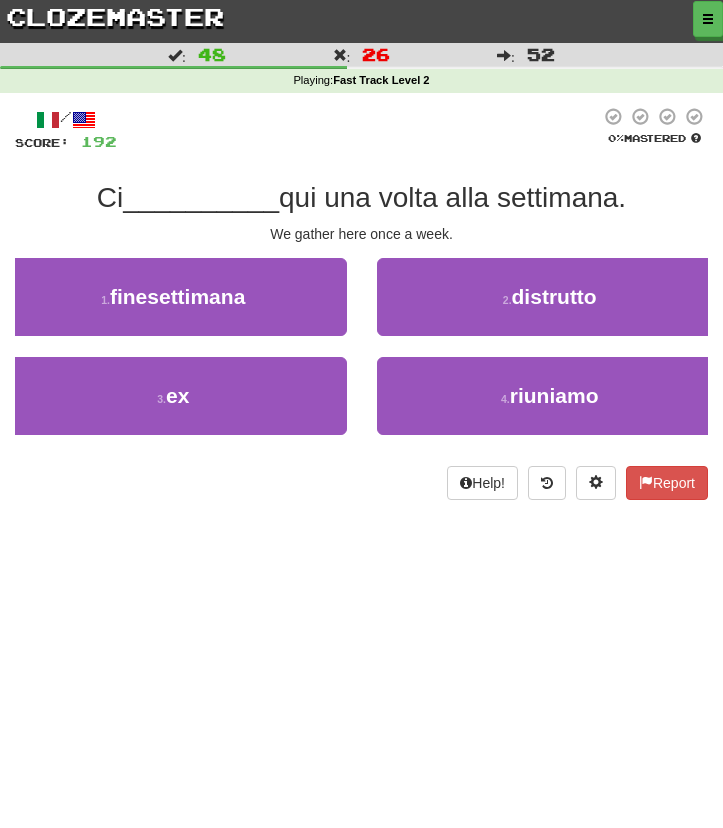 click on "We gather here once a week." at bounding box center (361, 234) 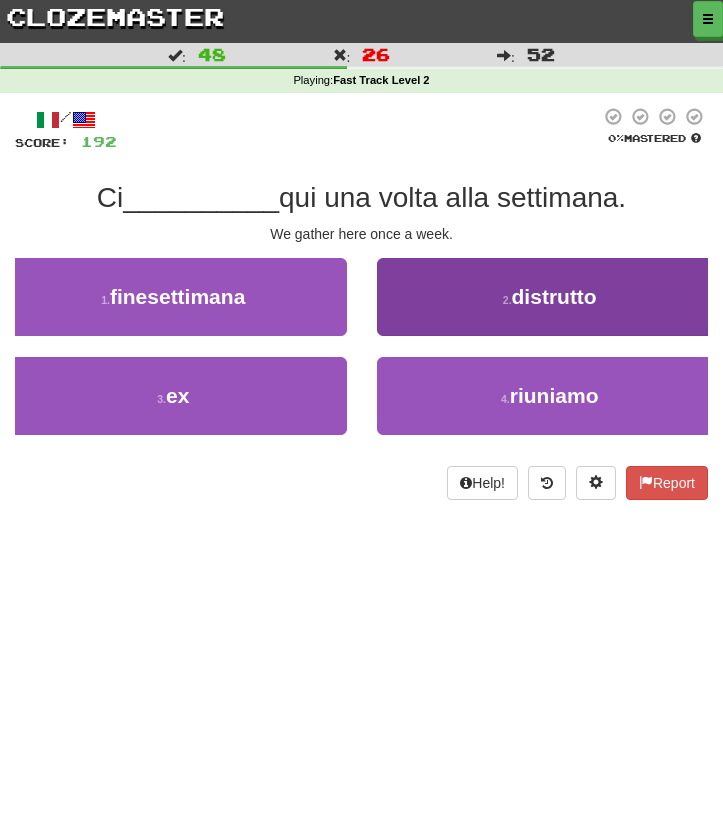click on "2 .  distrutto" at bounding box center [550, 297] 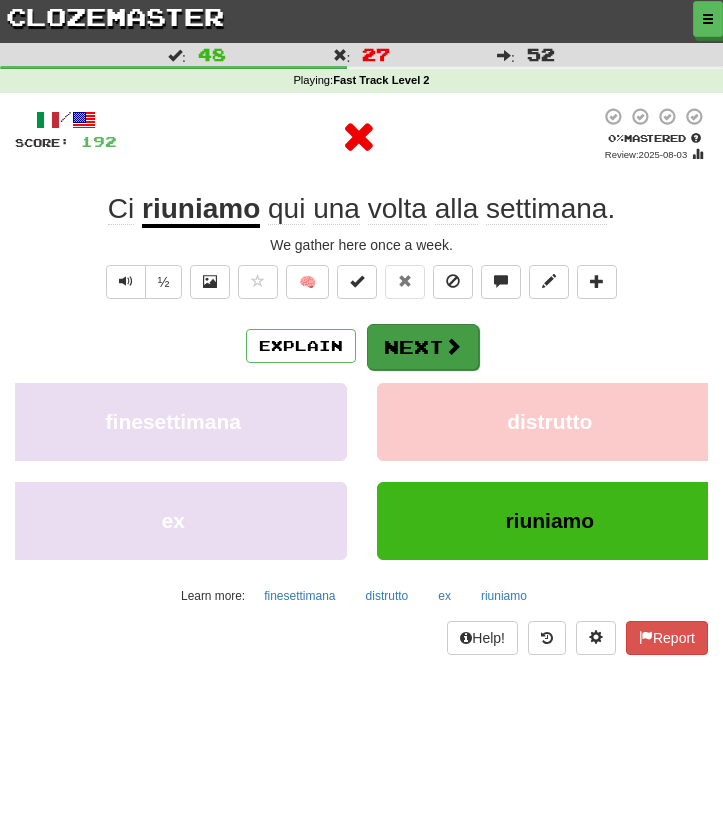 click on "Next" at bounding box center [423, 347] 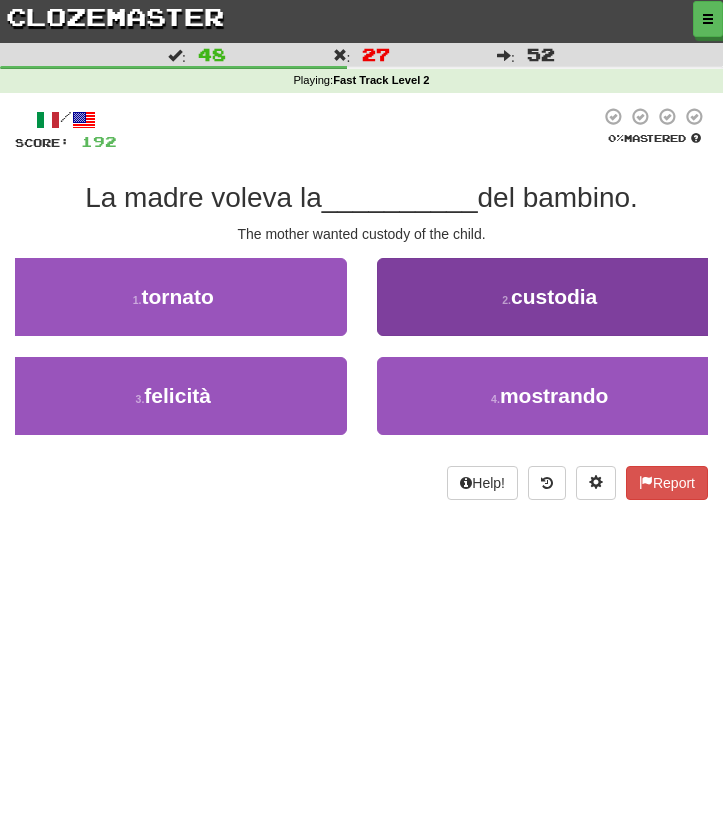 click on "2 .  custodia" at bounding box center (550, 297) 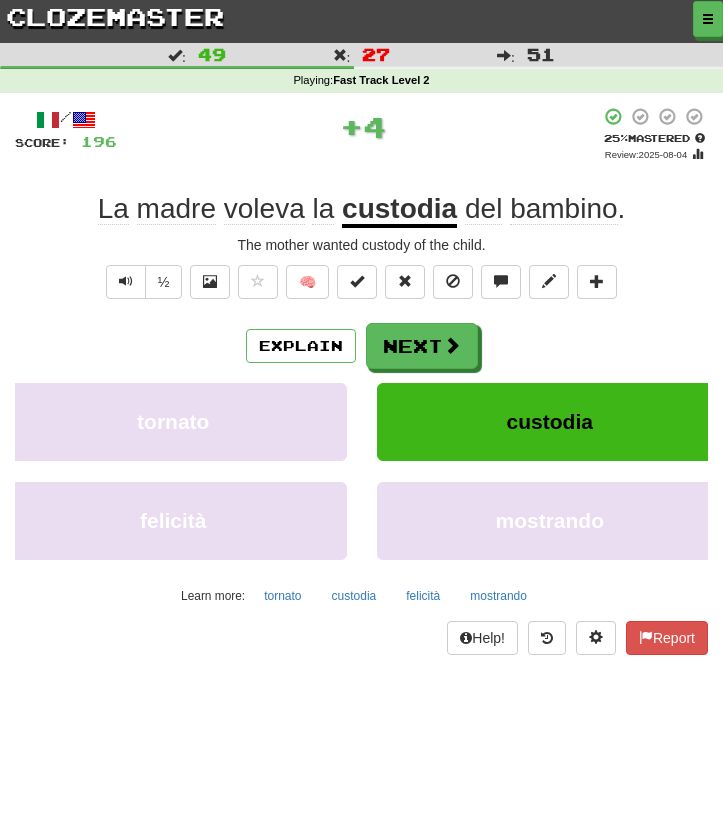click on "Next" at bounding box center [422, 346] 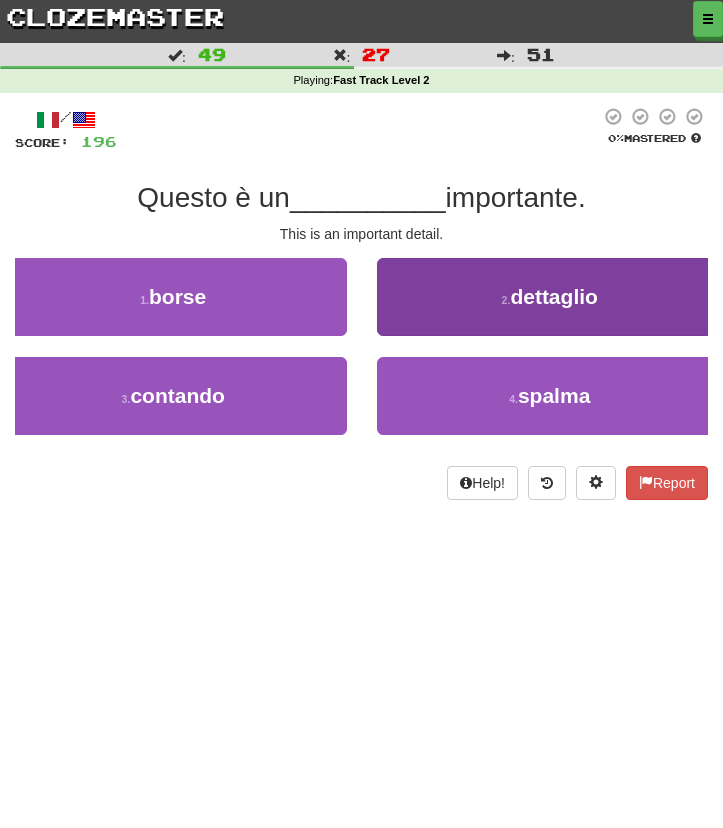 click on "2 .  dettaglio" at bounding box center (550, 297) 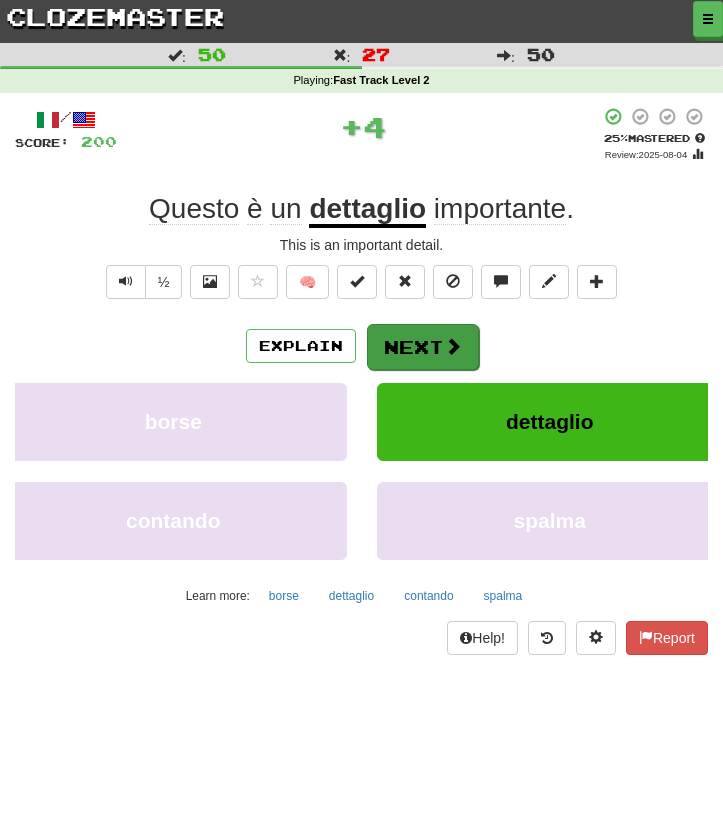 click on "Next" at bounding box center [423, 347] 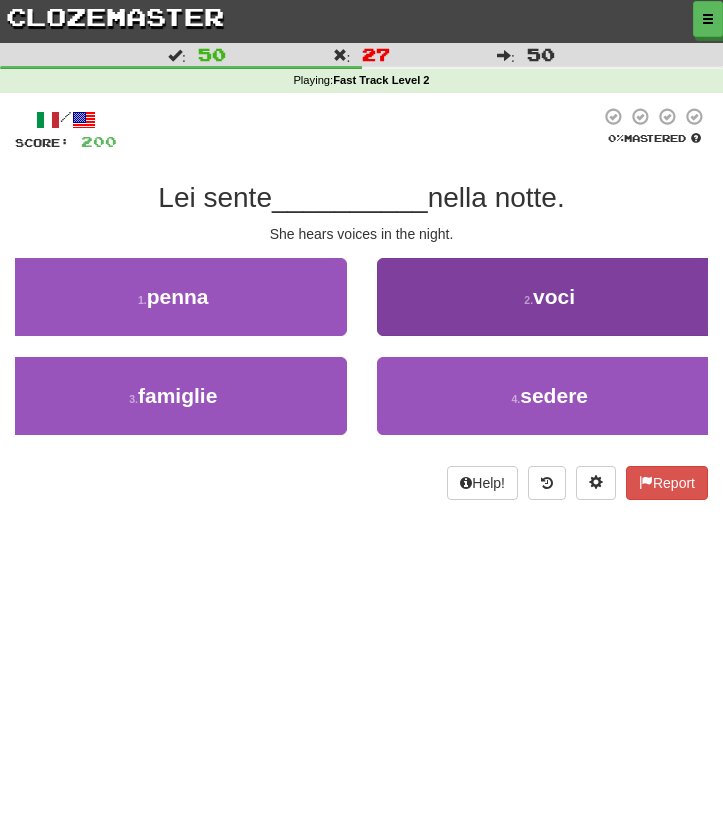 click on "2 .  voci" at bounding box center (550, 297) 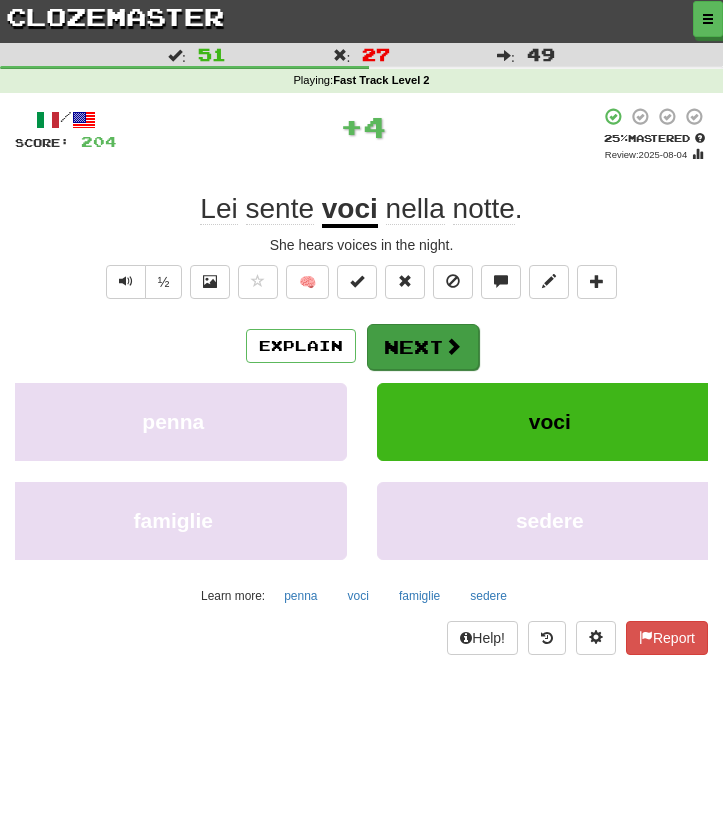 click on "Next" at bounding box center (423, 347) 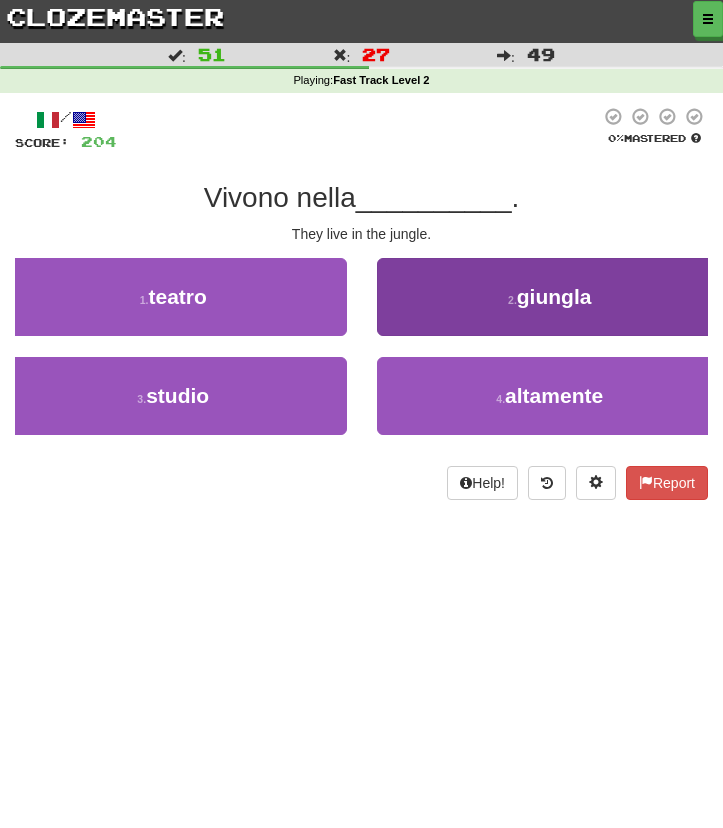 click on "2 .  giungla" at bounding box center (550, 297) 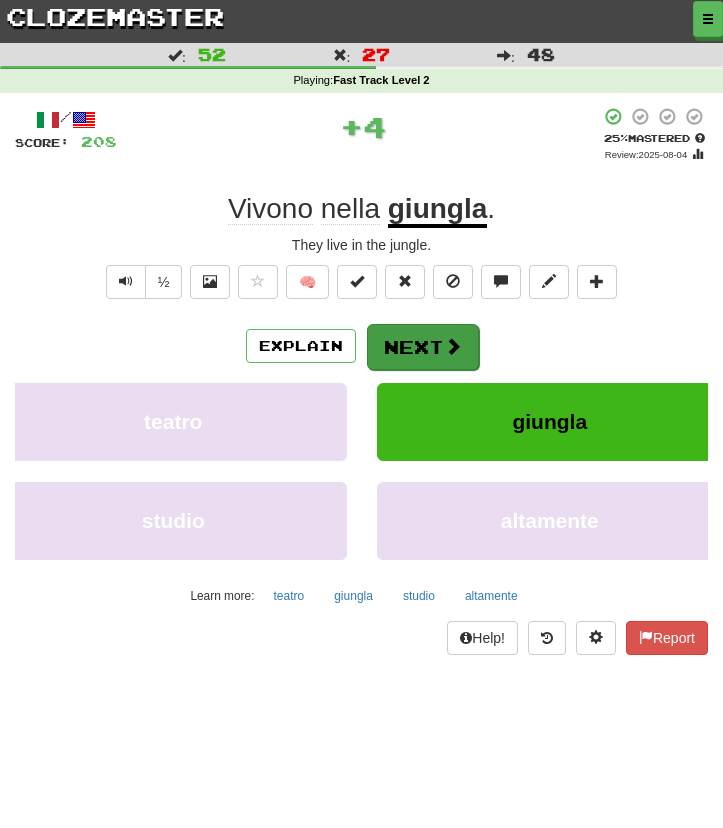 click on "Next" at bounding box center [423, 347] 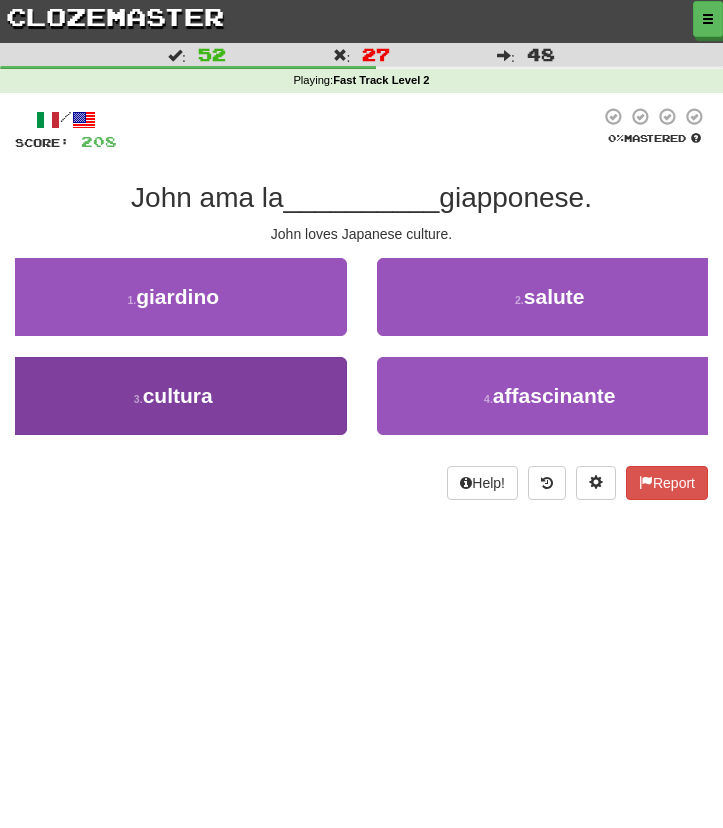 click on "3 .  cultura" at bounding box center [173, 396] 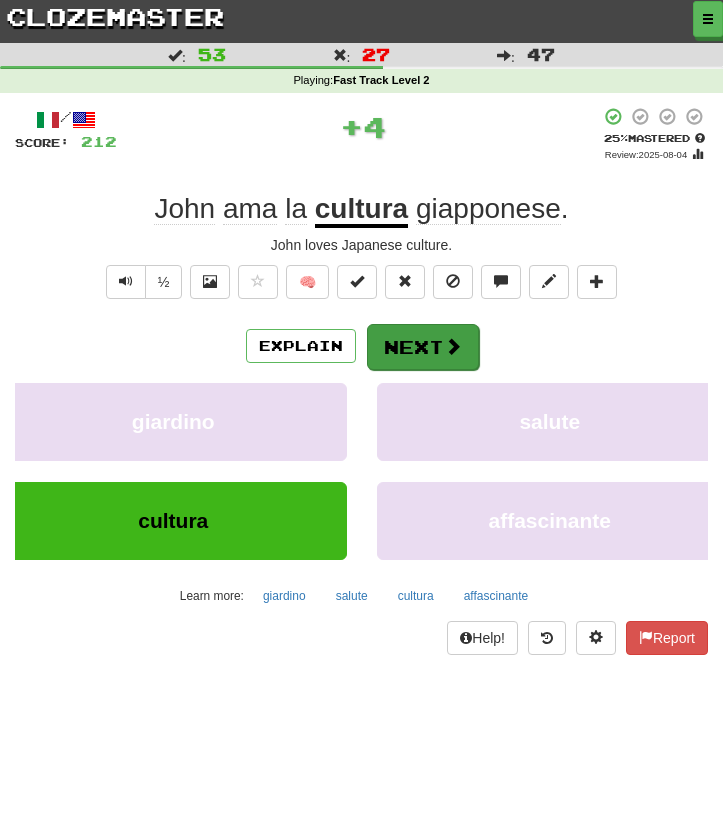 click on "Next" at bounding box center [423, 347] 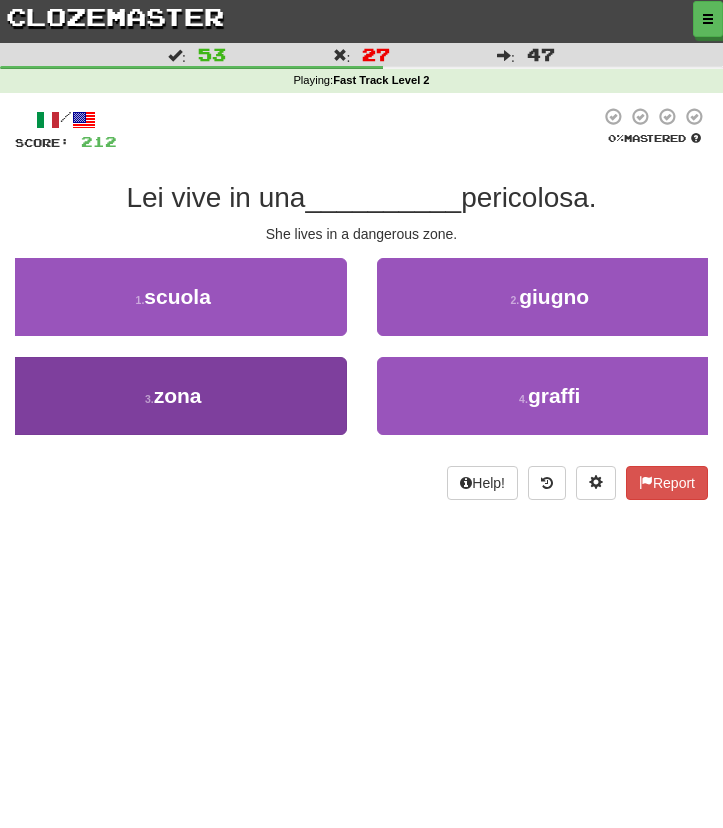click on "3 .  zona" at bounding box center (173, 396) 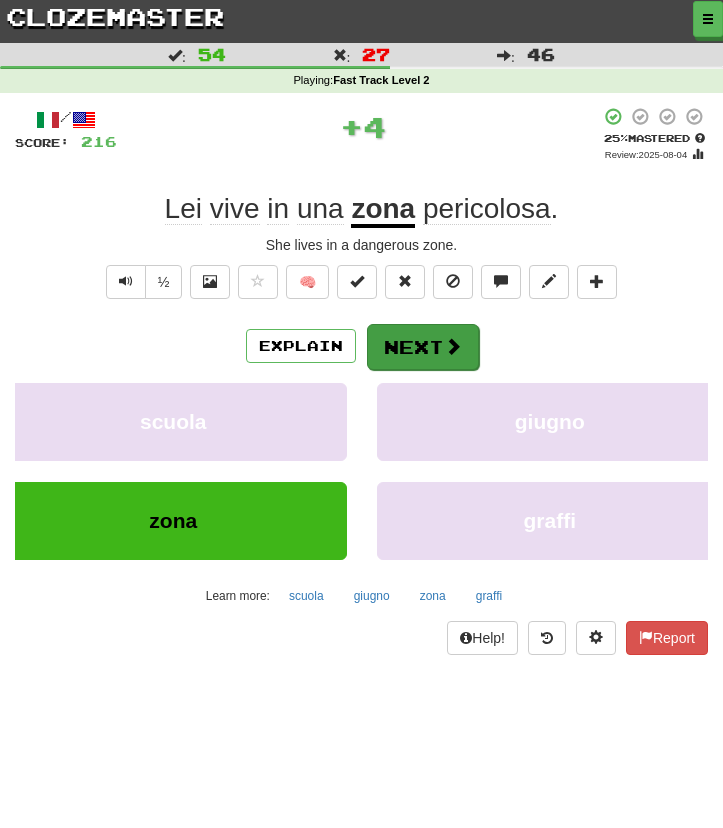 click on "Next" at bounding box center (423, 347) 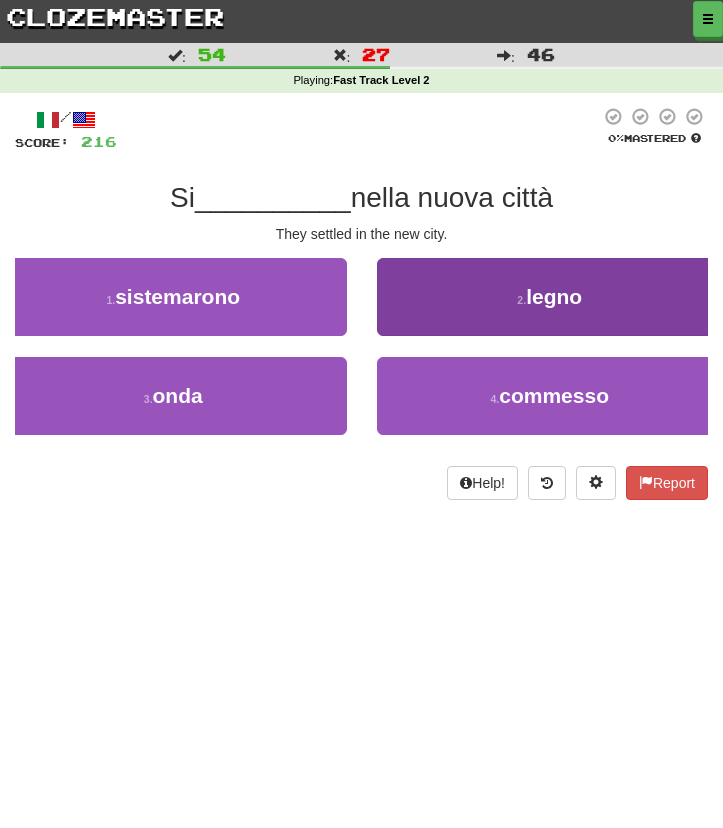 click on "2 .  legno" at bounding box center [550, 297] 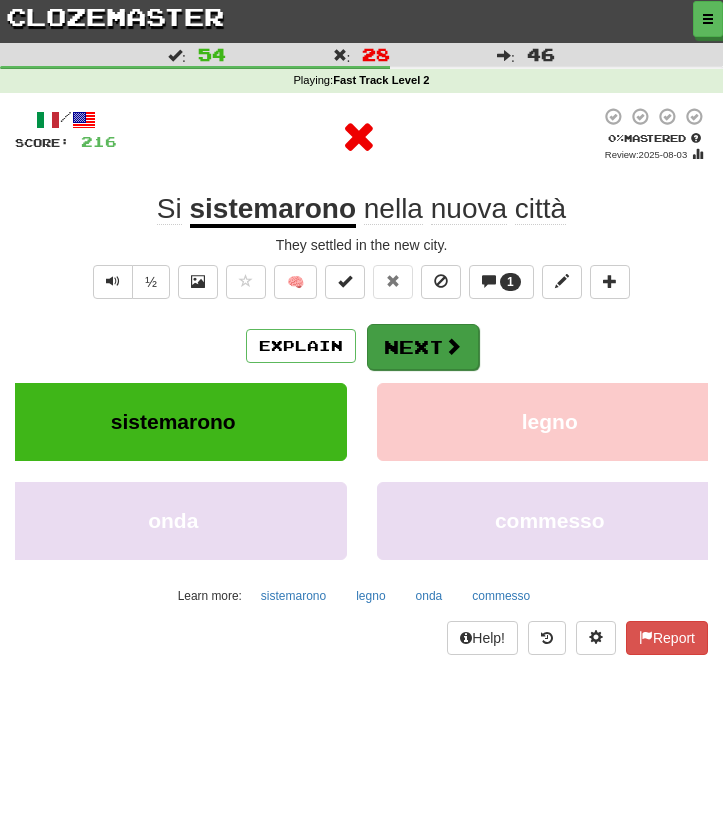 click on "Next" at bounding box center [423, 347] 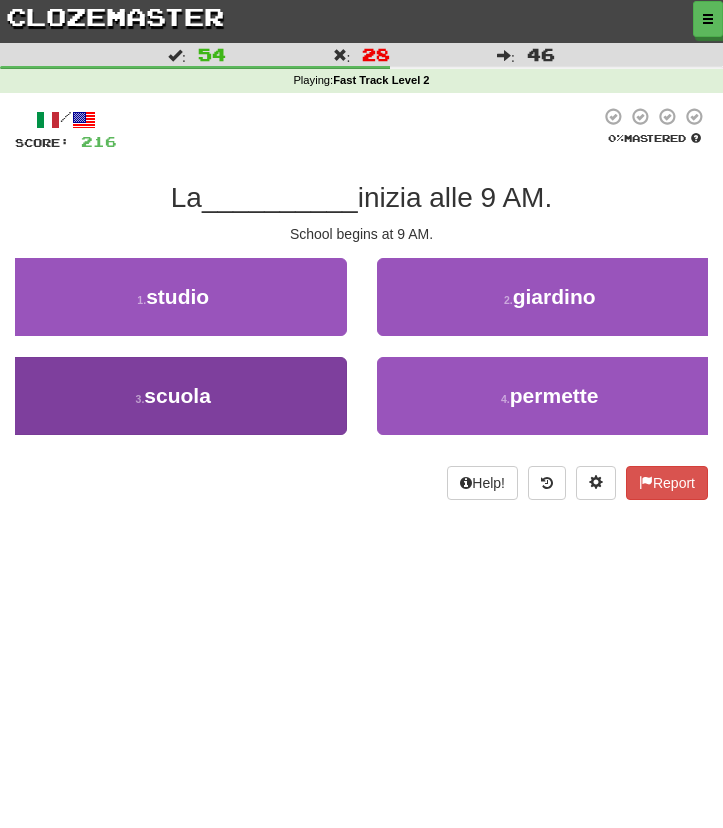 click on "3 .  scuola" at bounding box center (173, 396) 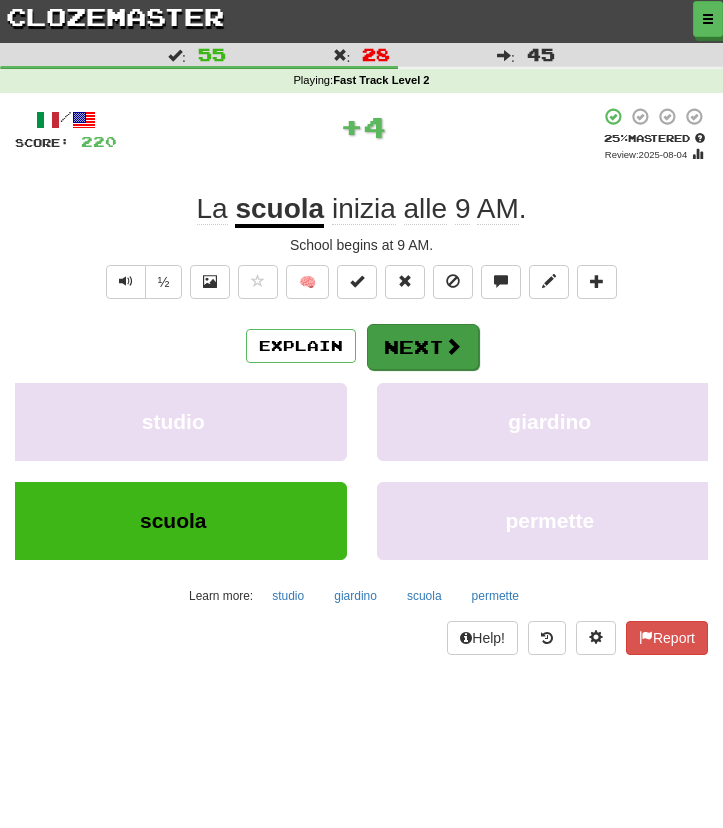 click on "Next" at bounding box center [423, 347] 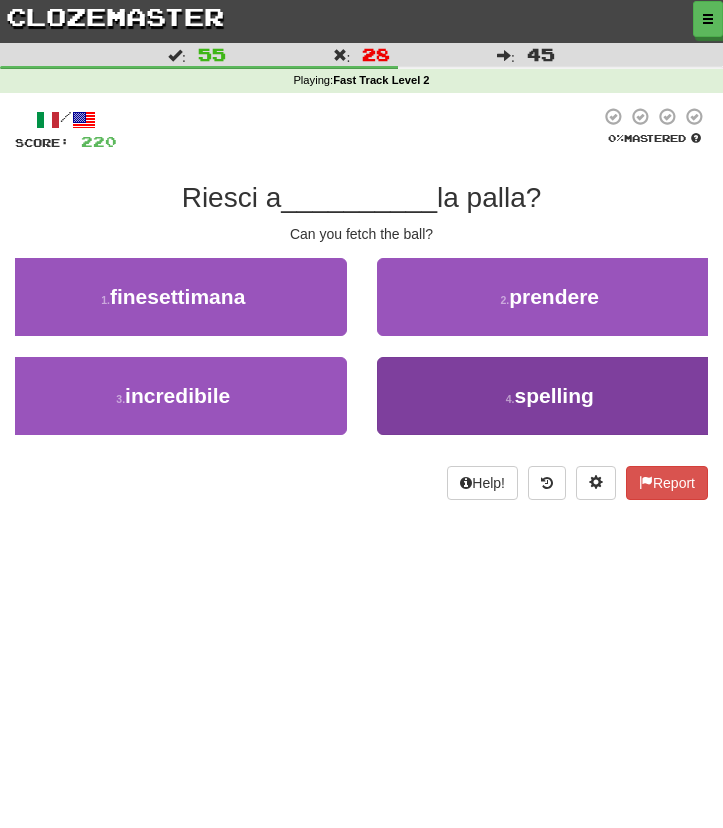 click on "4 .  spelling" at bounding box center (550, 396) 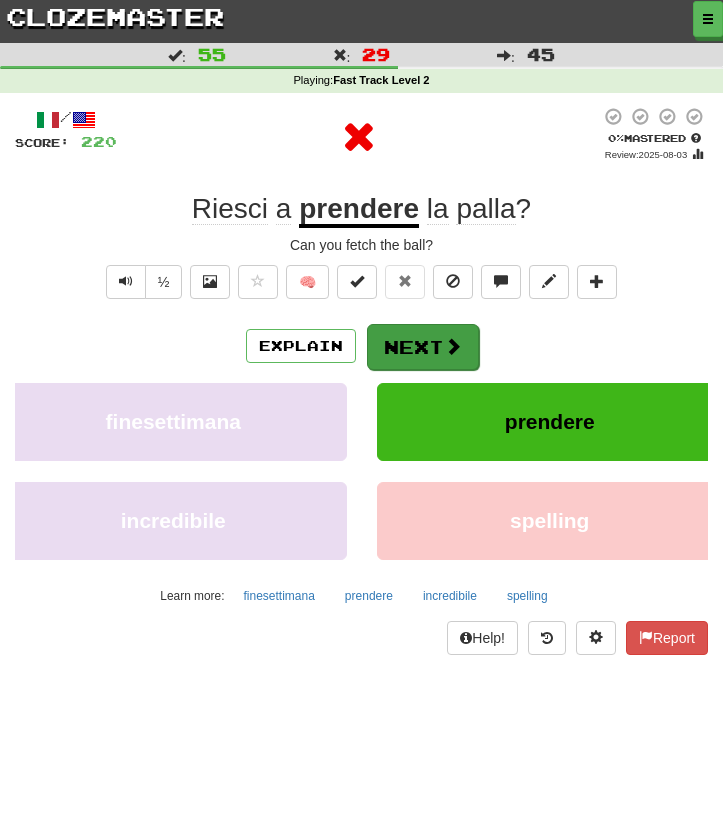 click on "Next" at bounding box center [423, 347] 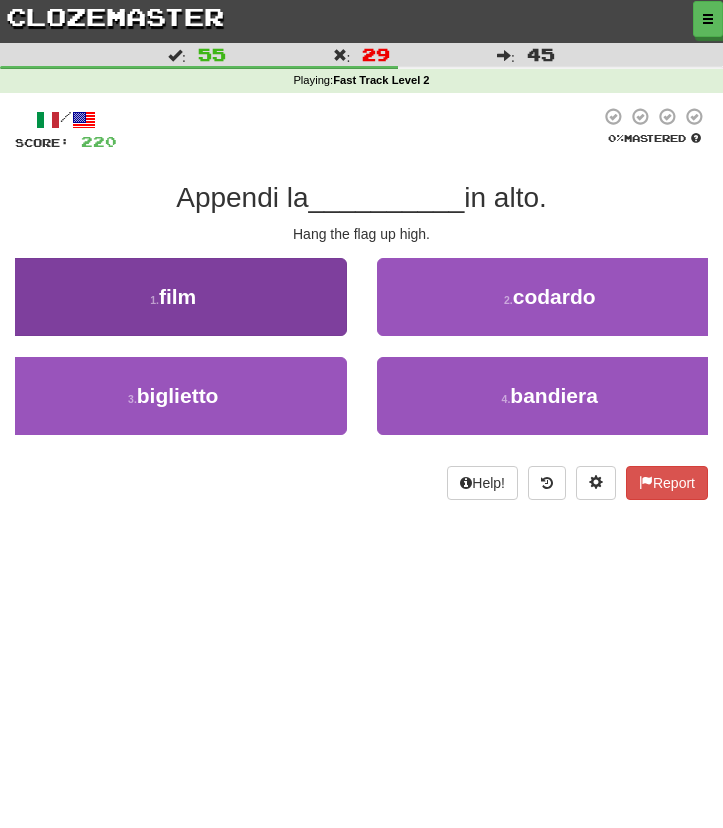 click on "1 .  film" at bounding box center [173, 297] 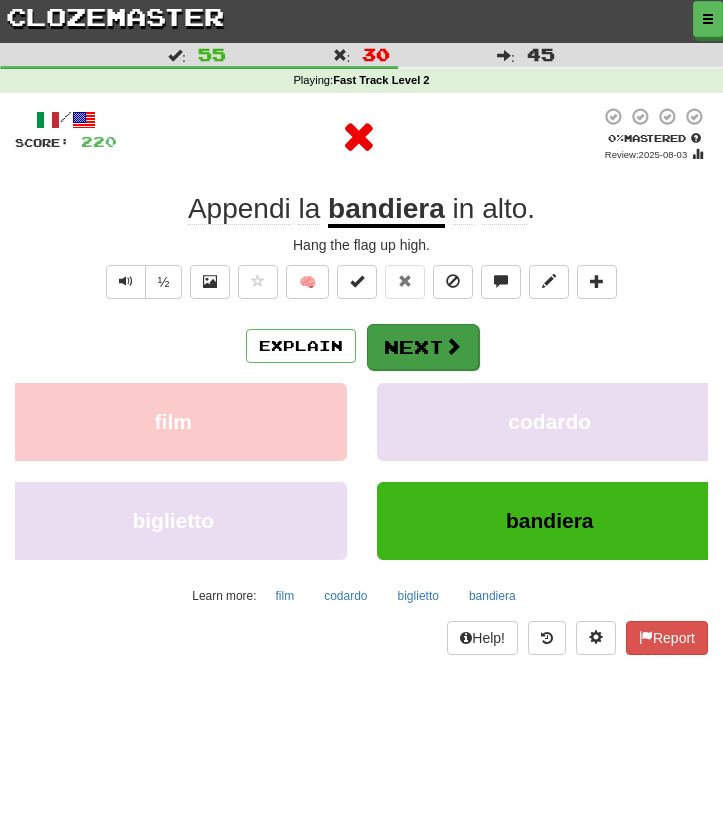 click on "Next" at bounding box center (423, 347) 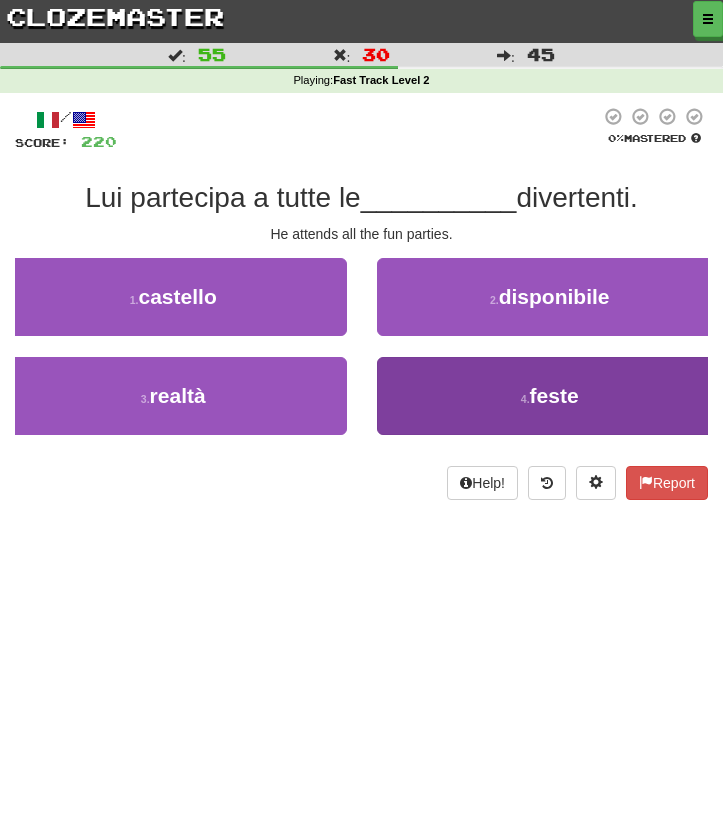 click on "4 .  feste" at bounding box center (550, 396) 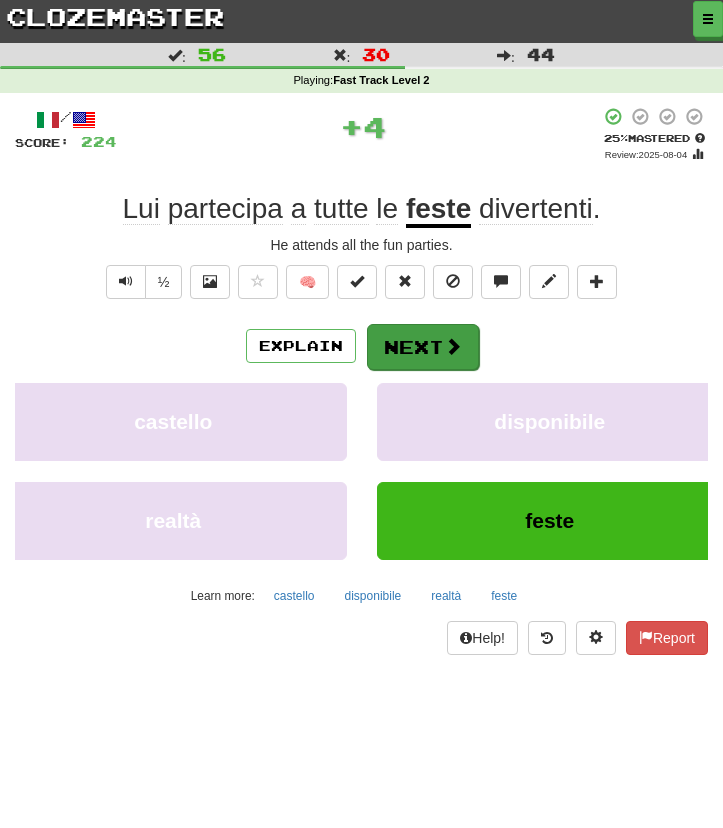 click on "Next" at bounding box center [423, 347] 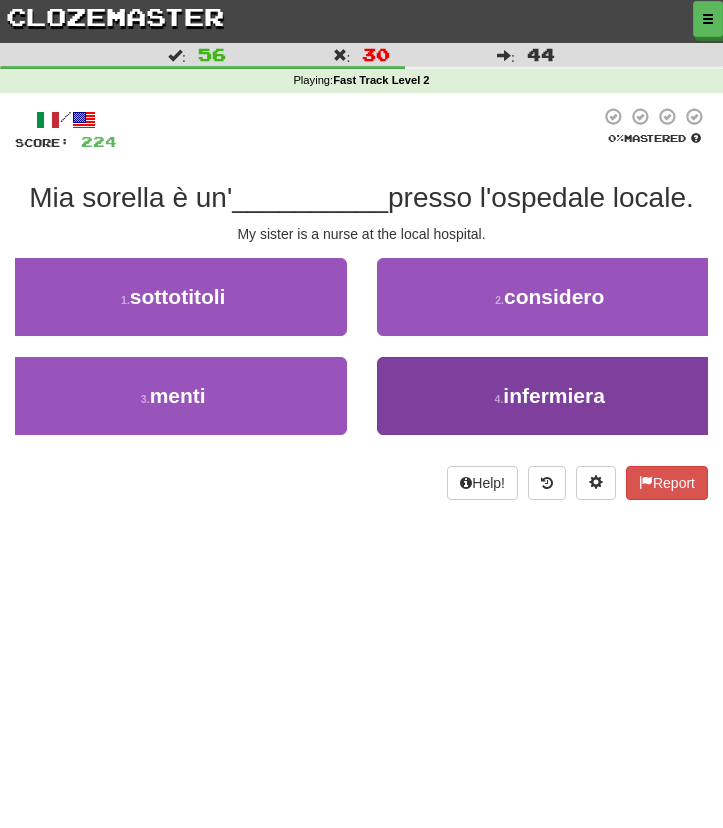 click on "4 .  infermiera" at bounding box center (550, 396) 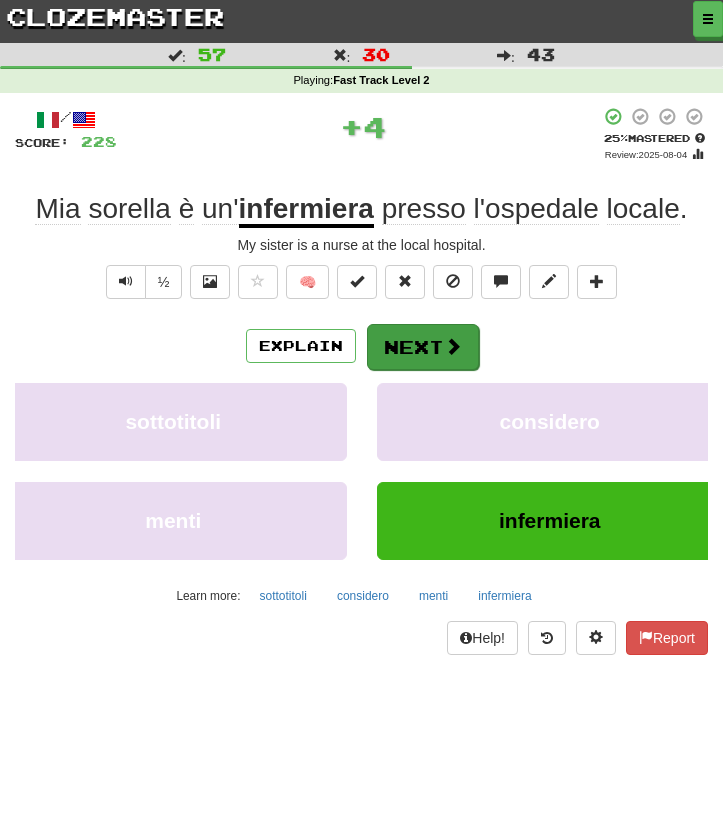 click on "Next" at bounding box center (423, 347) 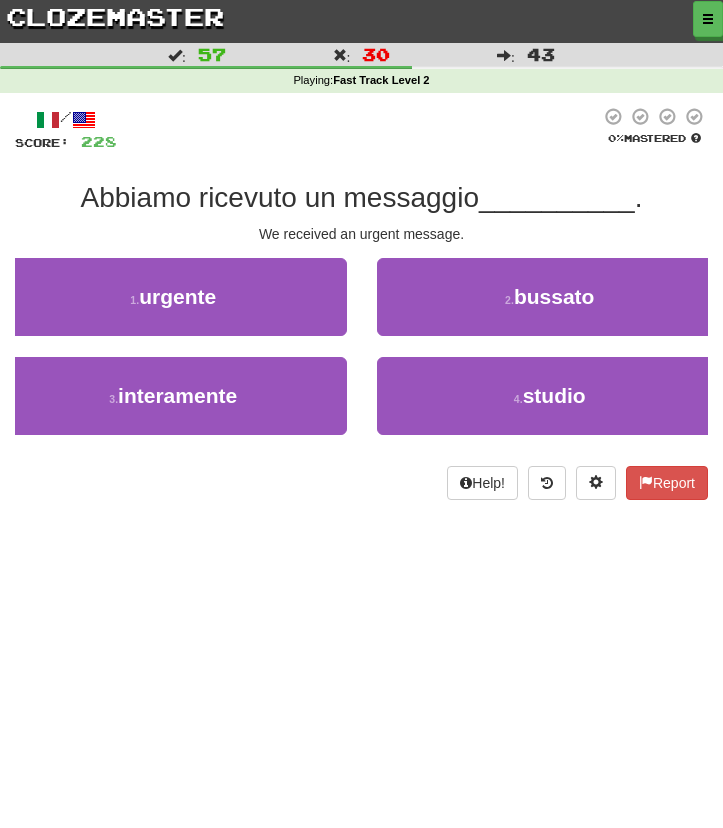 click on "Dashboard
Clozemaster
AgedFire4986
/
Toggle Dropdown
Dashboard
Leaderboard
Activity Feed
Notifications
Profile
Discussions
Italiano
/
English
Streak:
13
Review:
0
Points Today: 2544
Languages
Account
Logout
AgedFire4986
/
Toggle Dropdown
Dashboard
Leaderboard
Activity Feed
Notifications
Profile
Discussions
Italiano
/
English
Streak:
13
Review:
0
Points Today: 2544
Languages
Account
Logout
clozemaster
Correct   :   57 Incorrect   :   30 To go   :   43 Playing :  Fast Track Level 2  /  Score:   228 0 %  Mastered Abbiamo ricevuto un messaggio  __________ . We received an urgent message. 1 .  urgente 2 .  bussato 3 .  4 ." at bounding box center [361, 413] 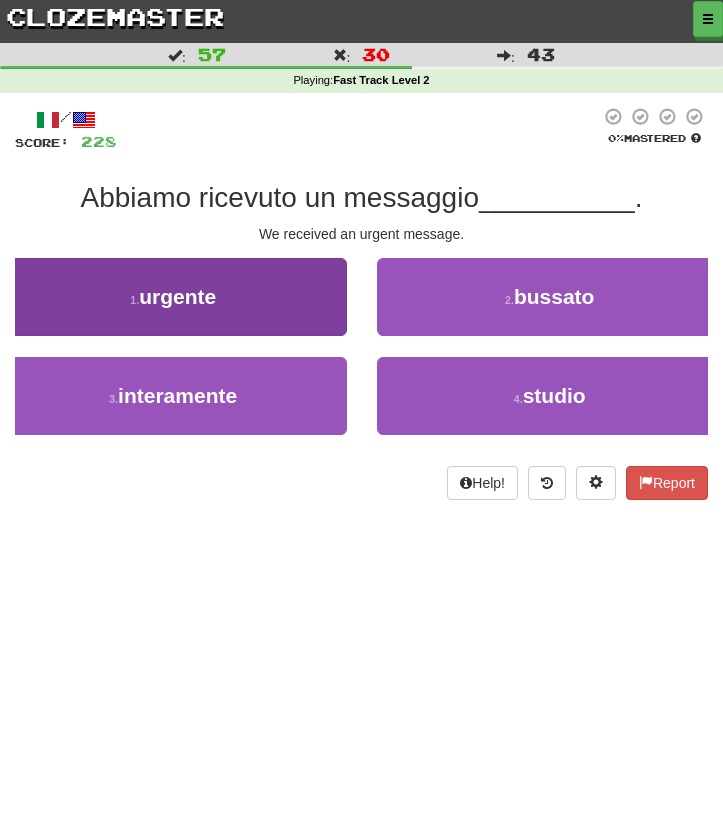 click on "1 .  urgente" at bounding box center [173, 297] 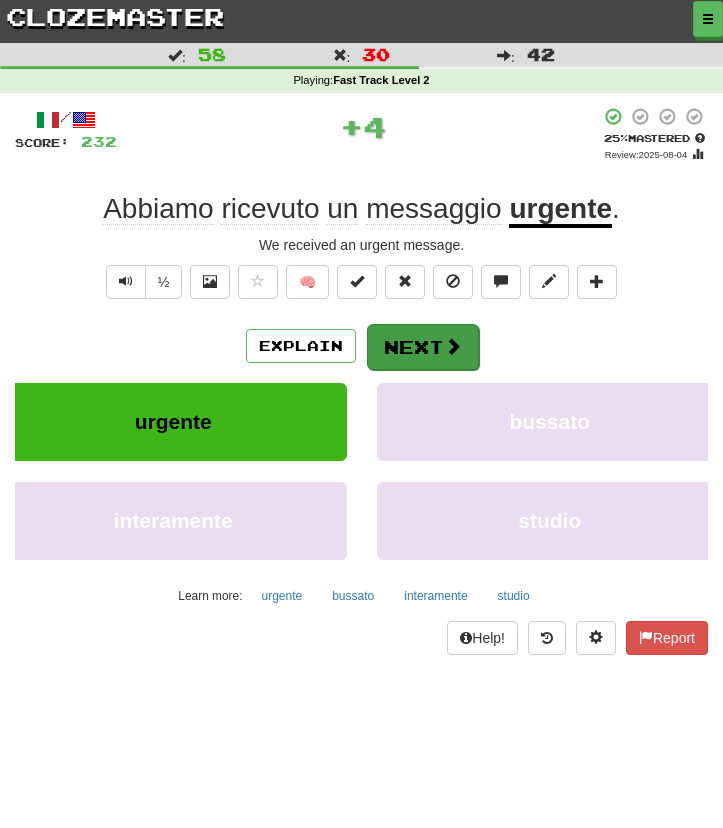 click on "Next" at bounding box center [423, 347] 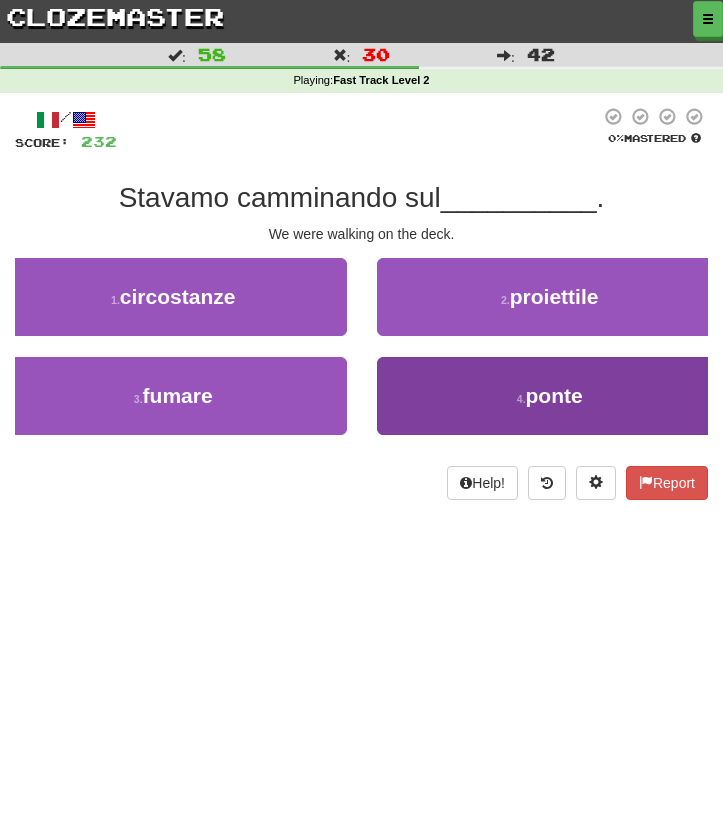 click on "4 .  ponte" at bounding box center (550, 396) 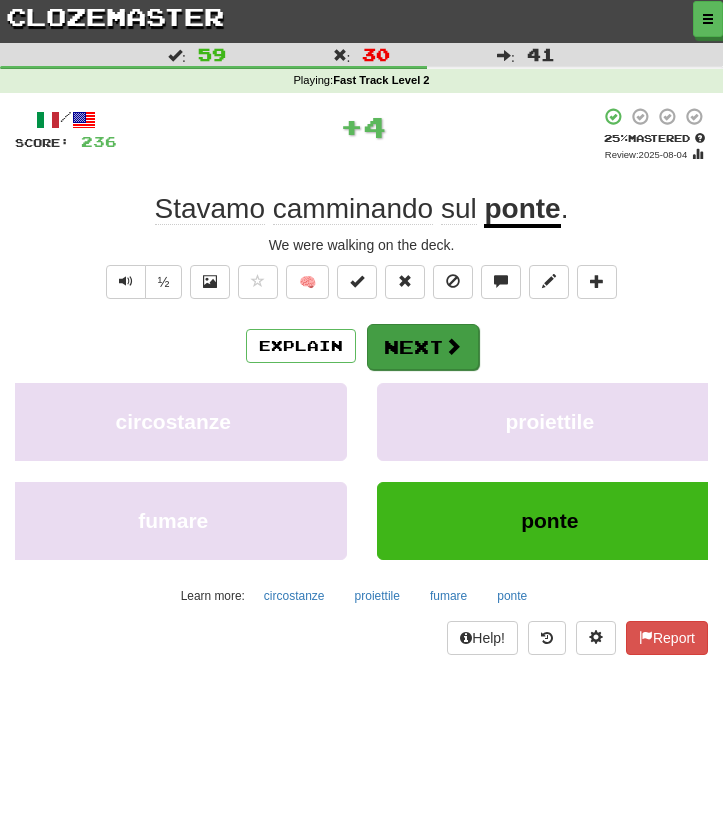 click on "Next" at bounding box center (423, 347) 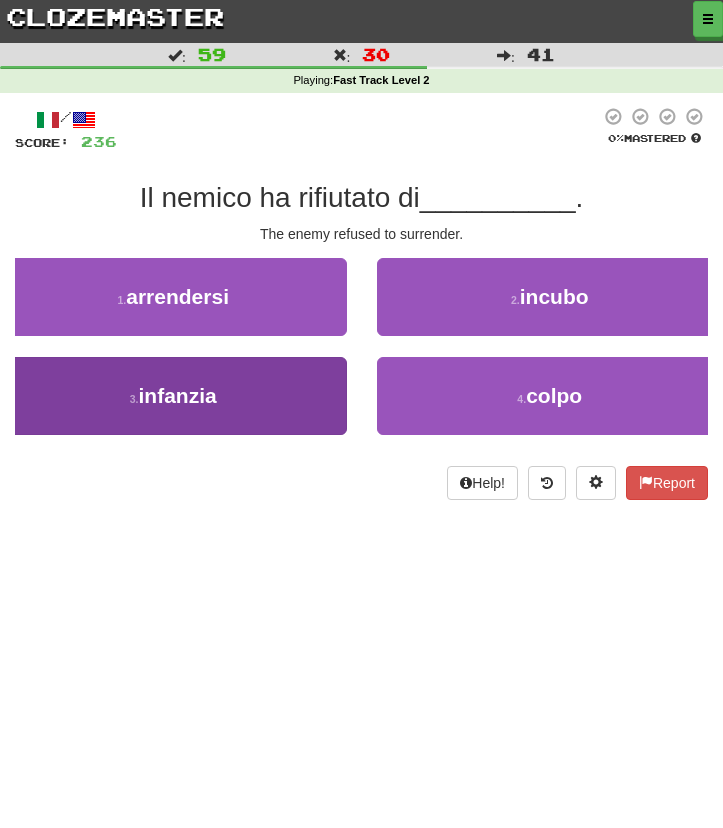 click on "3 .  infanzia" at bounding box center [173, 396] 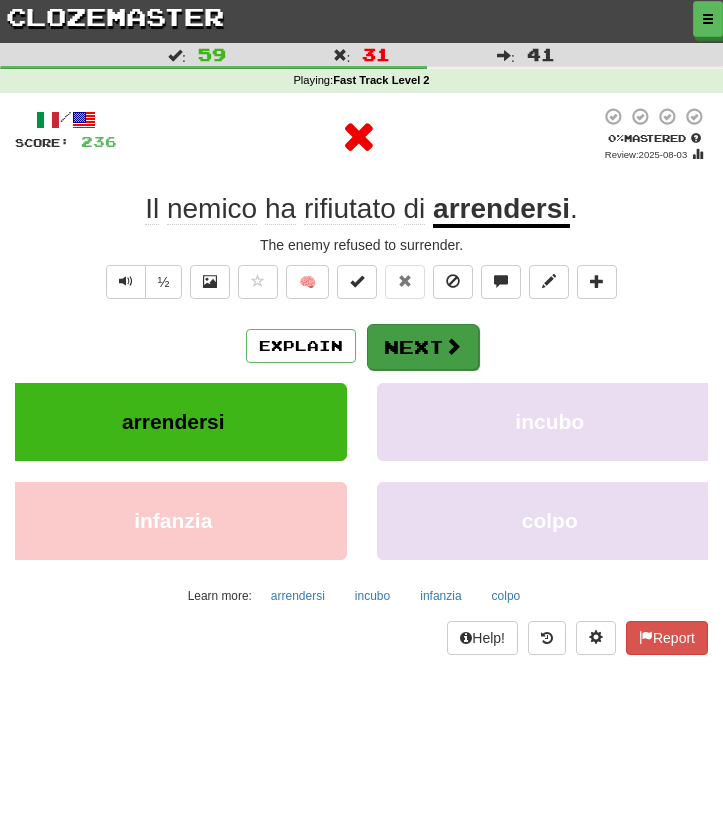 click on "Next" at bounding box center [423, 347] 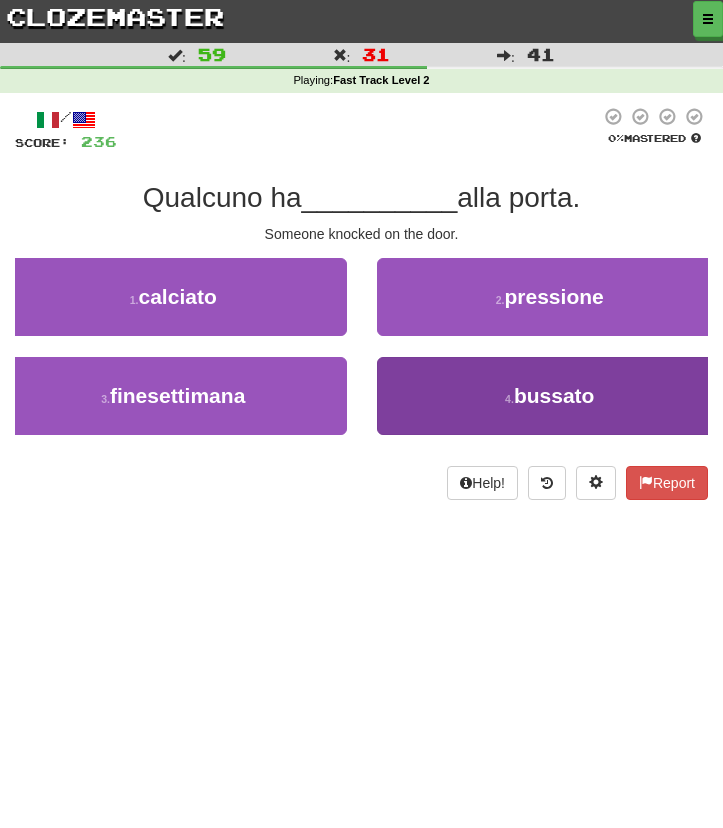 click on "4 .  bussato" at bounding box center (550, 396) 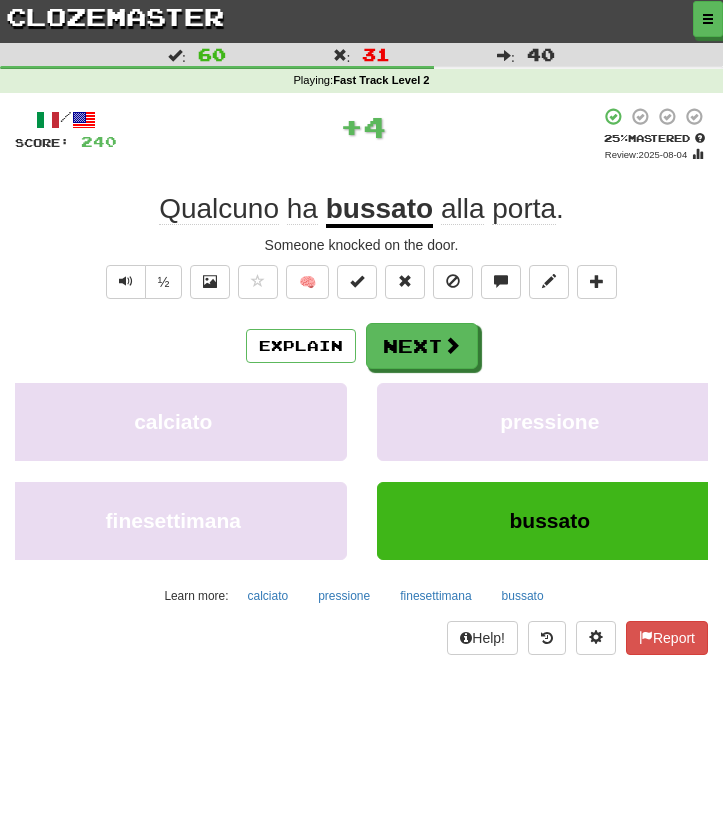 click on "Next" at bounding box center [422, 346] 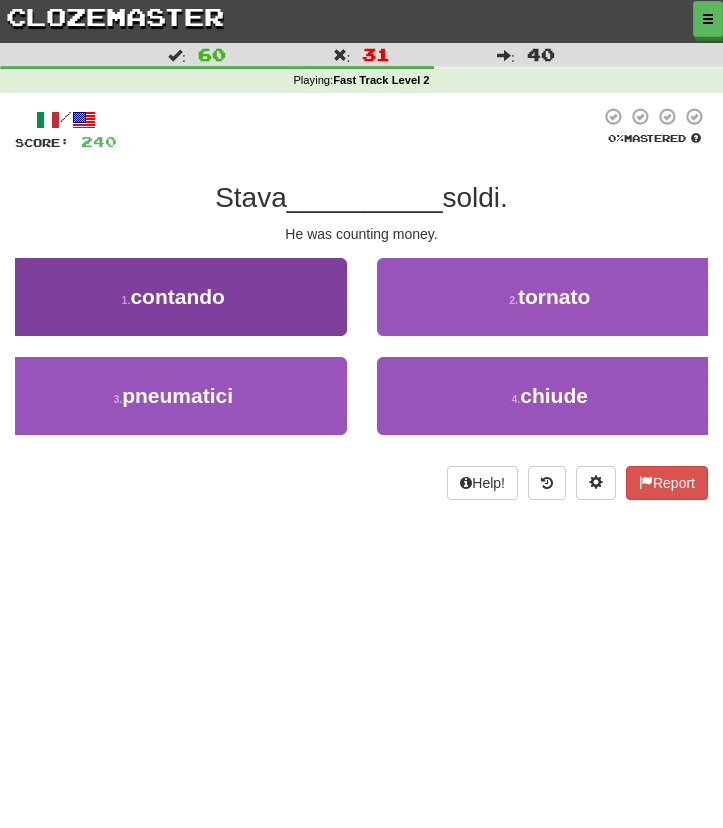 click on "1 .  contando" at bounding box center [173, 297] 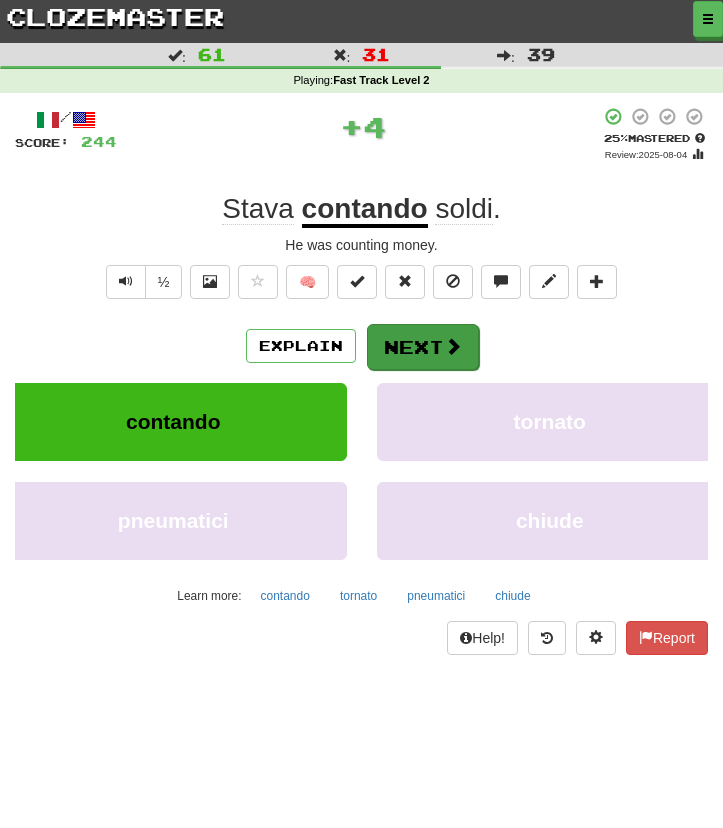 click on "Next" at bounding box center [423, 347] 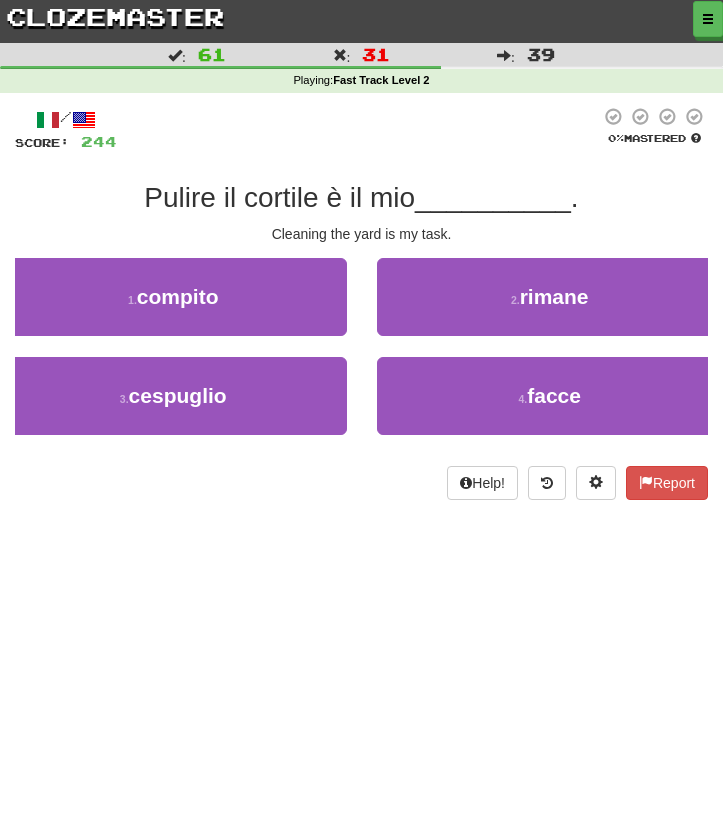 click on "Dashboard
Clozemaster
AgedFire4986
/
Toggle Dropdown
Dashboard
Leaderboard
Activity Feed
Notifications
Profile
Discussions
Italiano
/
English
Streak:
13
Review:
0
Points Today: 2544
Languages
Account
Logout
AgedFire4986
/
Toggle Dropdown
Dashboard
Leaderboard
Activity Feed
Notifications
Profile
Discussions
Italiano
/
English
Streak:
13
Review:
0
Points Today: 2544
Languages
Account
Logout
clozemaster
Correct   :   61 Incorrect   :   31 To go   :   39 Playing :  Fast Track Level 2  /  Score:   244 0 %  Mastered Pulire il cortile è il mio  __________ . Cleaning the yard is my task. 1 .  compito 2 .  rimane 3 .  cespuglio 4" at bounding box center [361, 413] 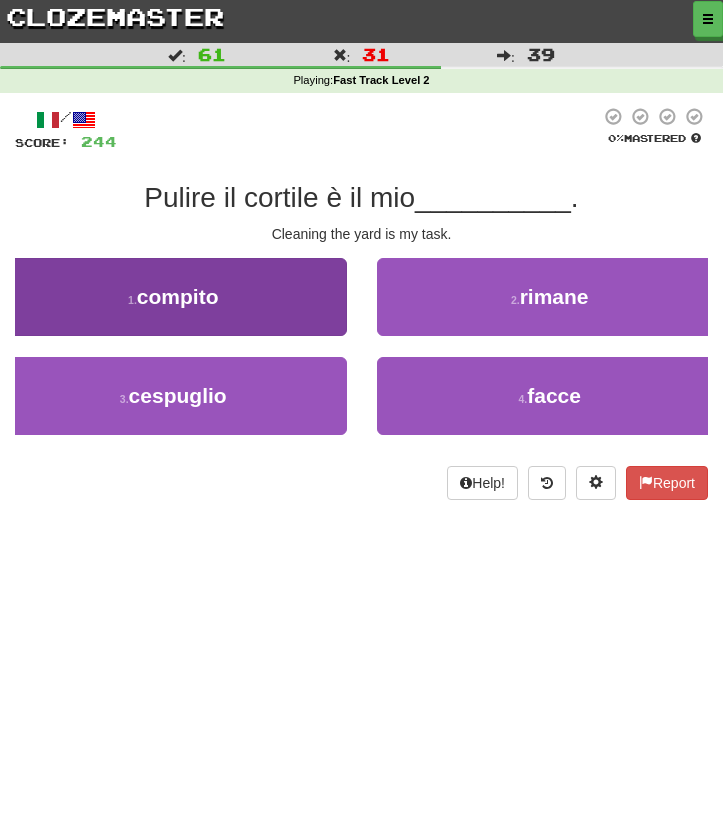 click on "1 .  compito" at bounding box center [173, 297] 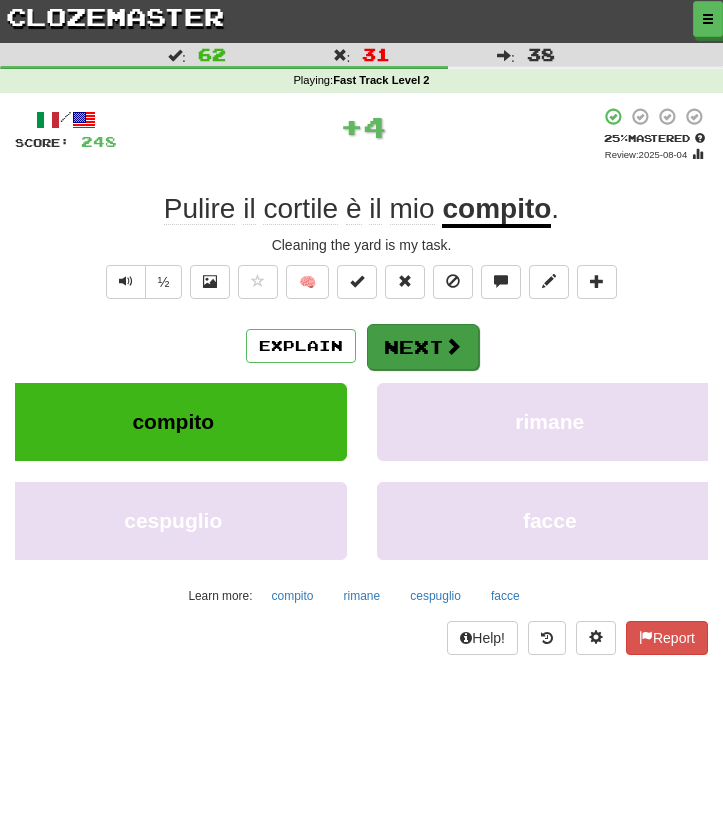 click on "Next" at bounding box center [423, 347] 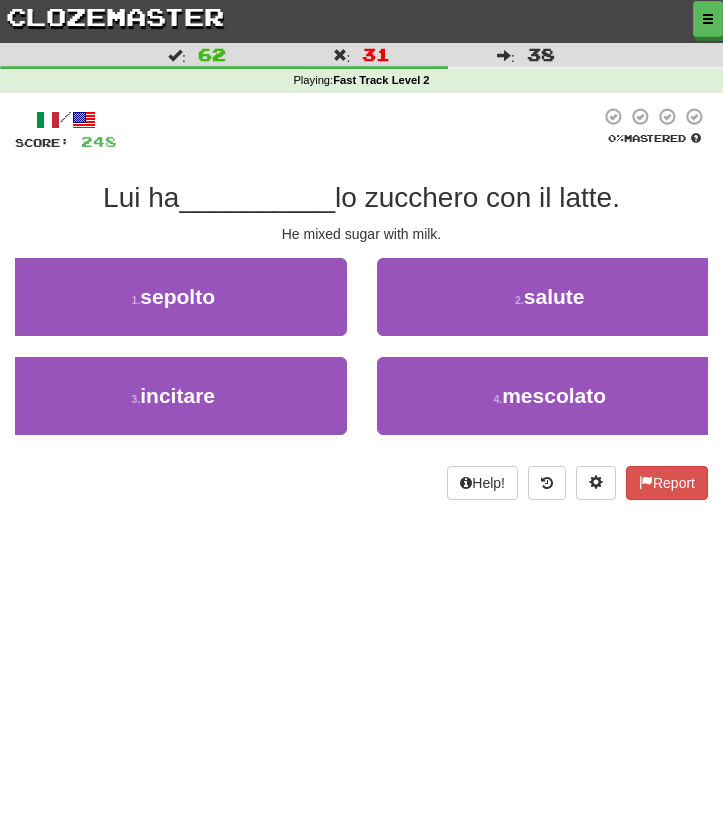 click on "Help!  Report" at bounding box center [361, 483] 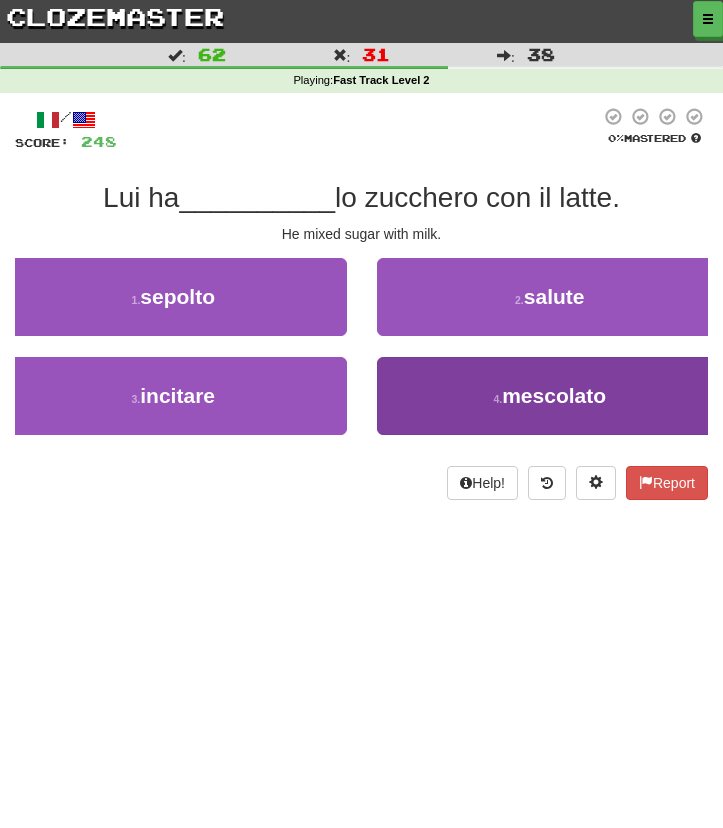 click on "4 .  mescolato" at bounding box center [550, 396] 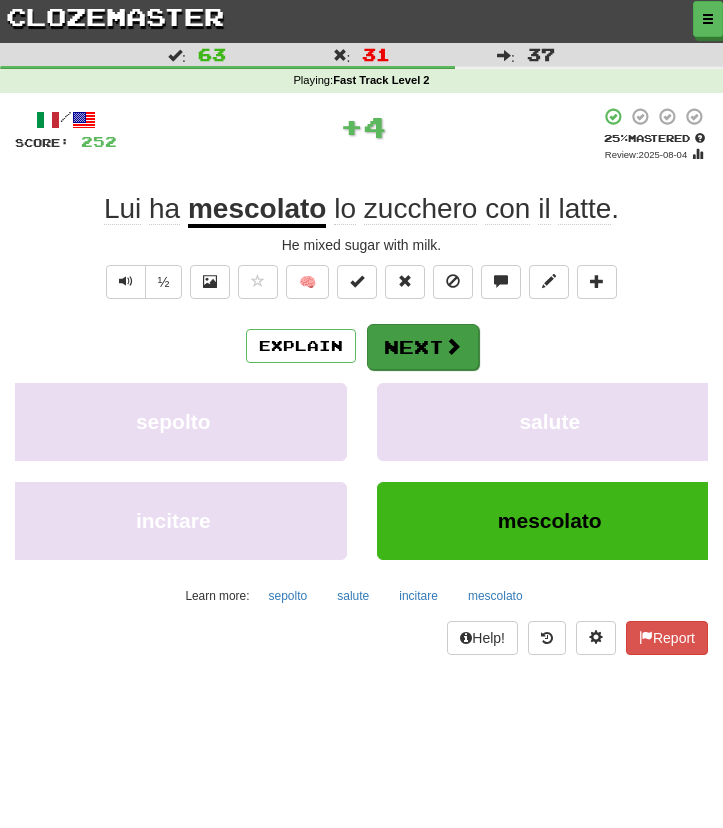 click on "Next" at bounding box center (423, 347) 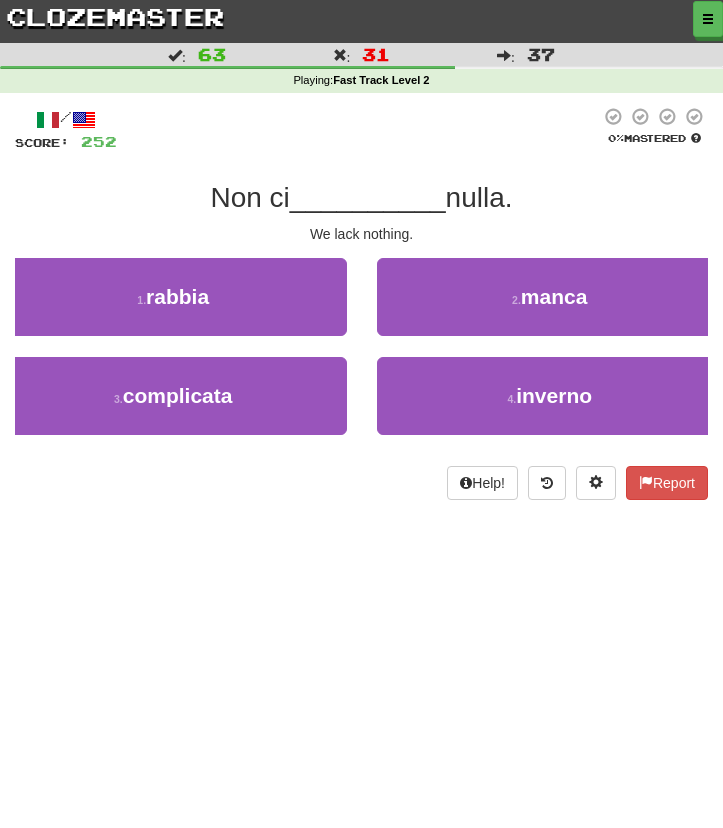click on "2 .  manca" at bounding box center (550, 297) 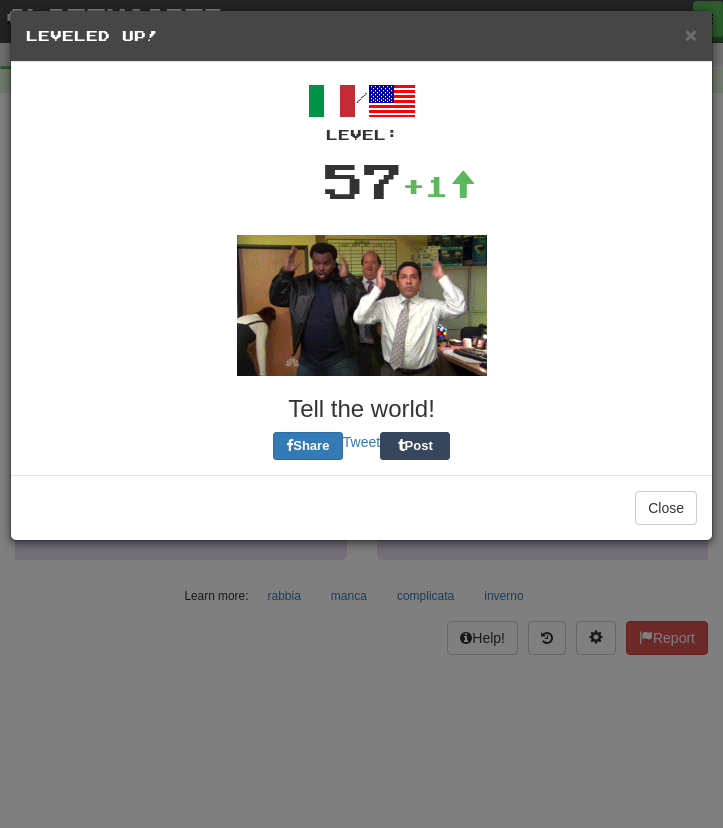 click at bounding box center (362, 305) 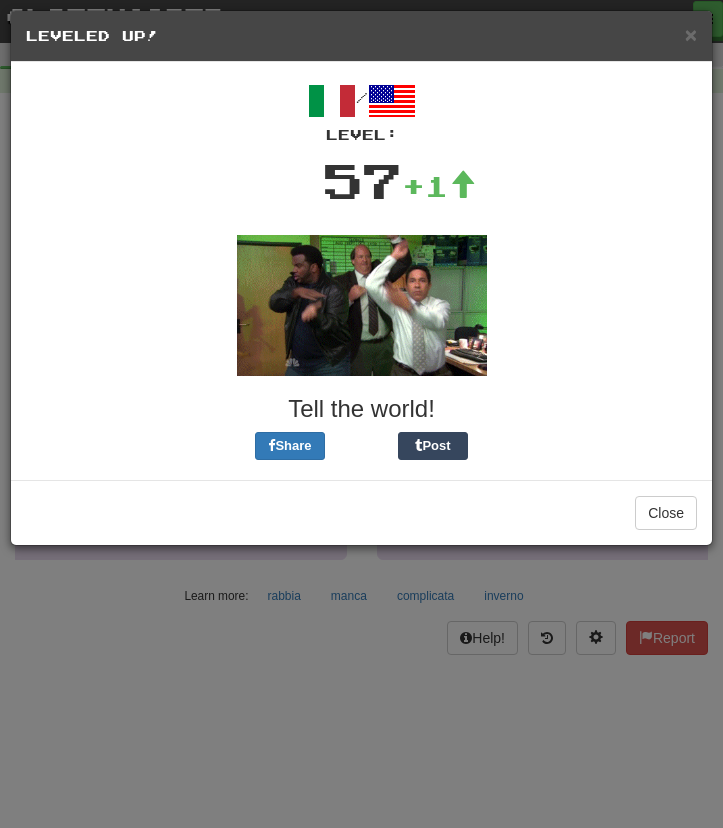 click on "Close" at bounding box center (361, 512) 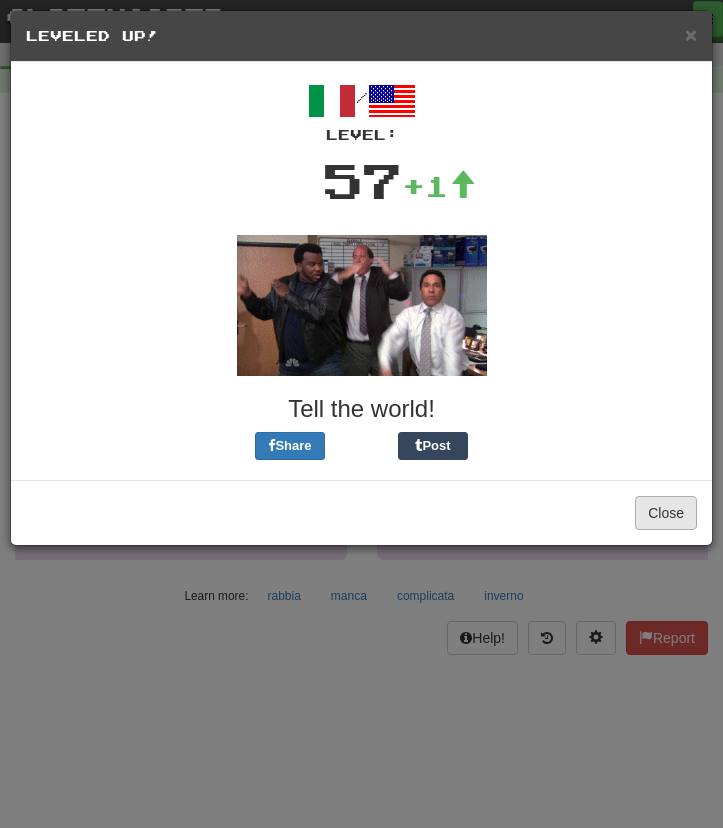 click on "Close" at bounding box center [666, 513] 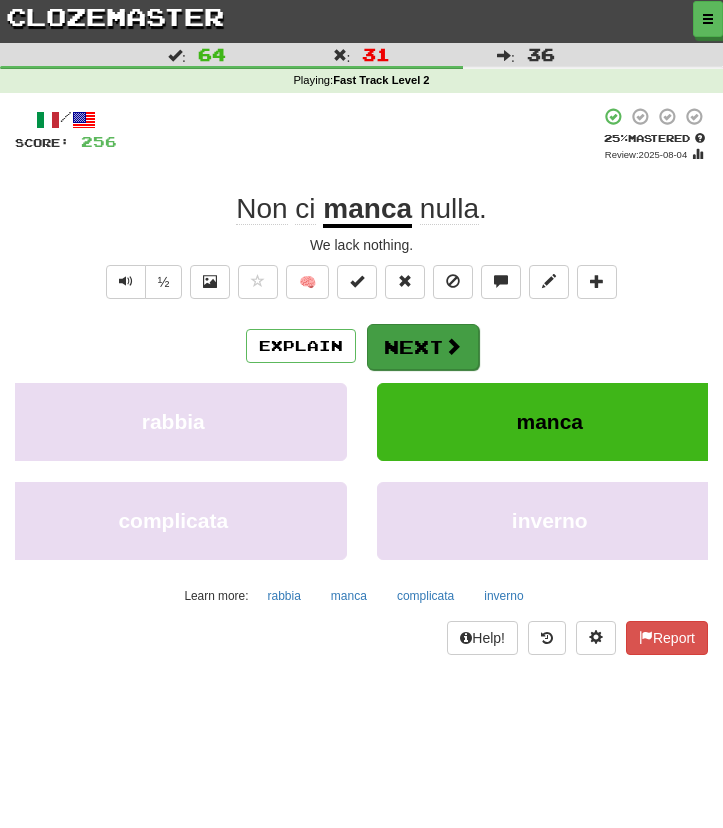 click on "Next" at bounding box center (423, 347) 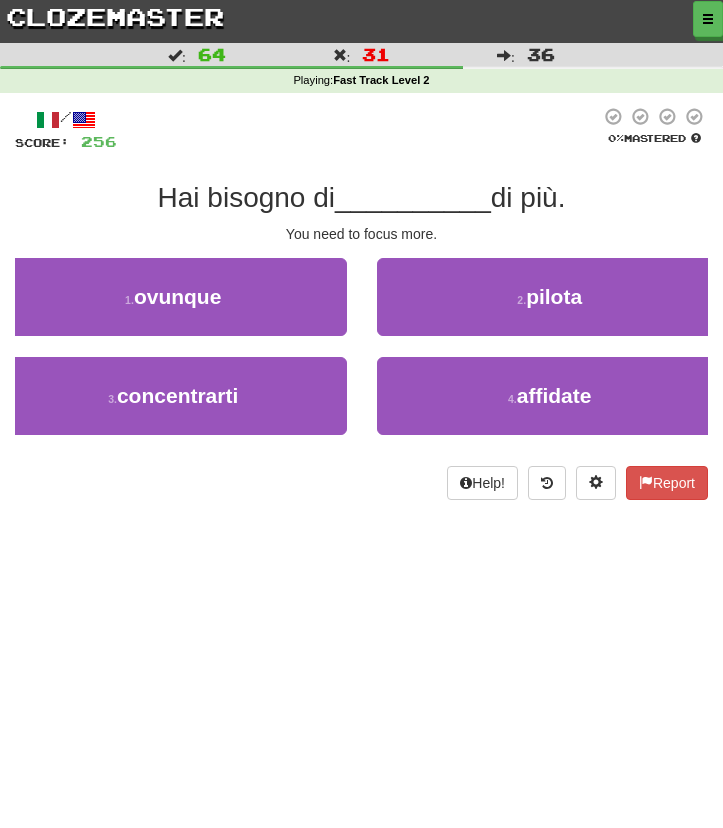 click on "1 .  ovunque" at bounding box center (173, 307) 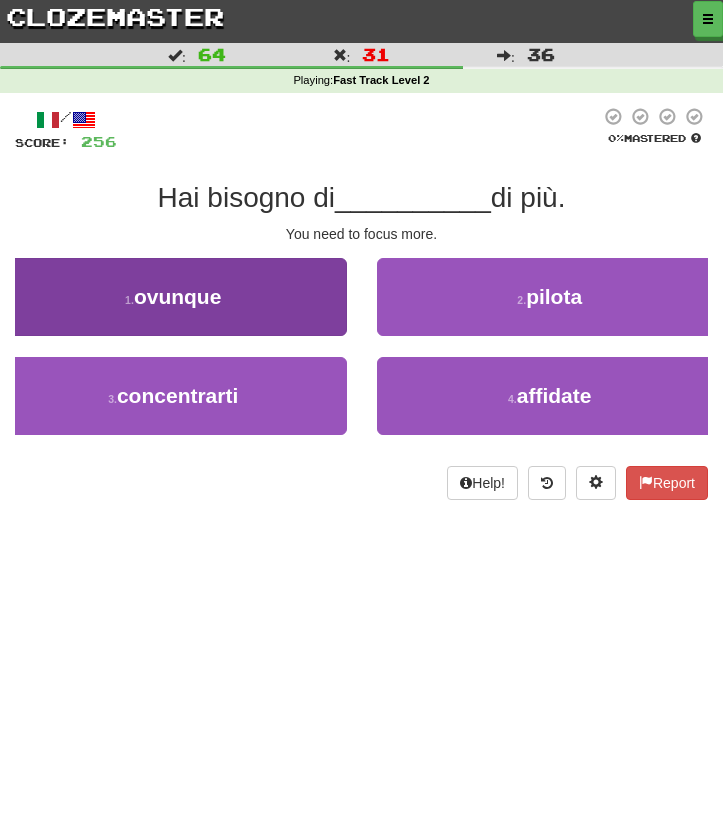 click on "1 .  ovunque" at bounding box center [173, 297] 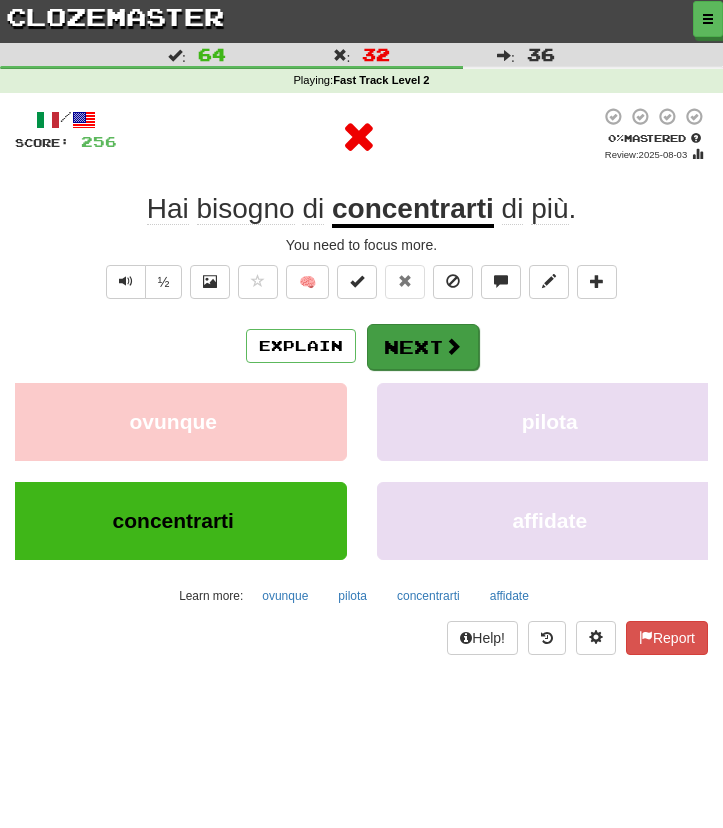 click on "Next" at bounding box center [423, 347] 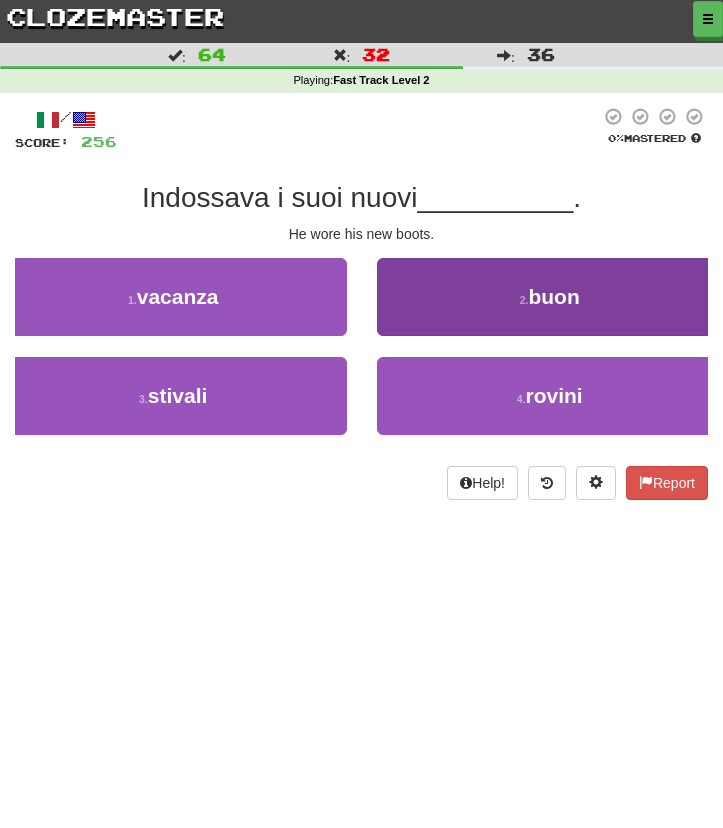 click on "2 .  buon" at bounding box center (550, 297) 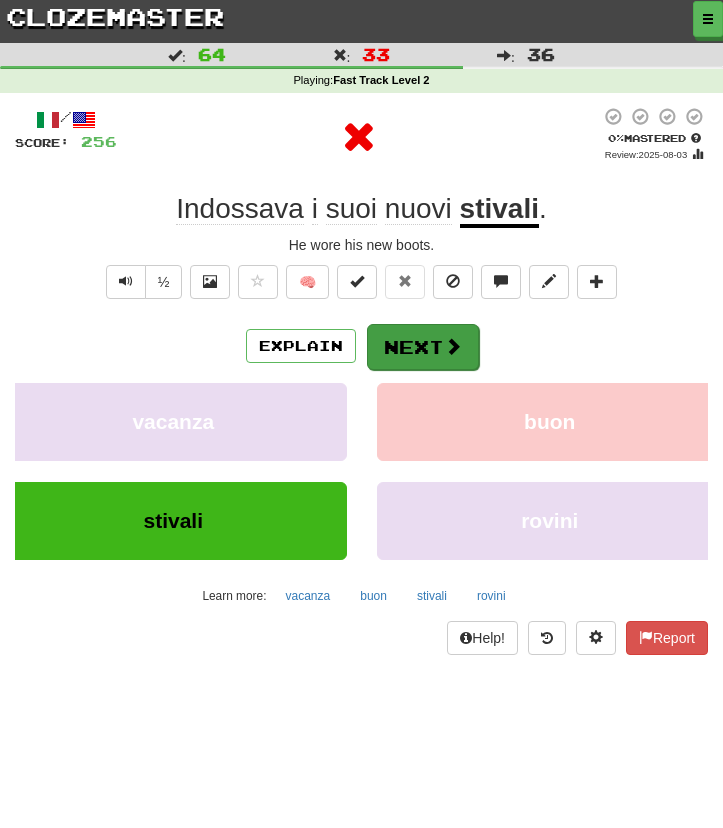 click on "Next" at bounding box center (423, 347) 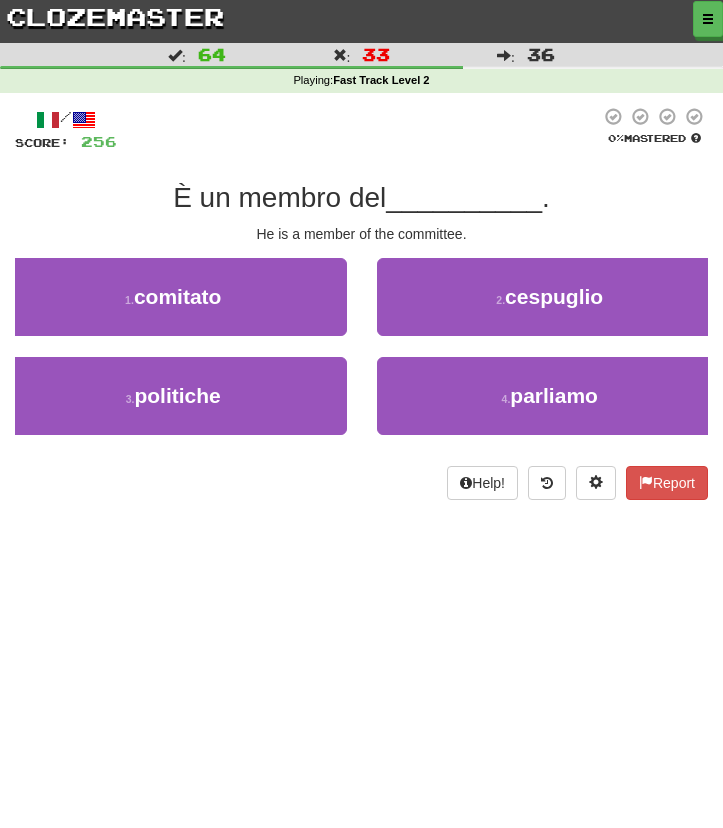 click on "/  Score:   256 0 %  Mastered È un membro del  __________ . He is a member of the committee. 1 .  comitato 2 .  cespuglio 3 .  politiche 4 .  parliamo  Help!  Report" at bounding box center [361, 303] 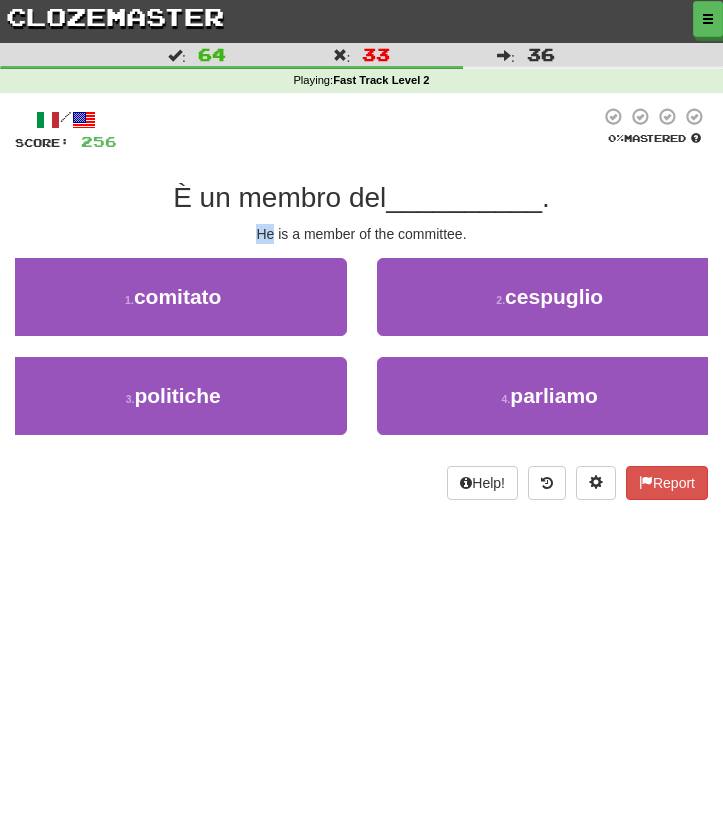 click on "/  Score:   256 0 %  Mastered È un membro del  __________ . He is a member of the committee. 1 .  comitato 2 .  cespuglio 3 .  politiche 4 .  parliamo  Help!  Report" at bounding box center (361, 303) 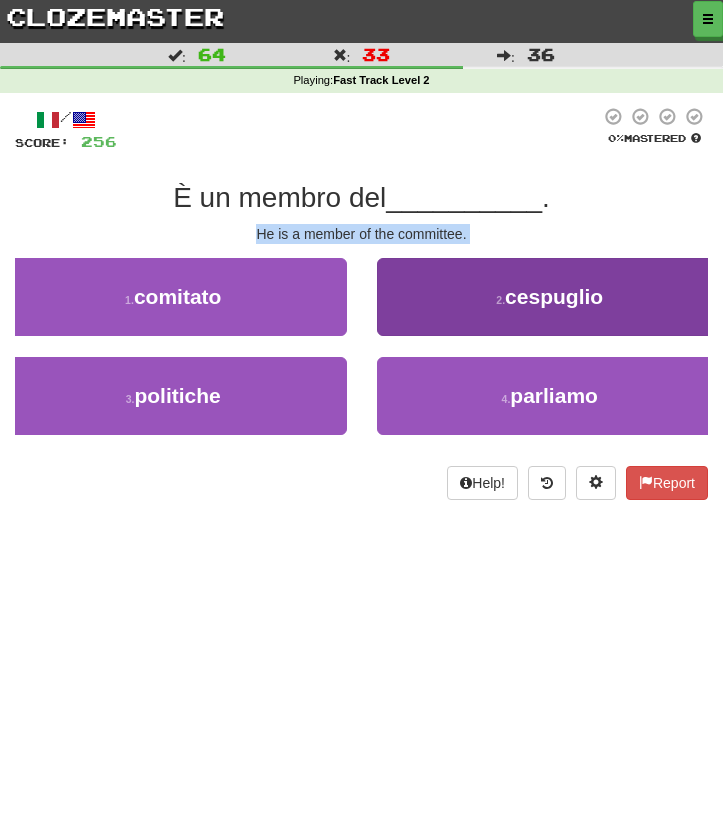 click on "2 .  cespuglio" at bounding box center (550, 297) 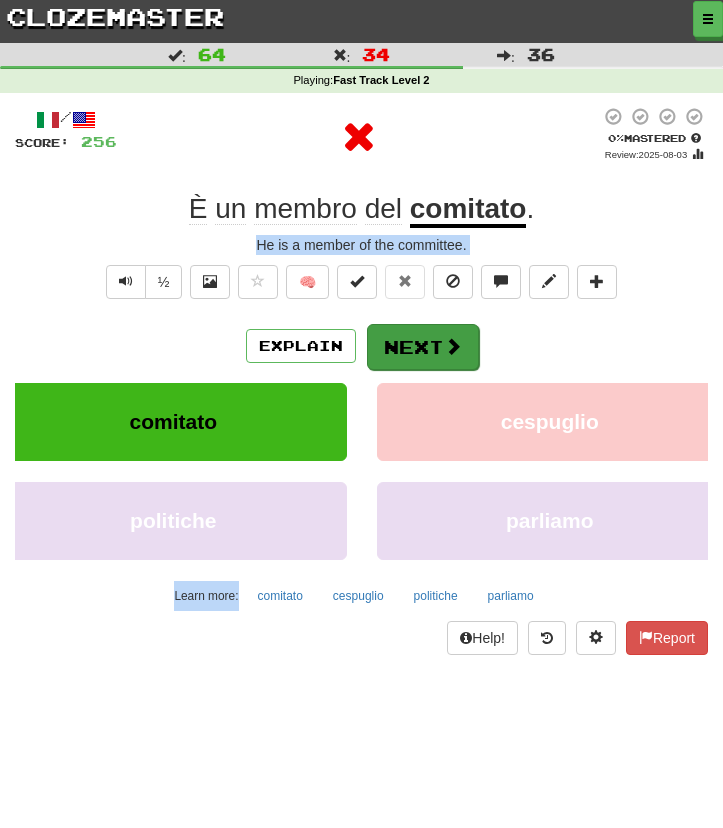 click on "Next" at bounding box center (423, 347) 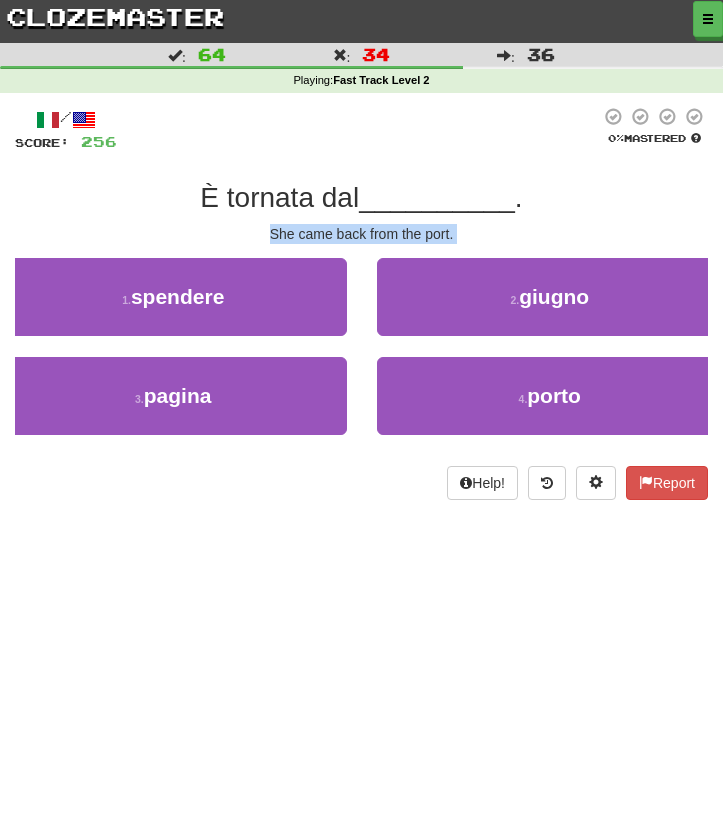 click on "She came back from the port." at bounding box center (361, 234) 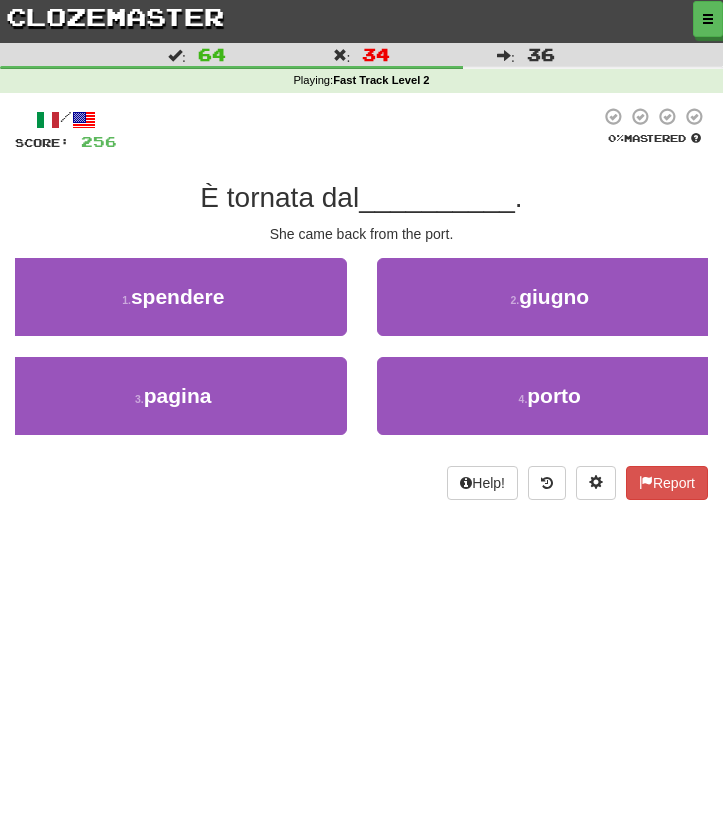 click on "She came back from the port." at bounding box center [361, 234] 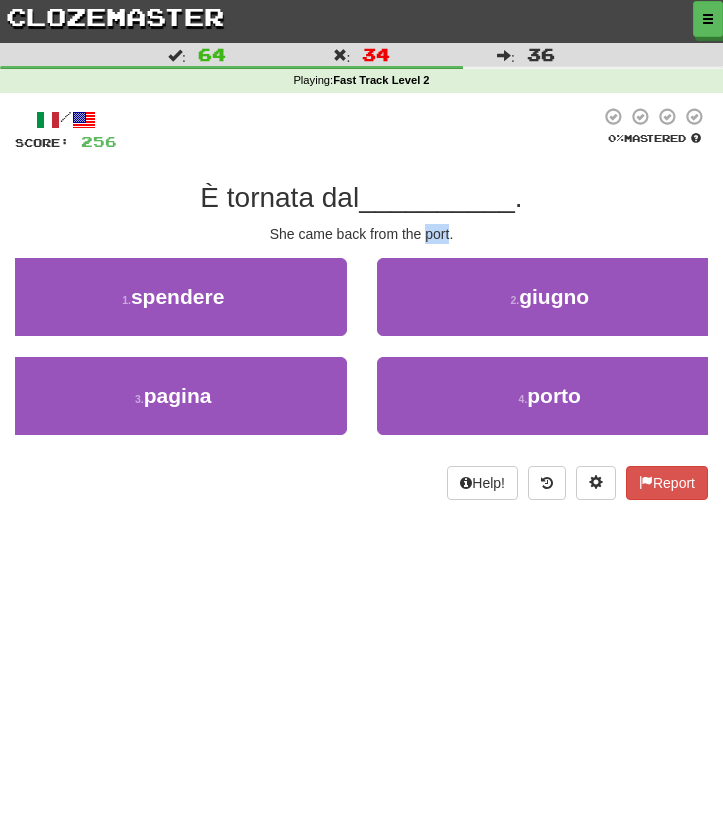 click on "She came back from the port." at bounding box center (361, 234) 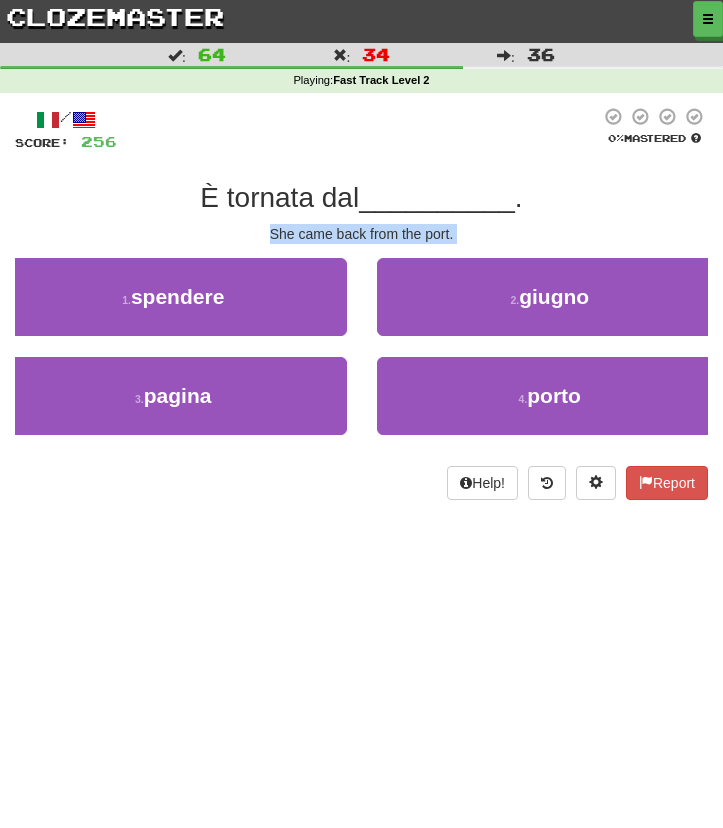 click on "She came back from the port." at bounding box center (361, 234) 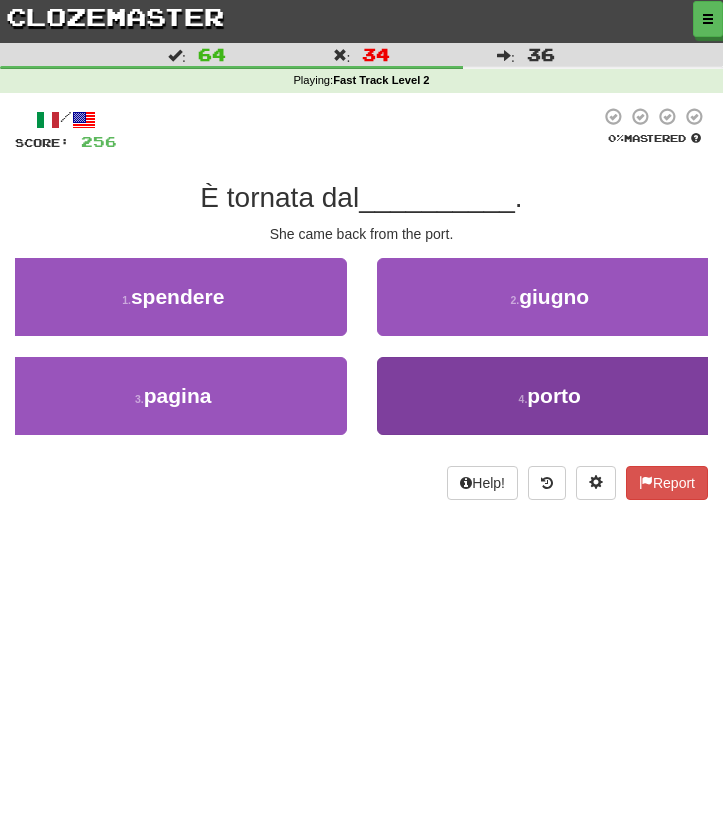 click on "4 .  porto" at bounding box center [550, 396] 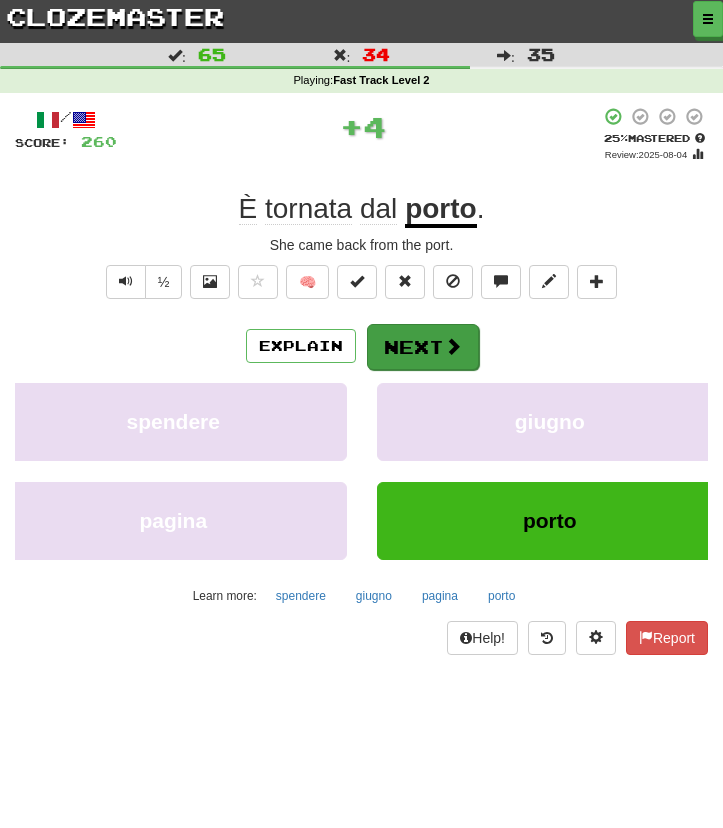 click on "Next" at bounding box center [423, 347] 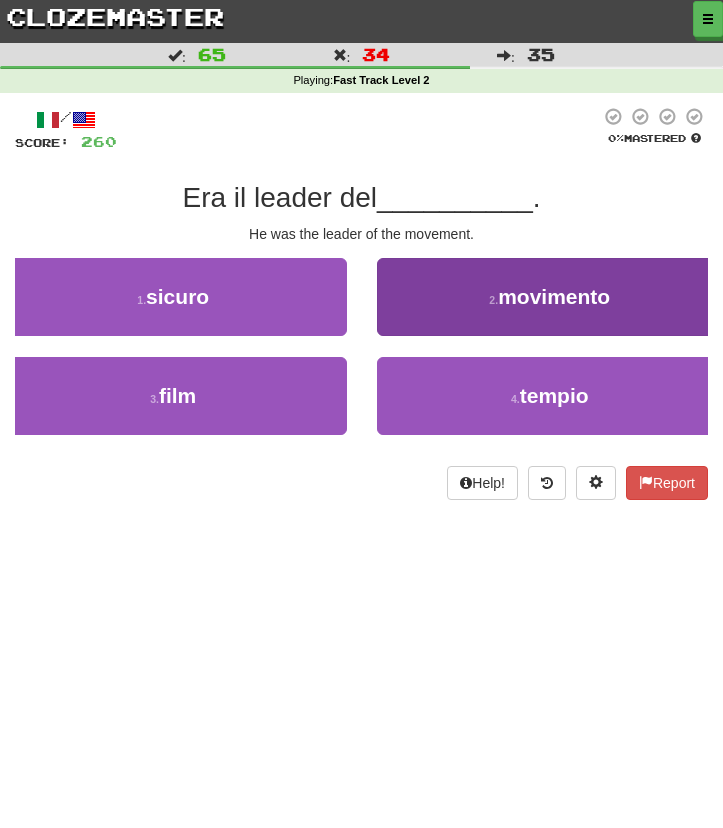 click on "2 .  movimento" at bounding box center (550, 297) 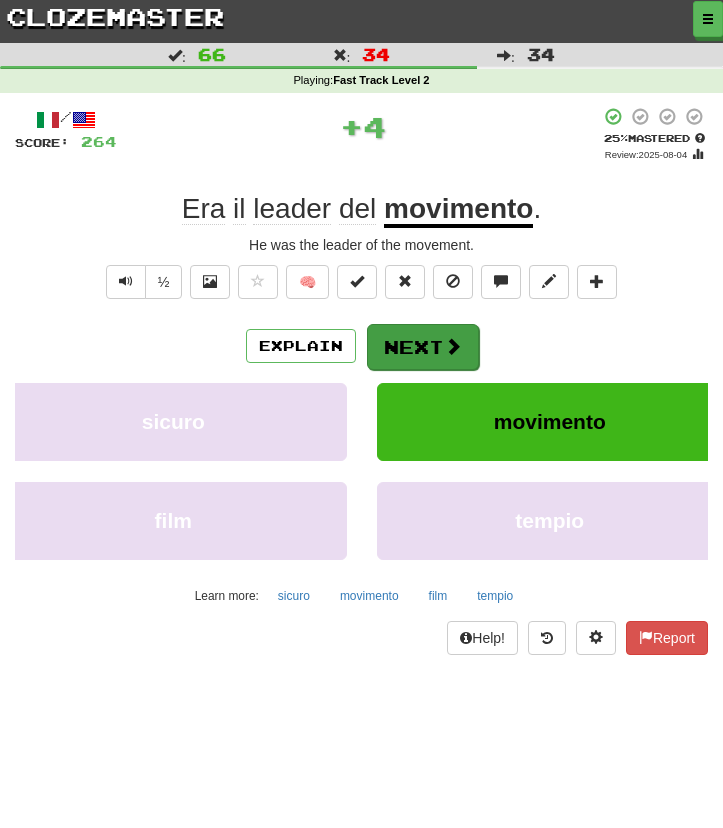 click on "Next" at bounding box center [423, 347] 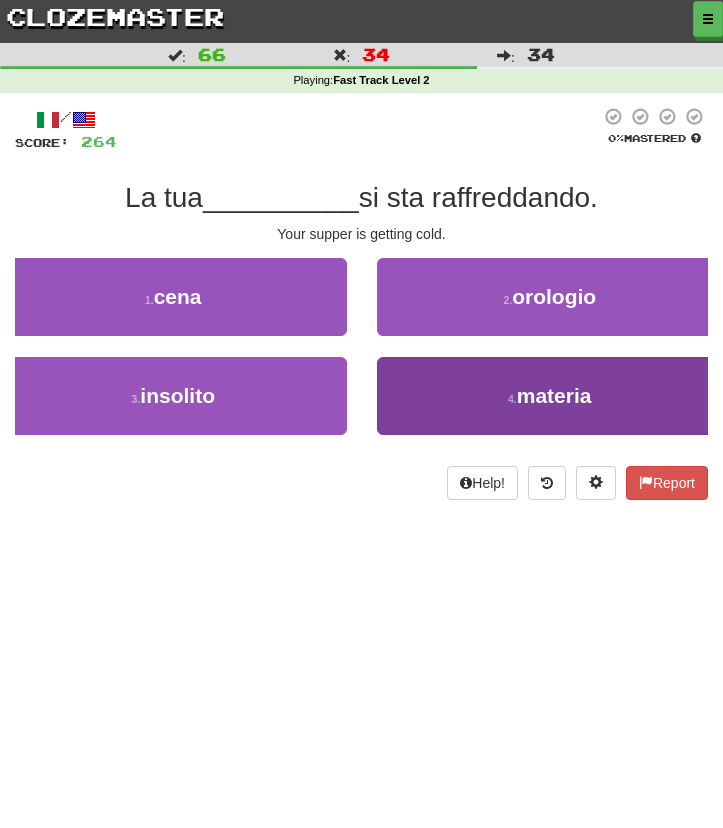 click on "4 .  materia" at bounding box center (550, 396) 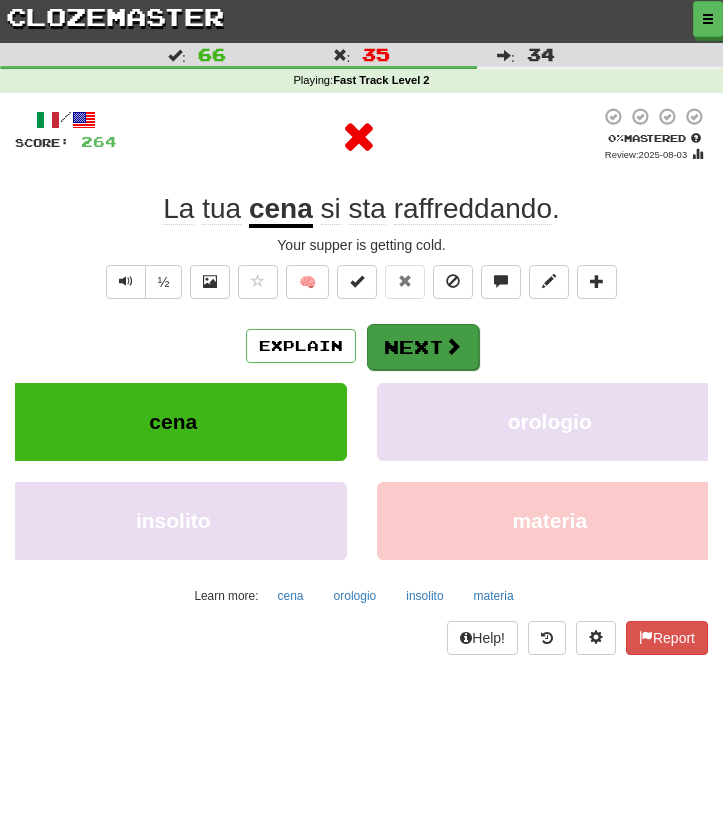 click on "Next" at bounding box center [423, 347] 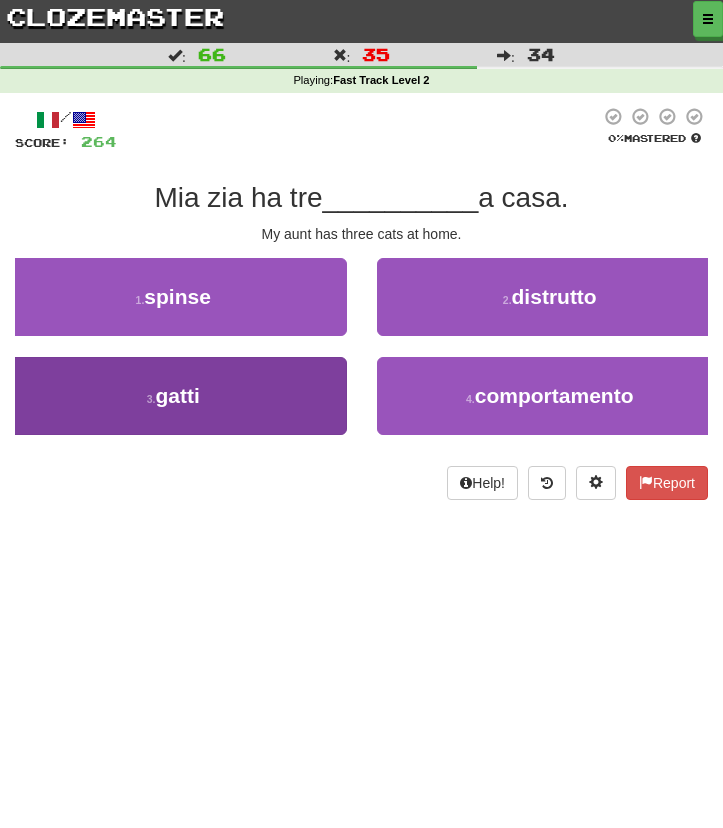 click on "3 .  gatti" at bounding box center (173, 396) 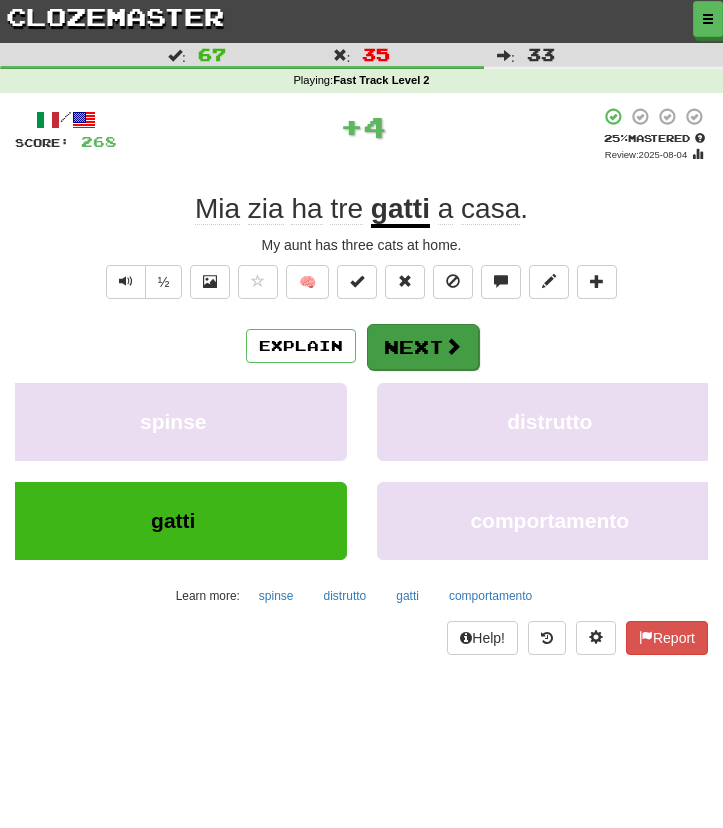 click on "Next" at bounding box center (423, 347) 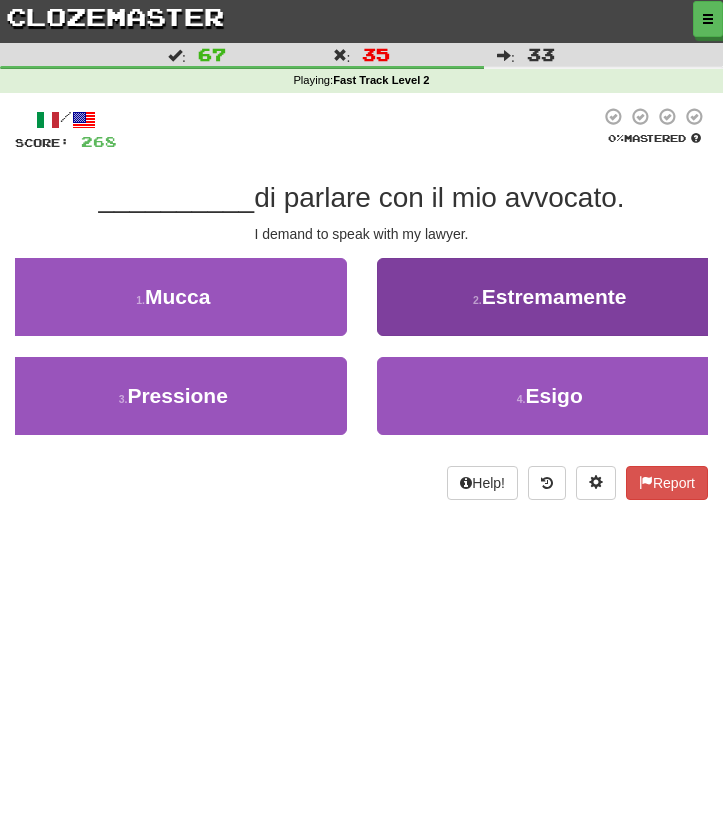 click on "2 .  Estremamente" at bounding box center (550, 297) 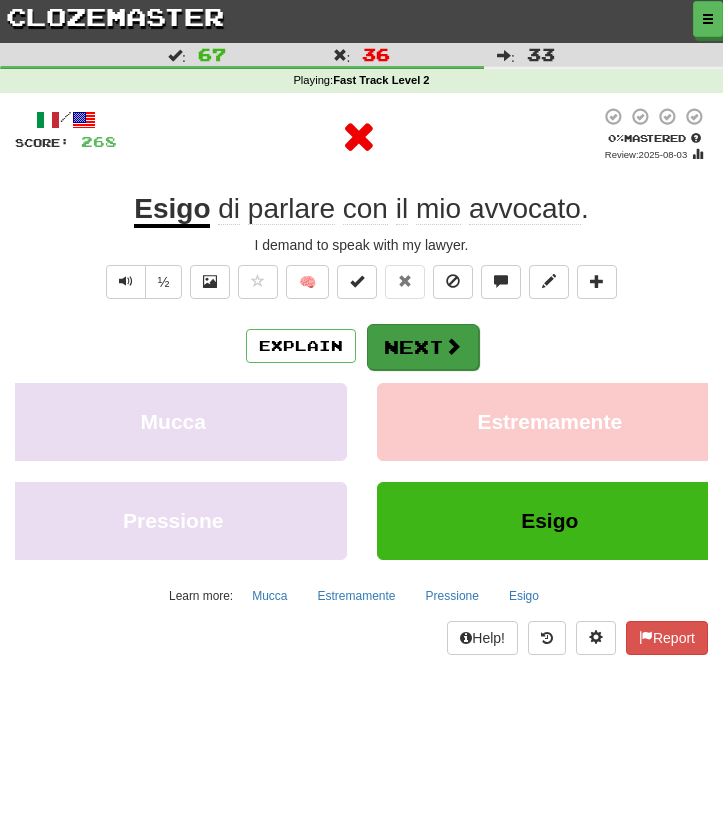 click on "Next" at bounding box center (423, 347) 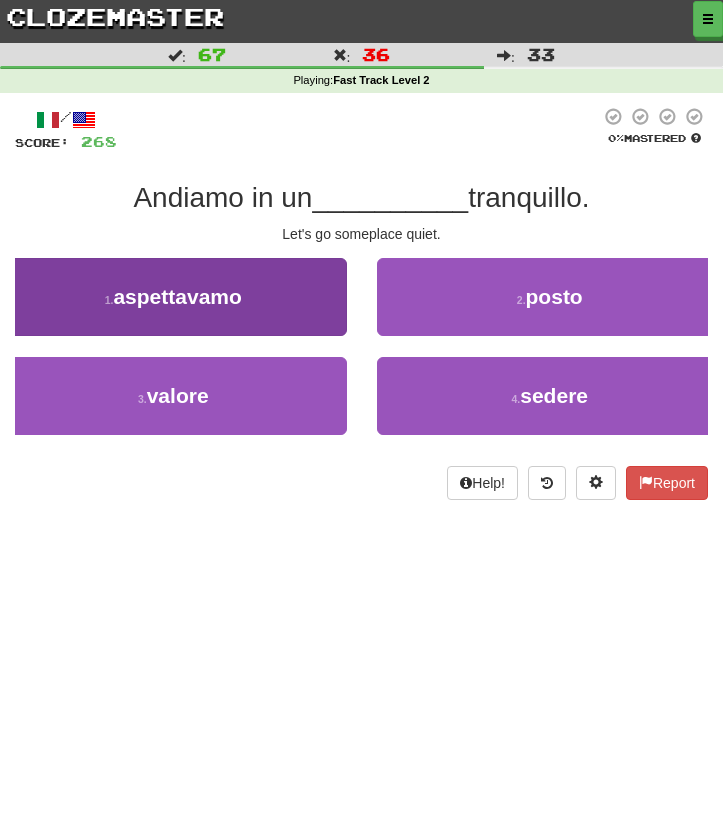 click on "1 .  aspettavamo" at bounding box center [173, 297] 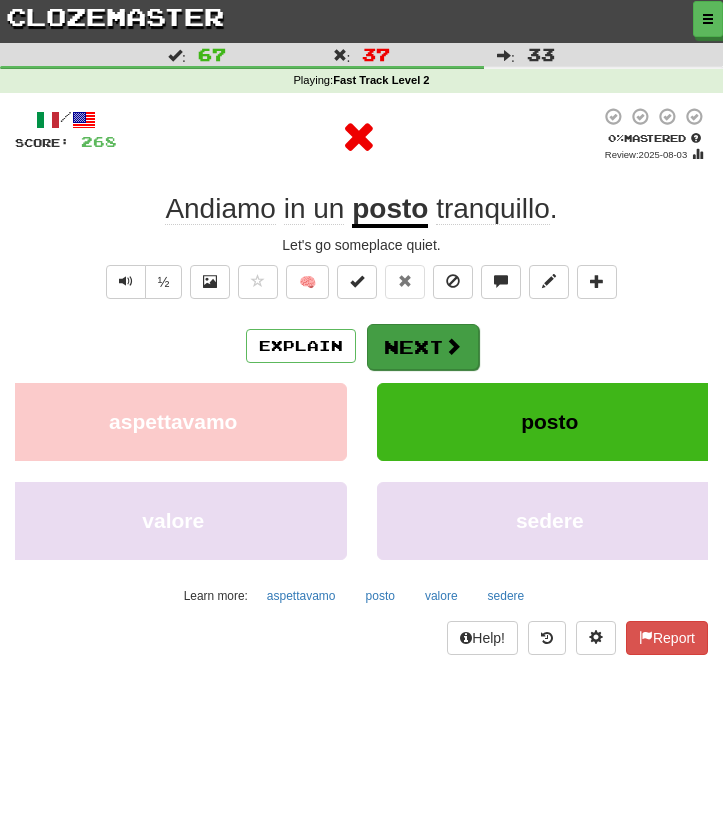 click on "Next" at bounding box center [423, 347] 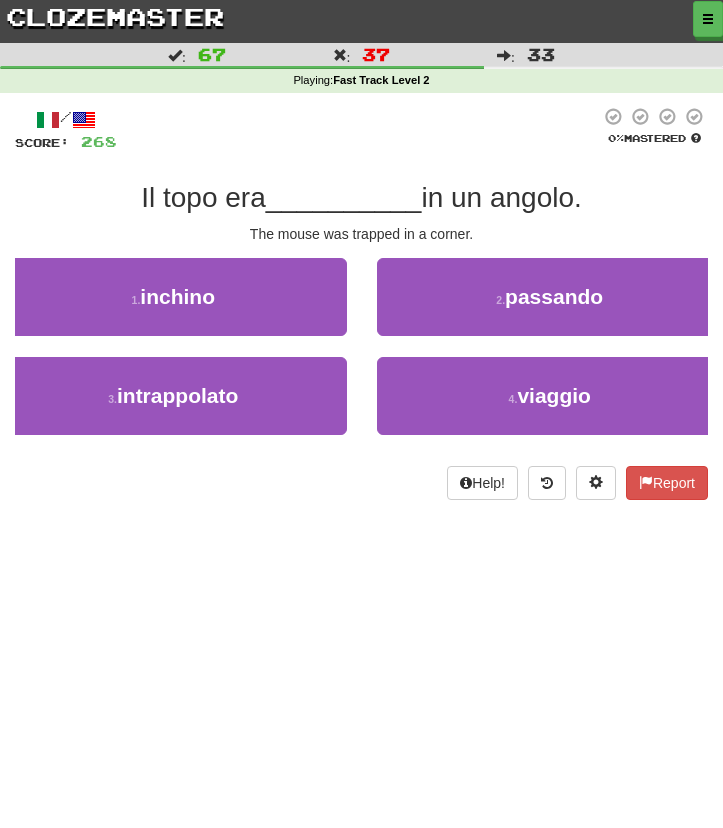click on "/  Score:   268 0 %  Mastered Il topo era  __________  in un angolo. The mouse was trapped in a corner. 1 .  inchino 2 .  passando 3 .  intrappolato 4 .  viaggio  Help!  Report" at bounding box center [361, 303] 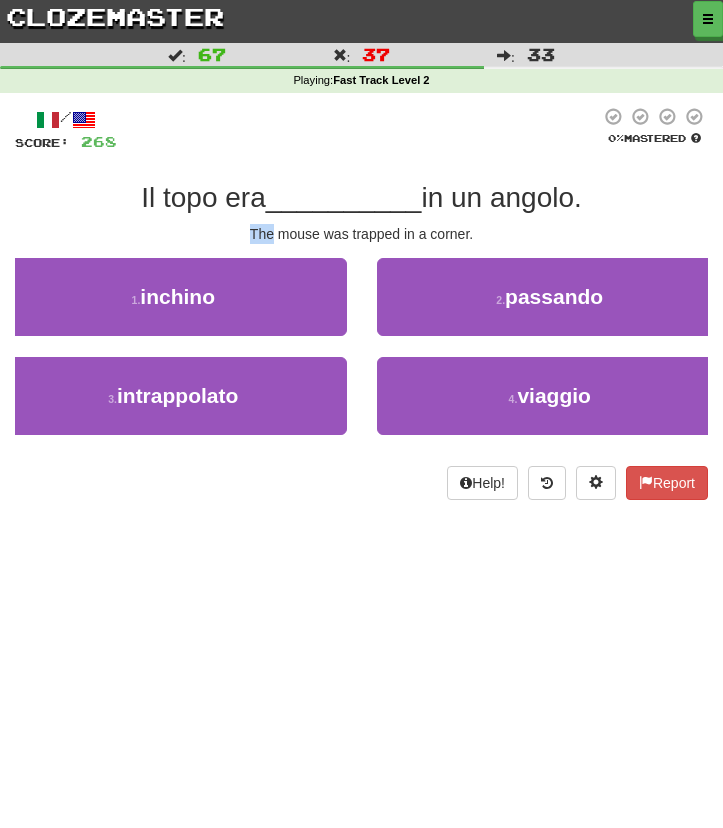 click on "/  Score:   268 0 %  Mastered Il topo era  __________  in un angolo. The mouse was trapped in a corner. 1 .  inchino 2 .  passando 3 .  intrappolato 4 .  viaggio  Help!  Report" at bounding box center [361, 303] 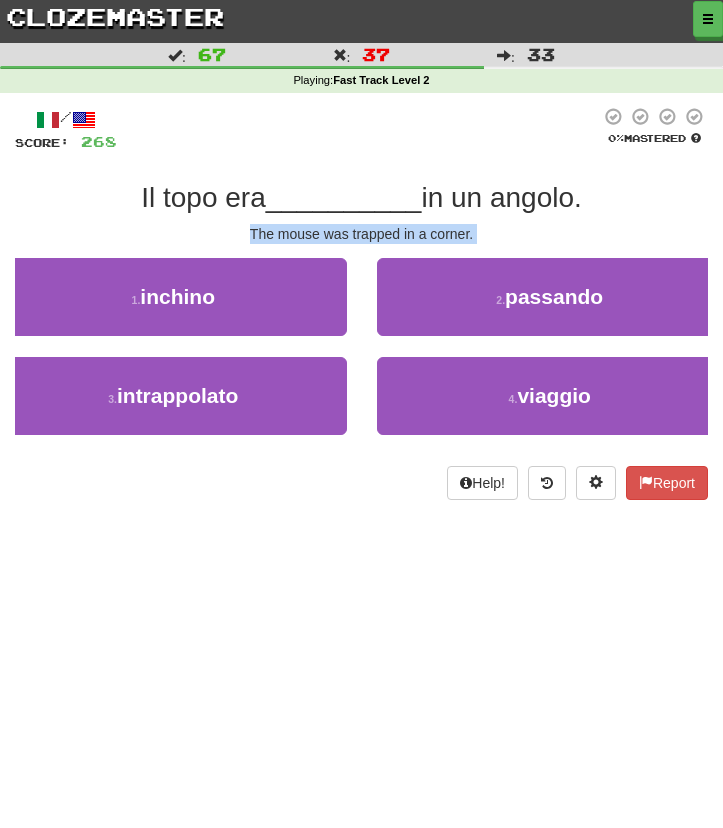 click on "/  Score:   268 0 %  Mastered Il topo era  __________  in un angolo. The mouse was trapped in a corner. 1 .  inchino 2 .  passando 3 .  intrappolato 4 .  viaggio  Help!  Report" at bounding box center (361, 303) 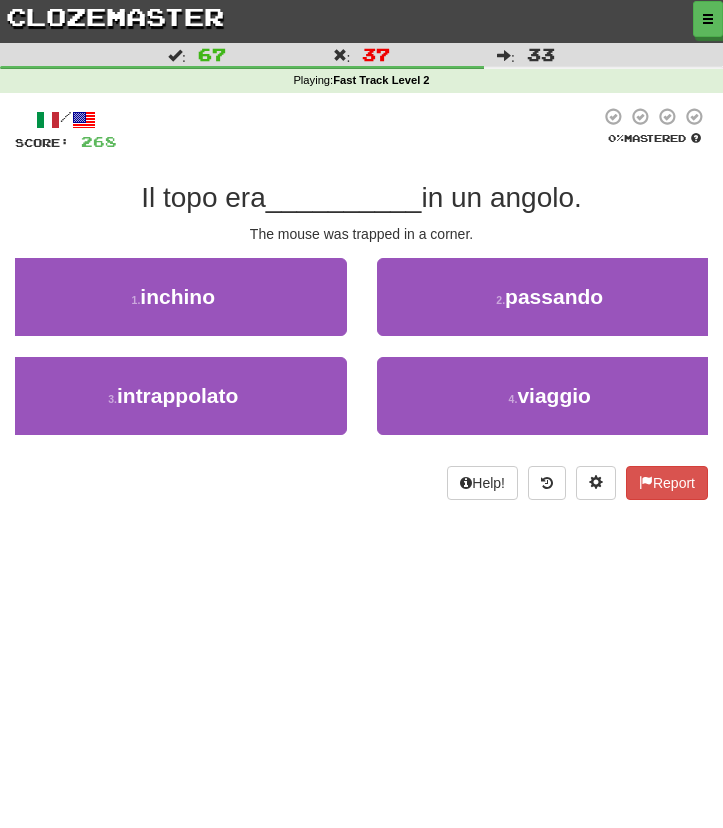 click on "__________" at bounding box center [344, 197] 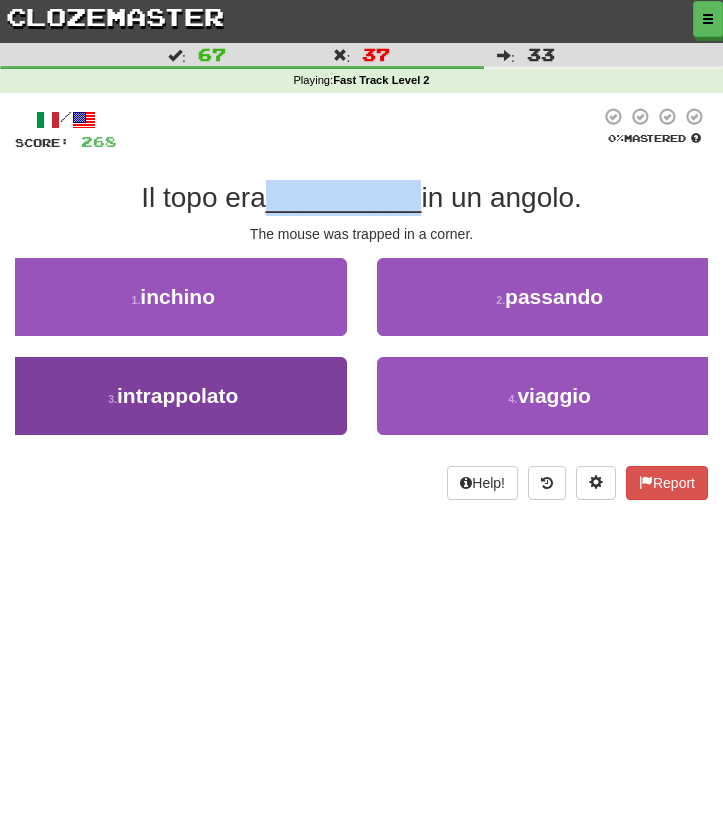click on "3 .  intrappolato" at bounding box center [173, 396] 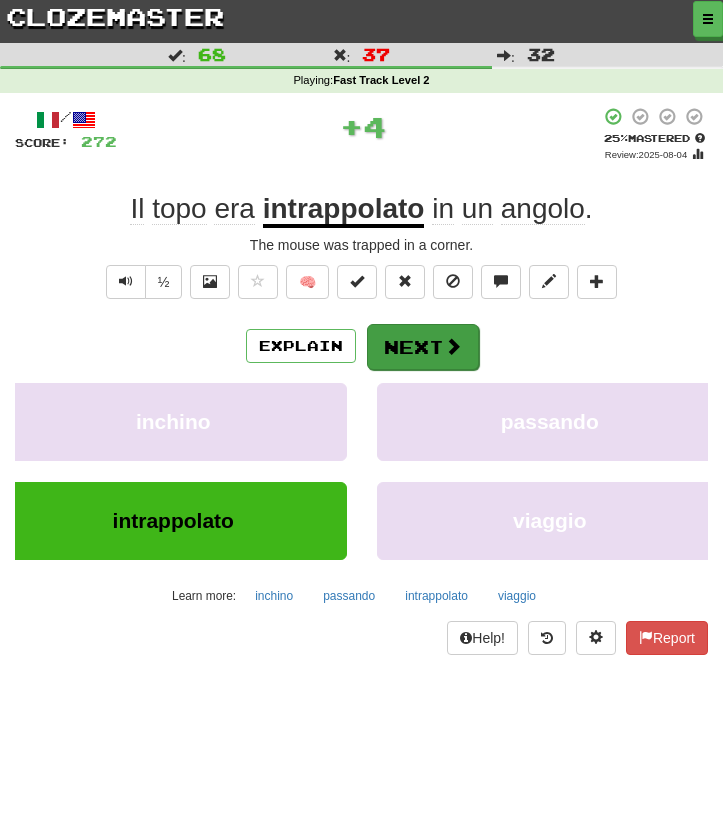 click on "Next" at bounding box center [423, 347] 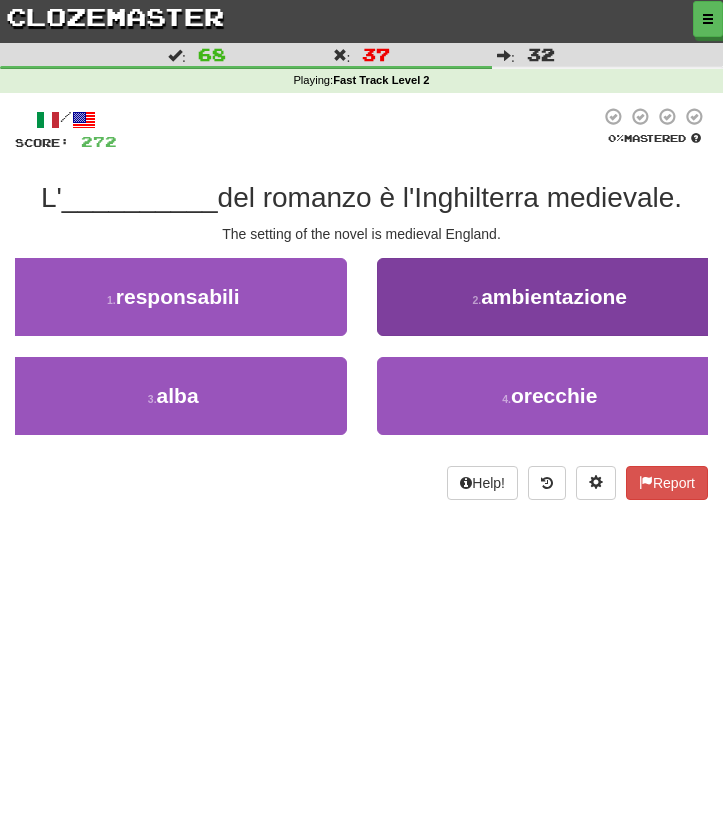 click on "2 .  ambientazione" at bounding box center (550, 297) 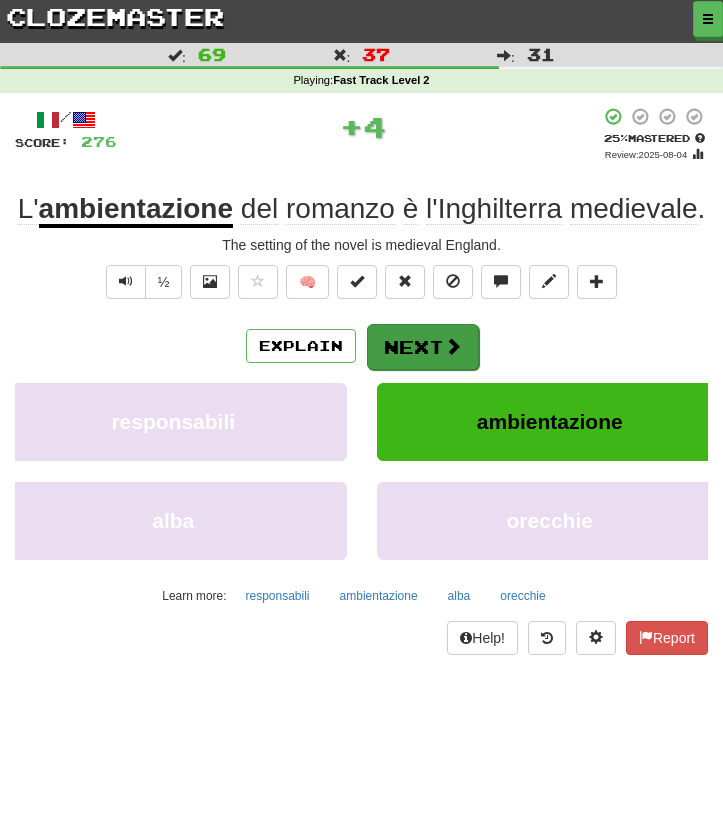 click on "Next" at bounding box center [423, 347] 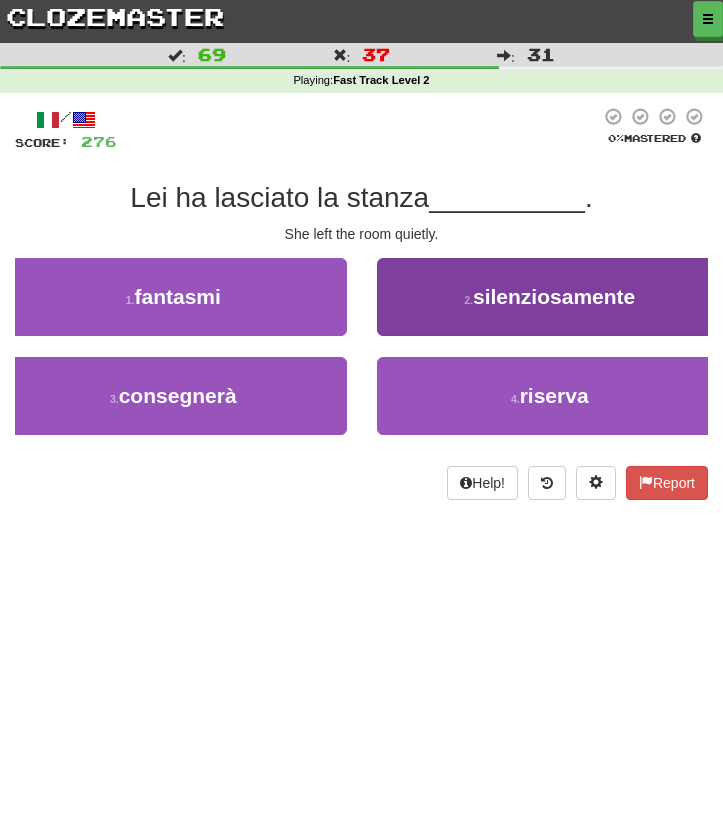 click on "2 .  silenziosamente" at bounding box center [550, 297] 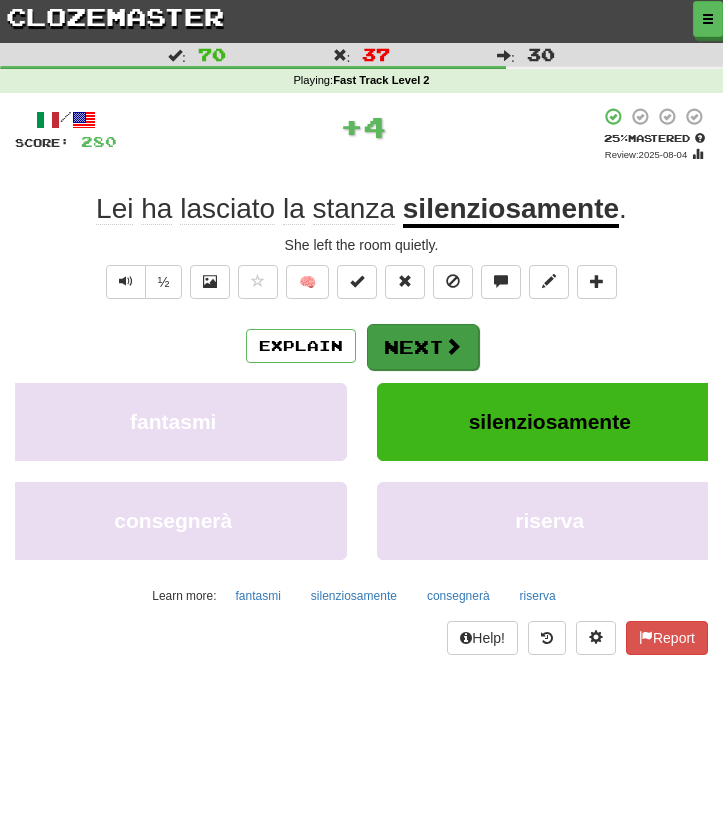 click at bounding box center [453, 346] 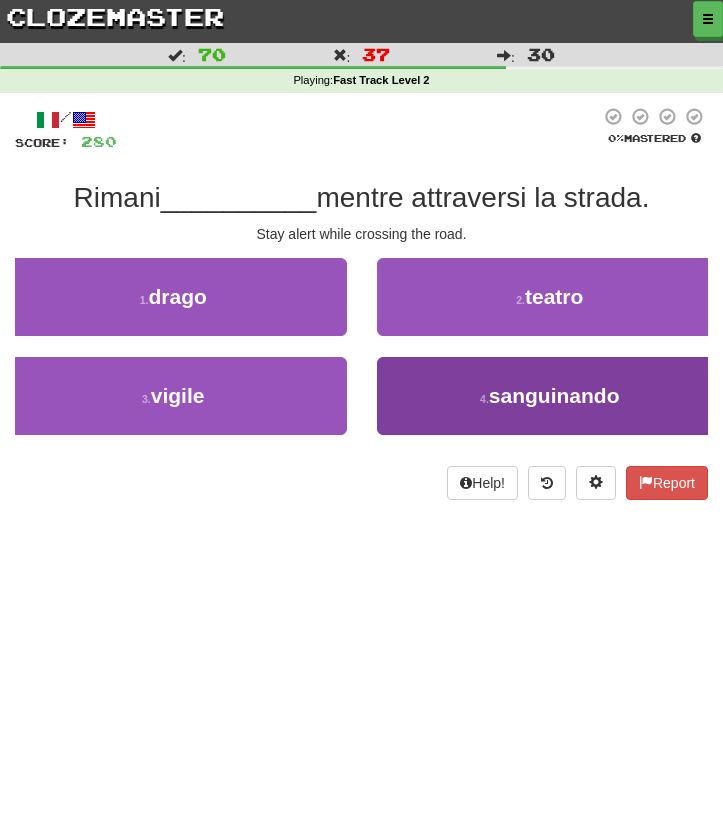 click on "4 .  sanguinando" at bounding box center [550, 396] 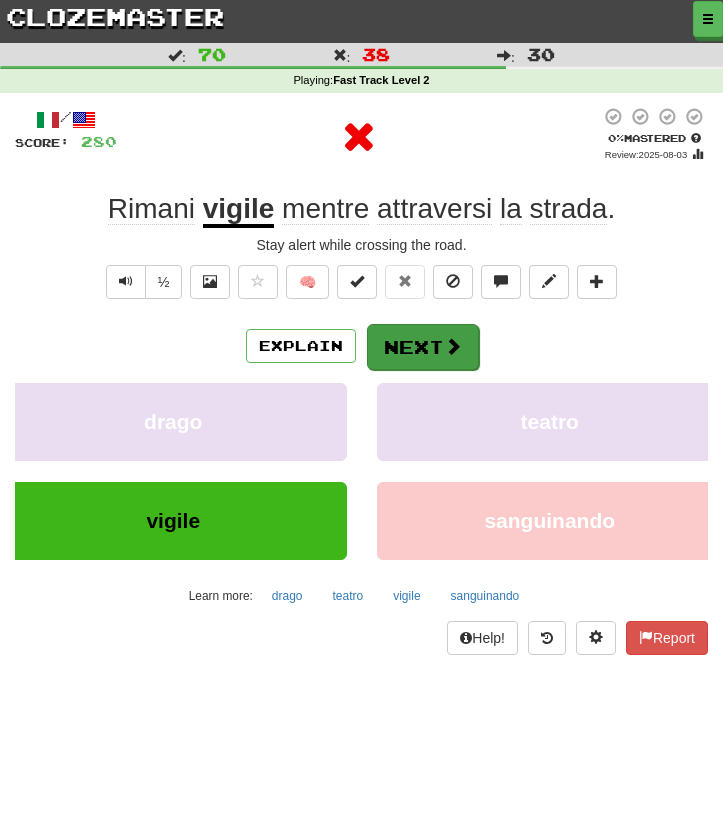 click on "Next" at bounding box center (423, 347) 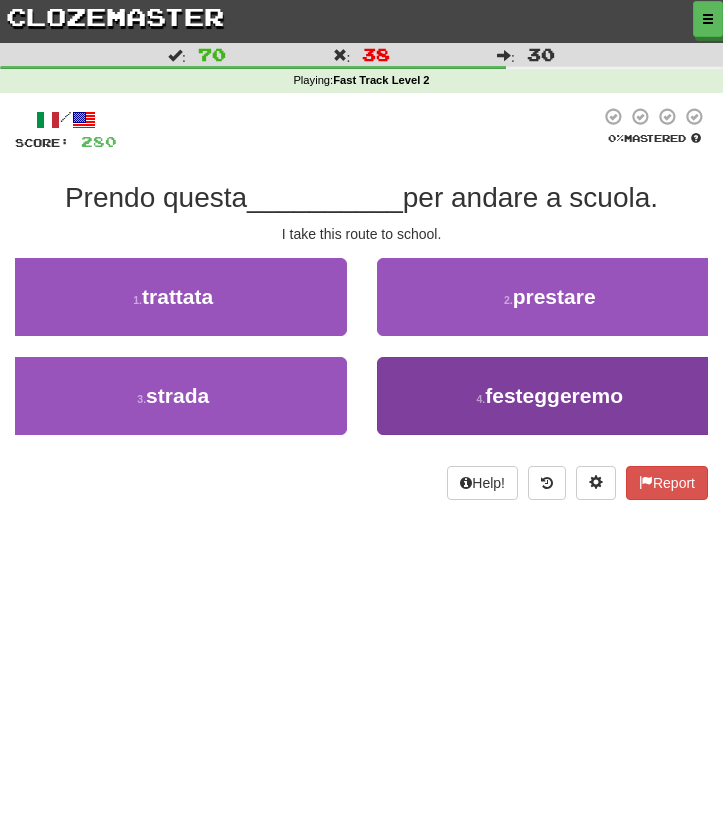 click on "4 .  festeggeremo" at bounding box center (550, 396) 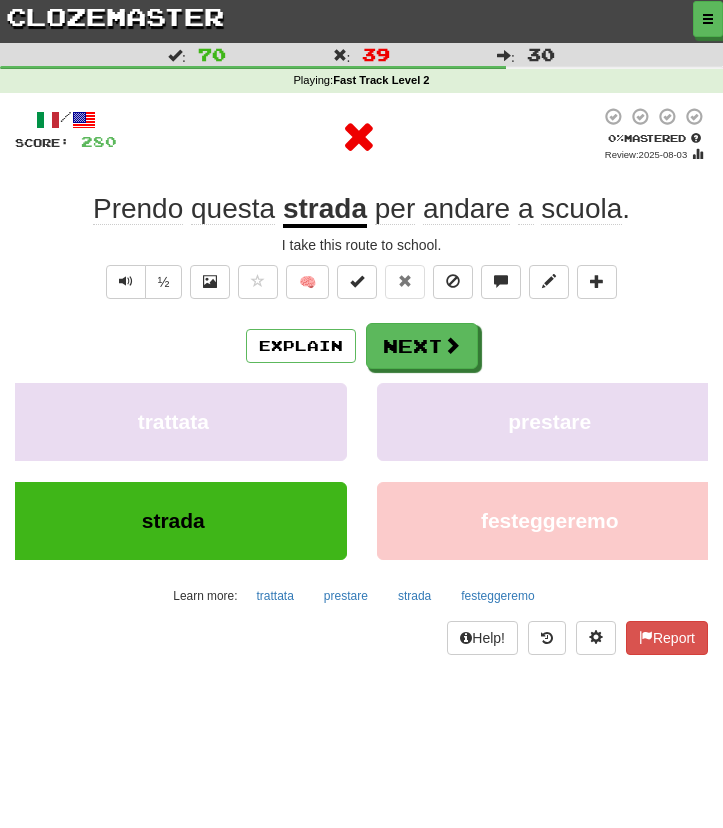 click on "Explain Next" at bounding box center (361, 346) 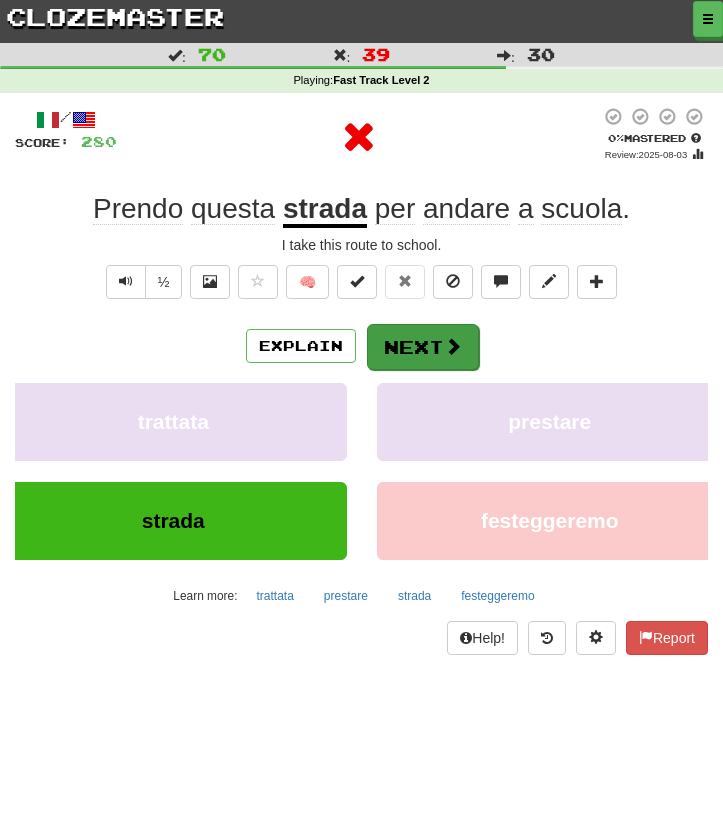 click on "Next" at bounding box center (423, 347) 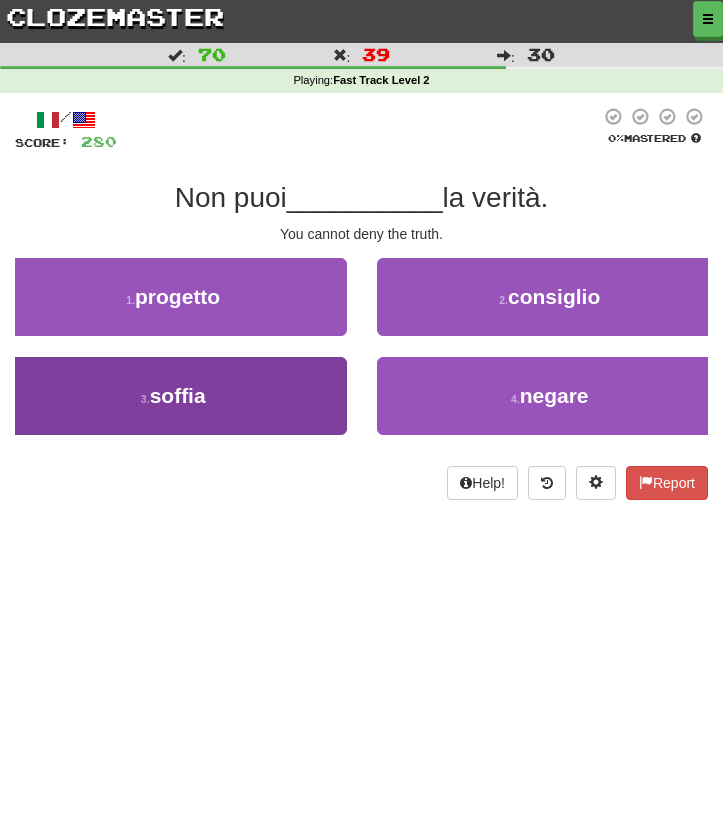 click on "3 .  soffia" at bounding box center [173, 396] 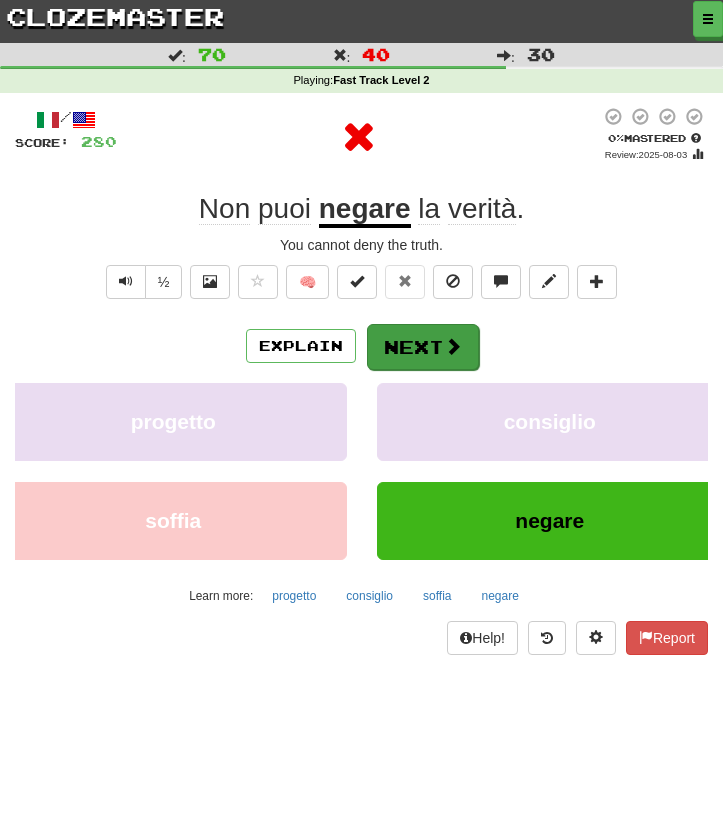 click on "Next" at bounding box center [423, 347] 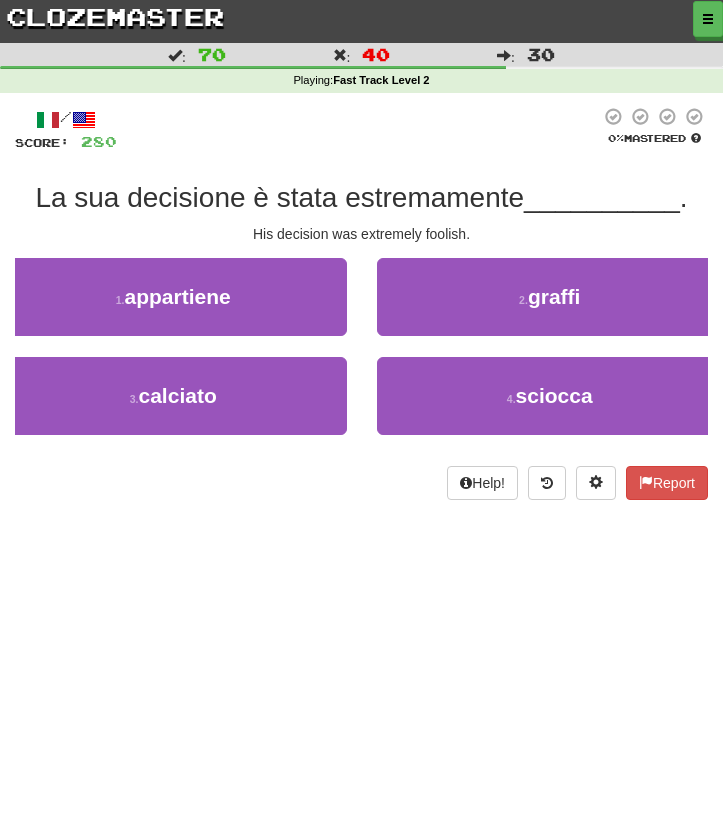 click on "clozemaster" at bounding box center (115, 16) 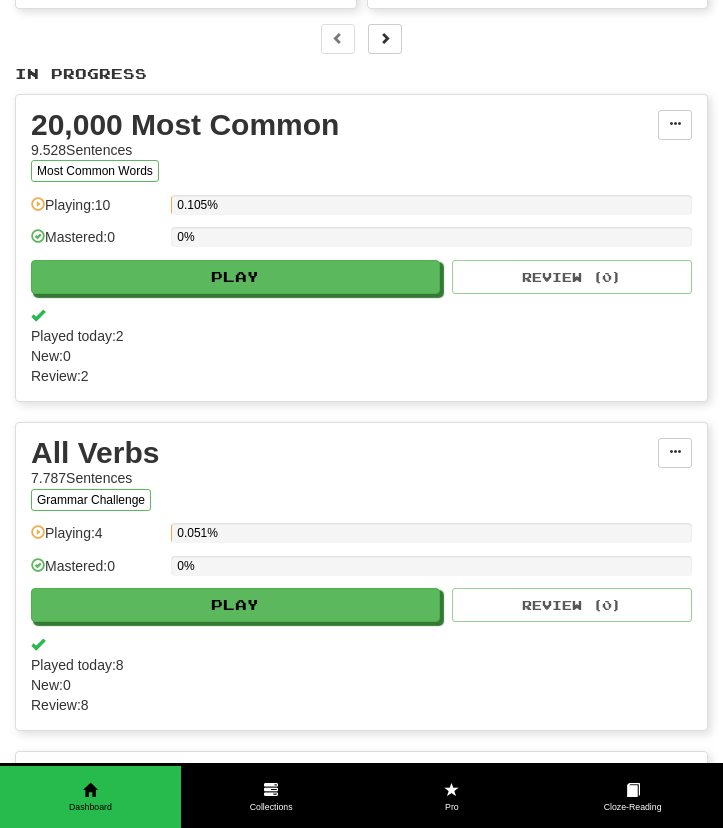 scroll, scrollTop: 0, scrollLeft: 0, axis: both 